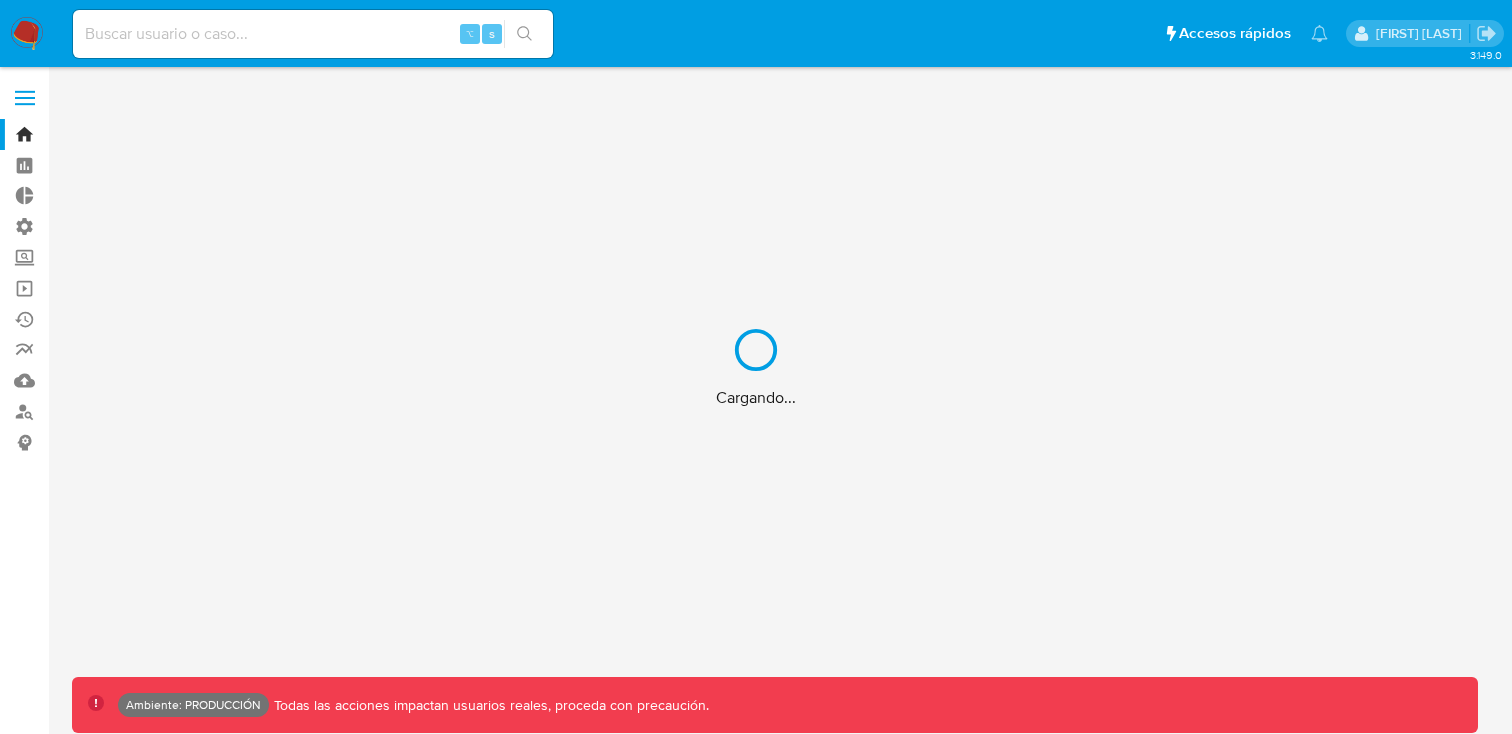 scroll, scrollTop: 0, scrollLeft: 0, axis: both 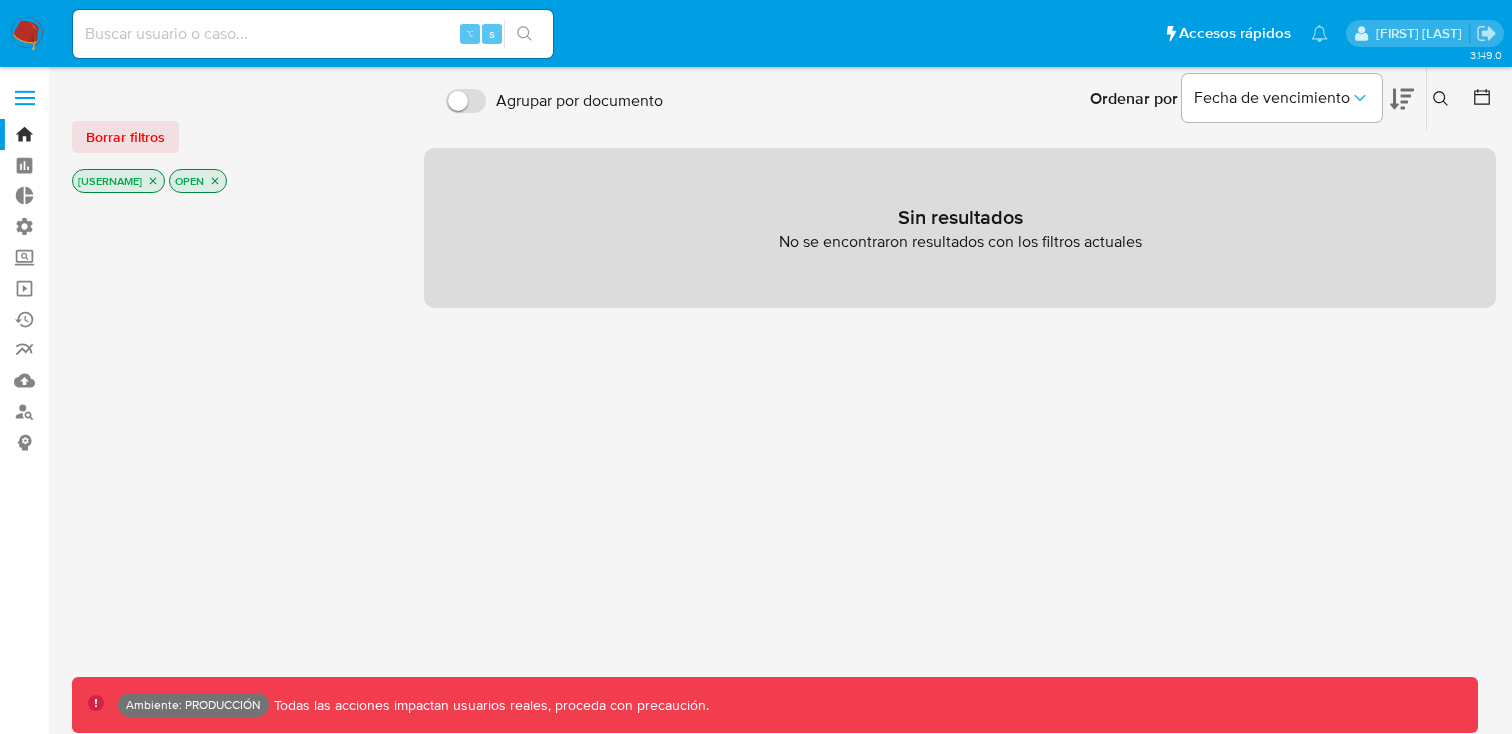 click 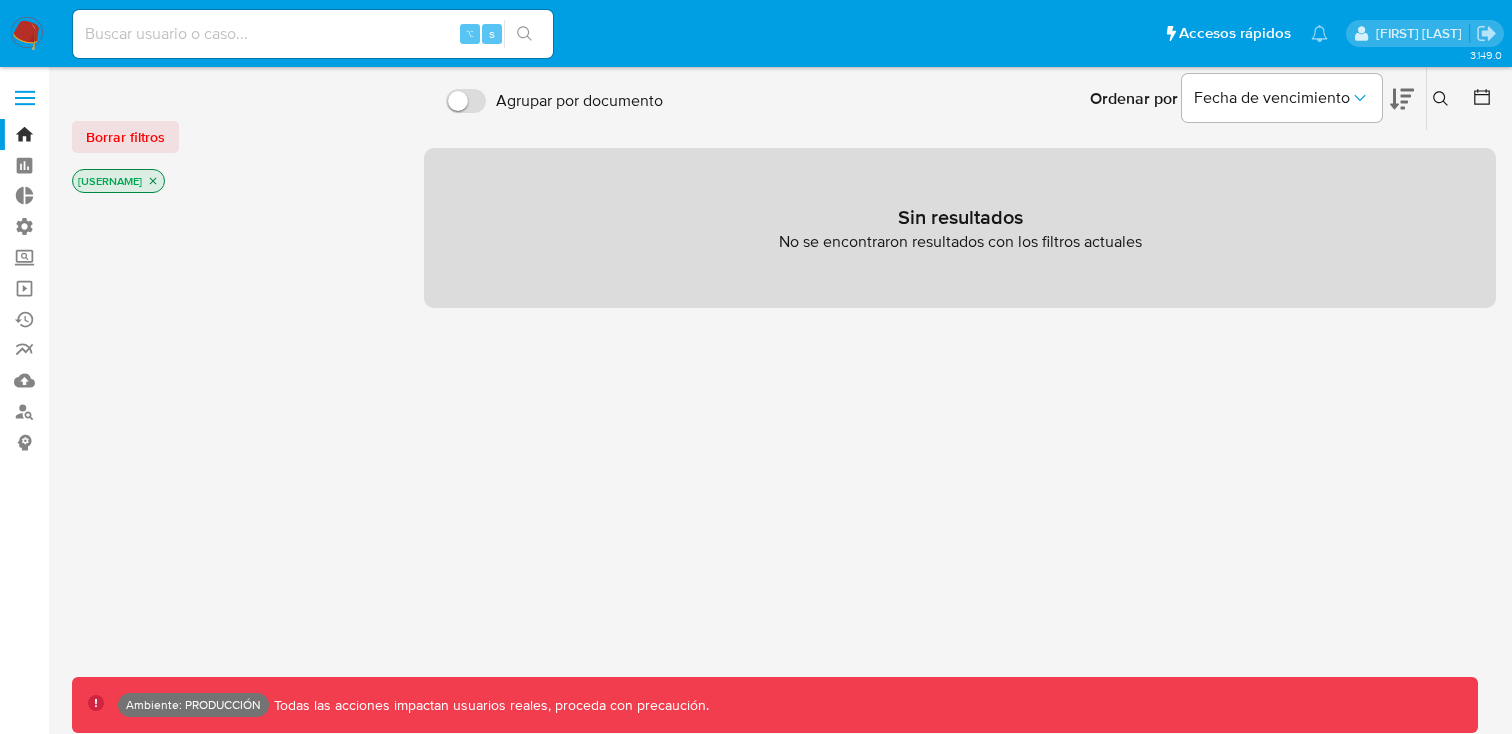 click 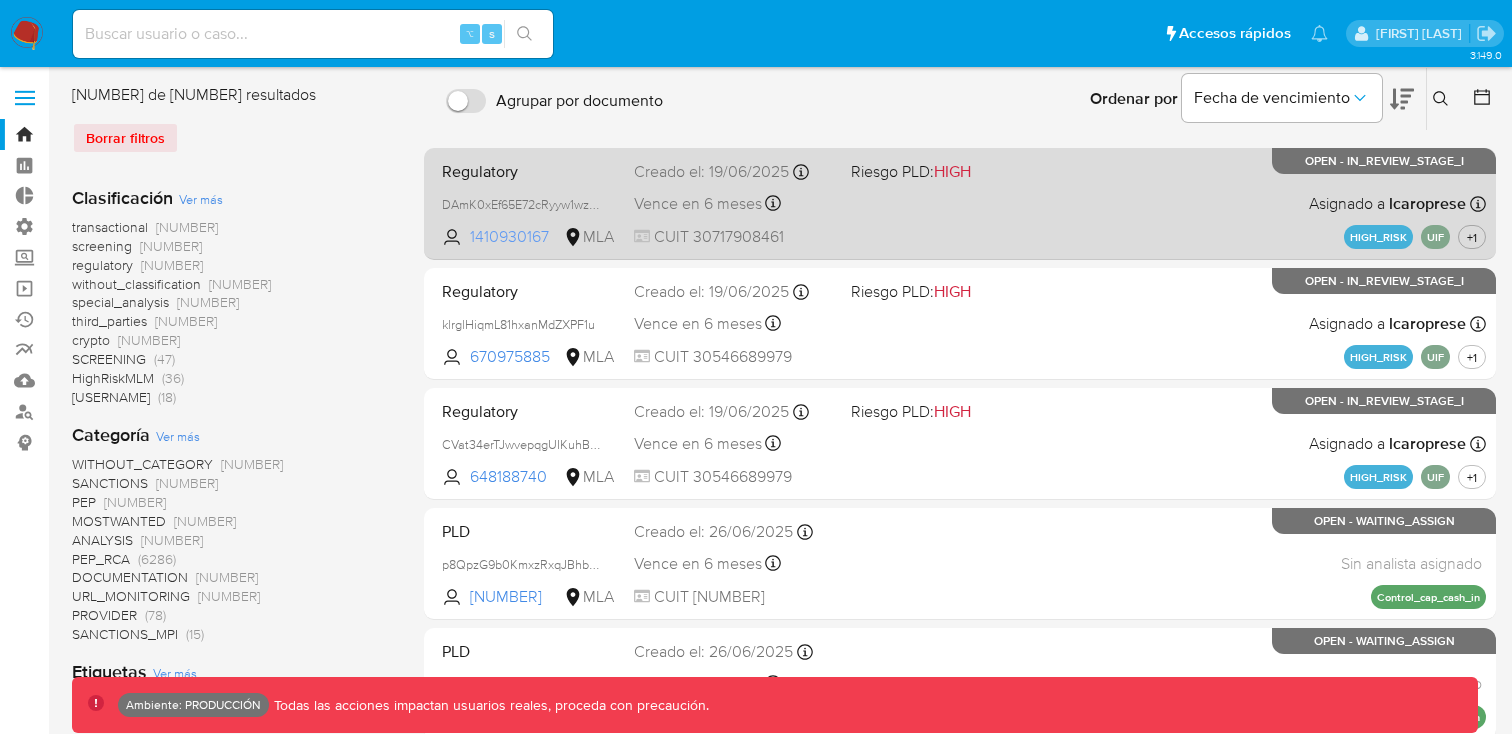 click on "1410930167" at bounding box center [515, 237] 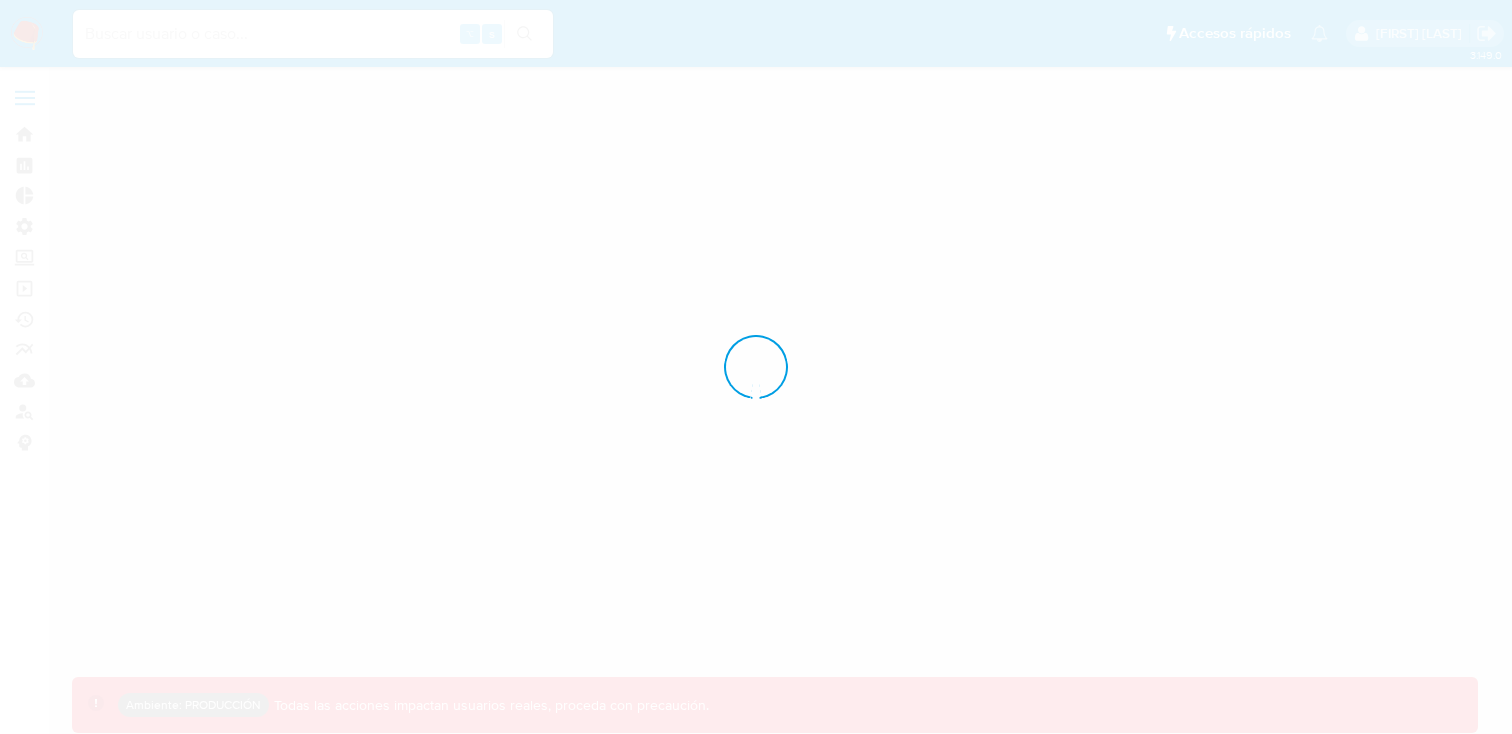 scroll, scrollTop: 0, scrollLeft: 0, axis: both 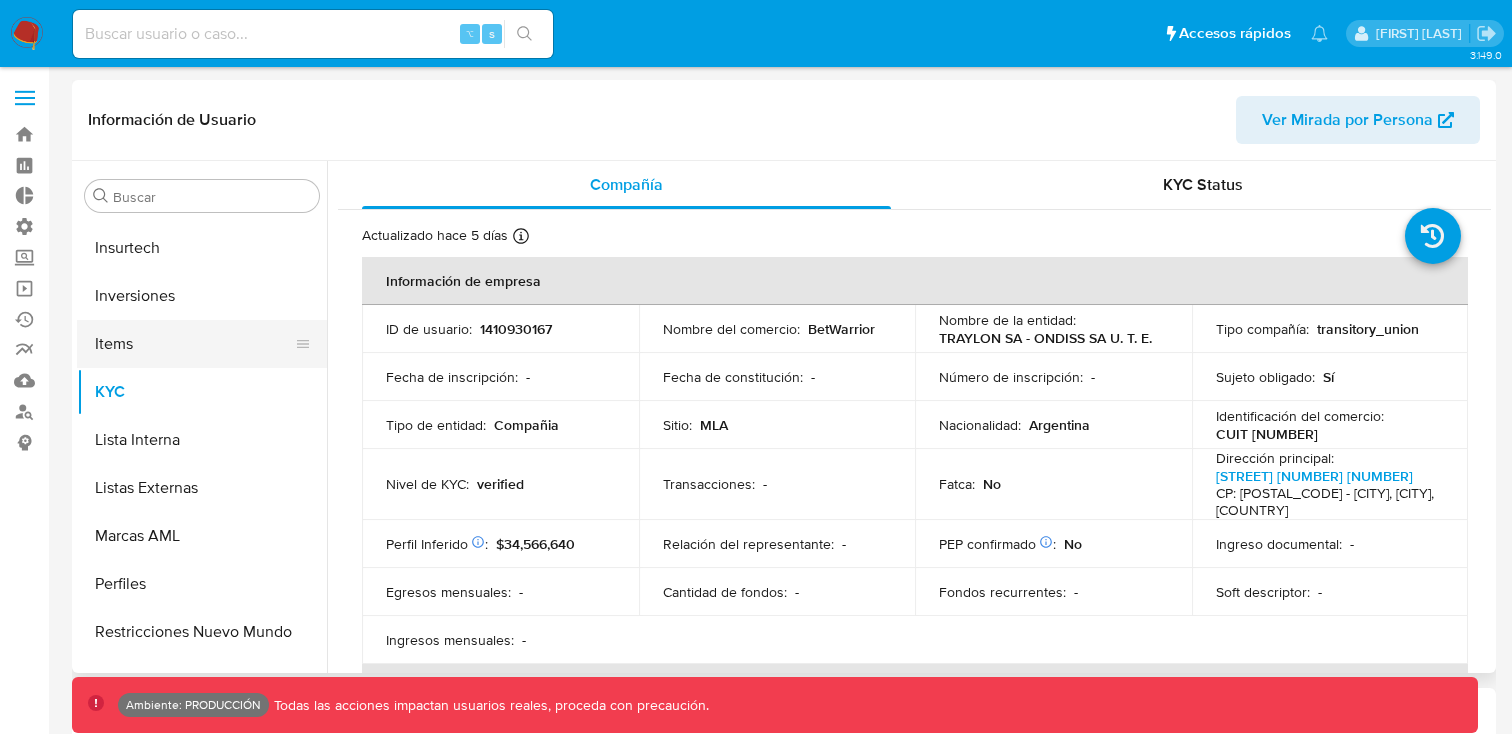 select on "10" 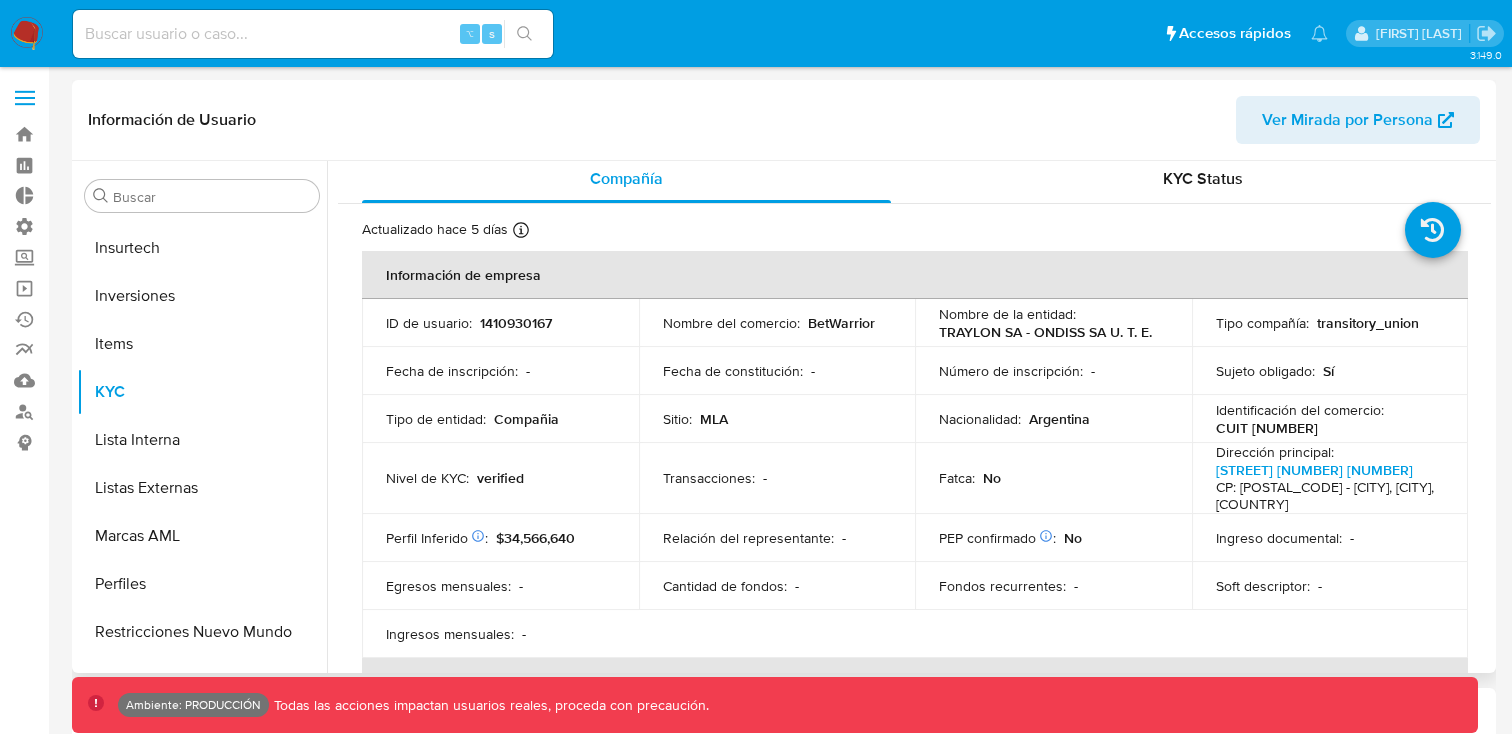 scroll, scrollTop: 0, scrollLeft: 0, axis: both 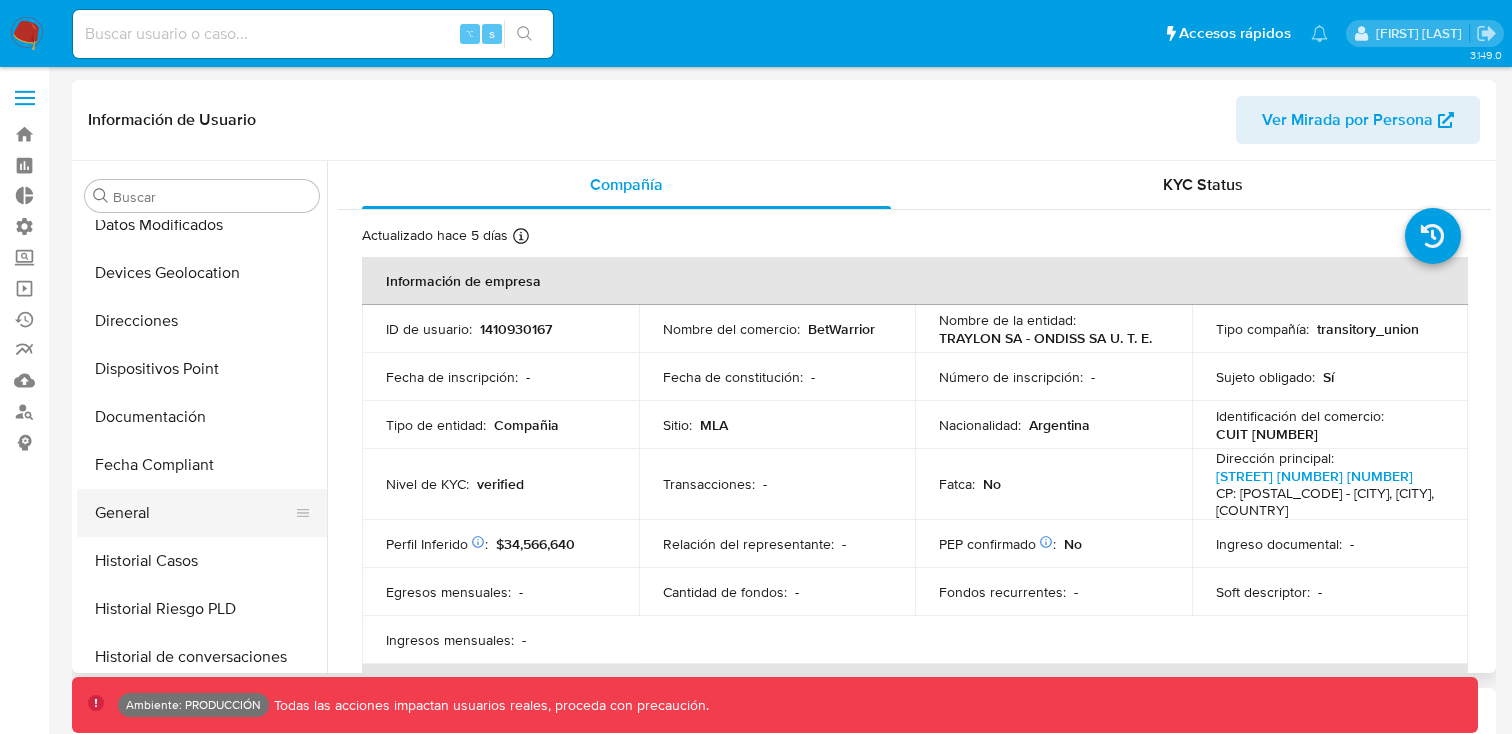 click on "General" at bounding box center [194, 513] 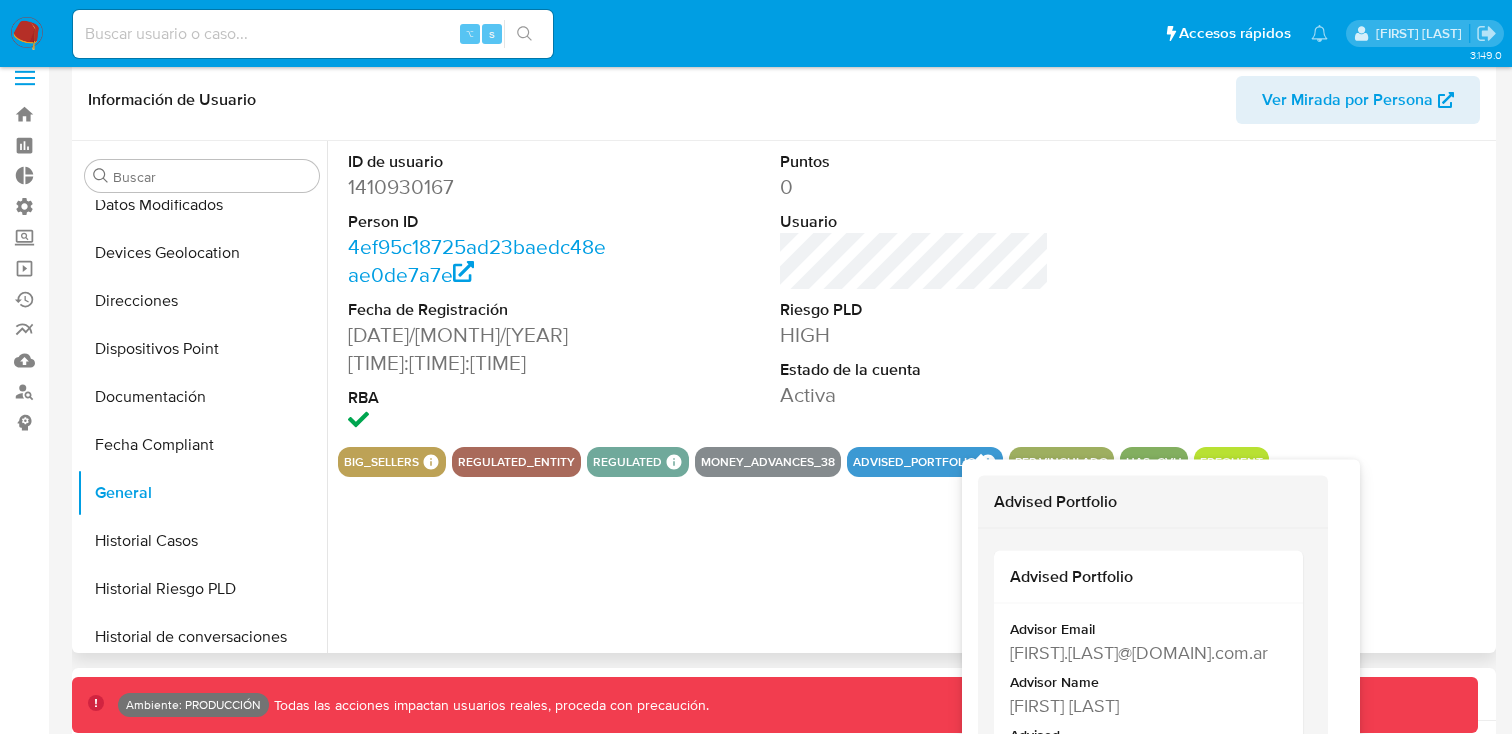scroll, scrollTop: 21, scrollLeft: 0, axis: vertical 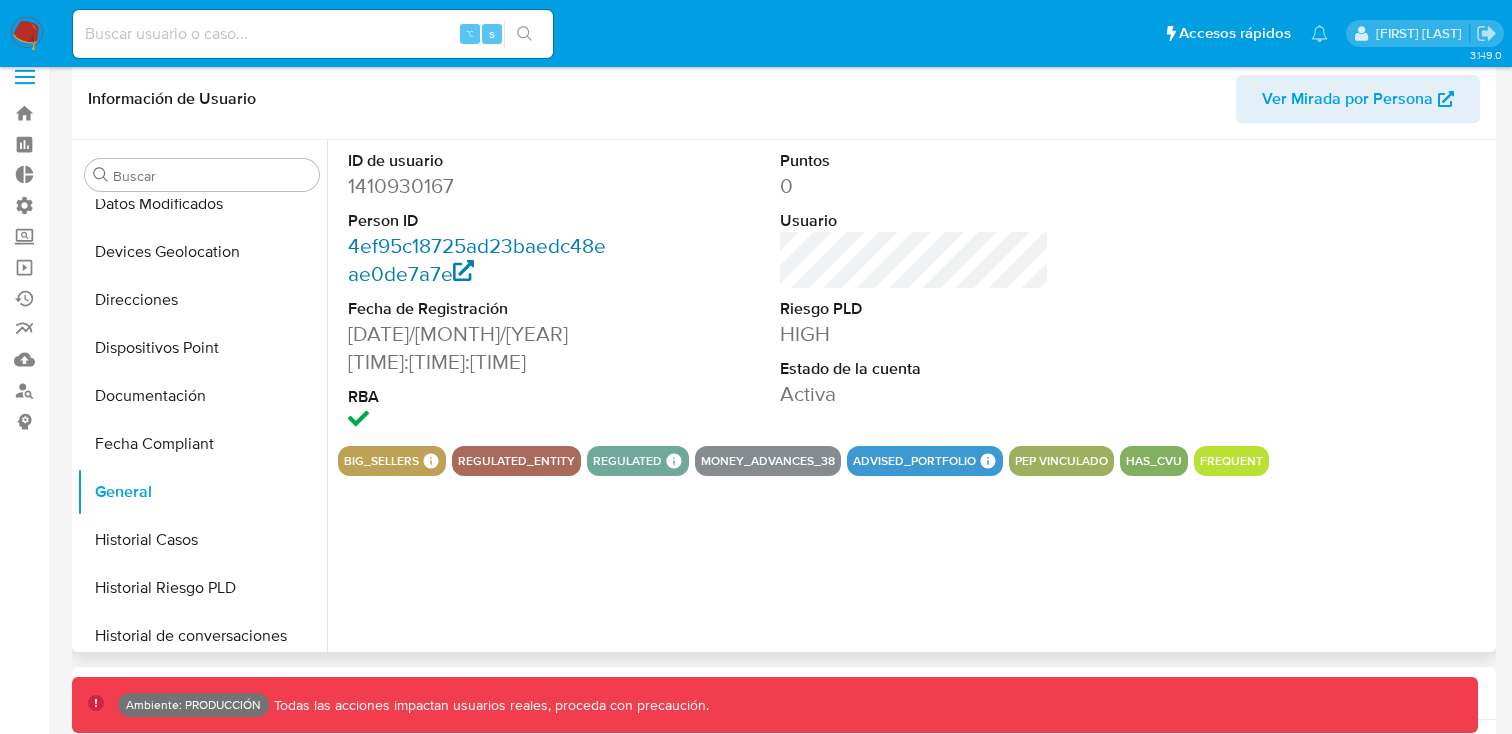 click on "4ef95c18725ad23baedc48eae0de7a7e" at bounding box center [477, 259] 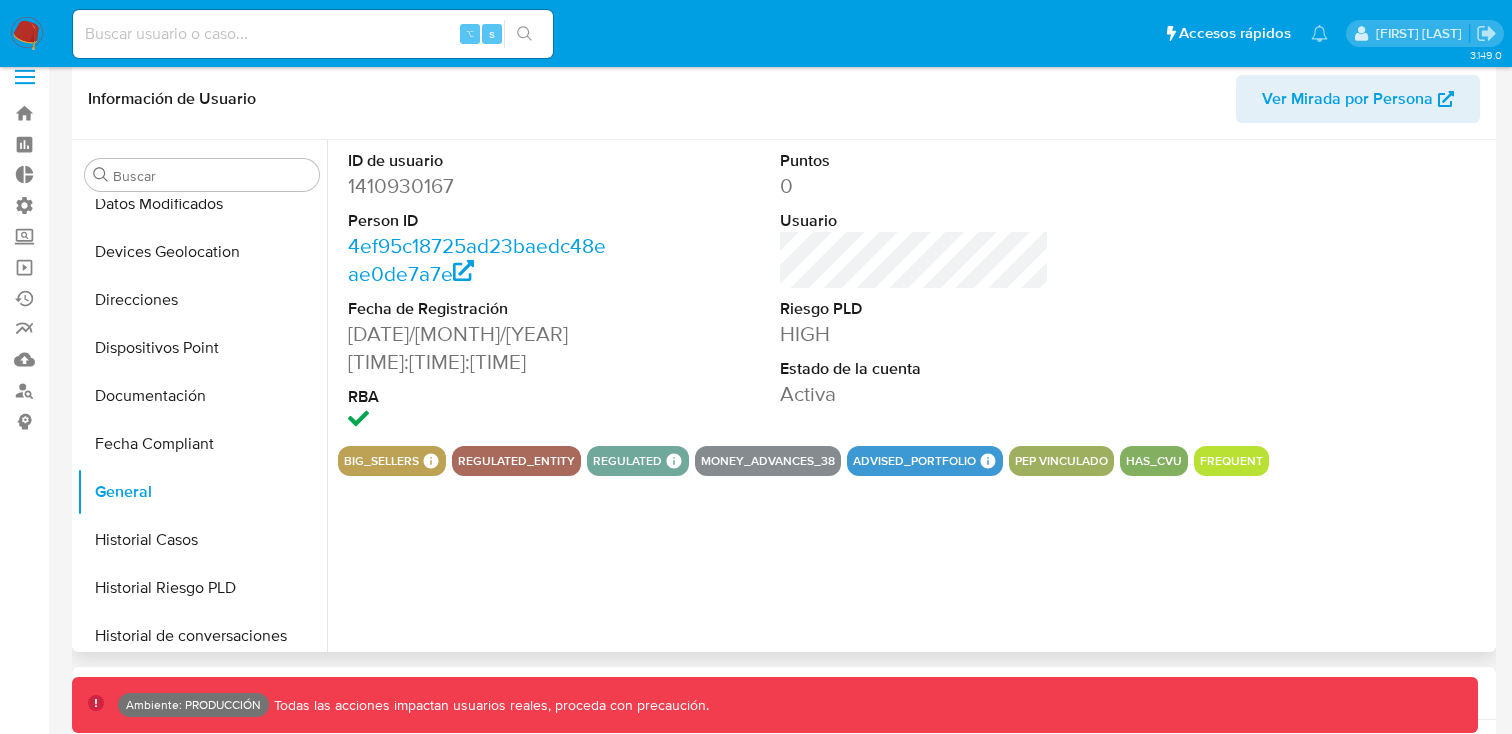 click on "PEP Vinculado" at bounding box center [1061, 461] 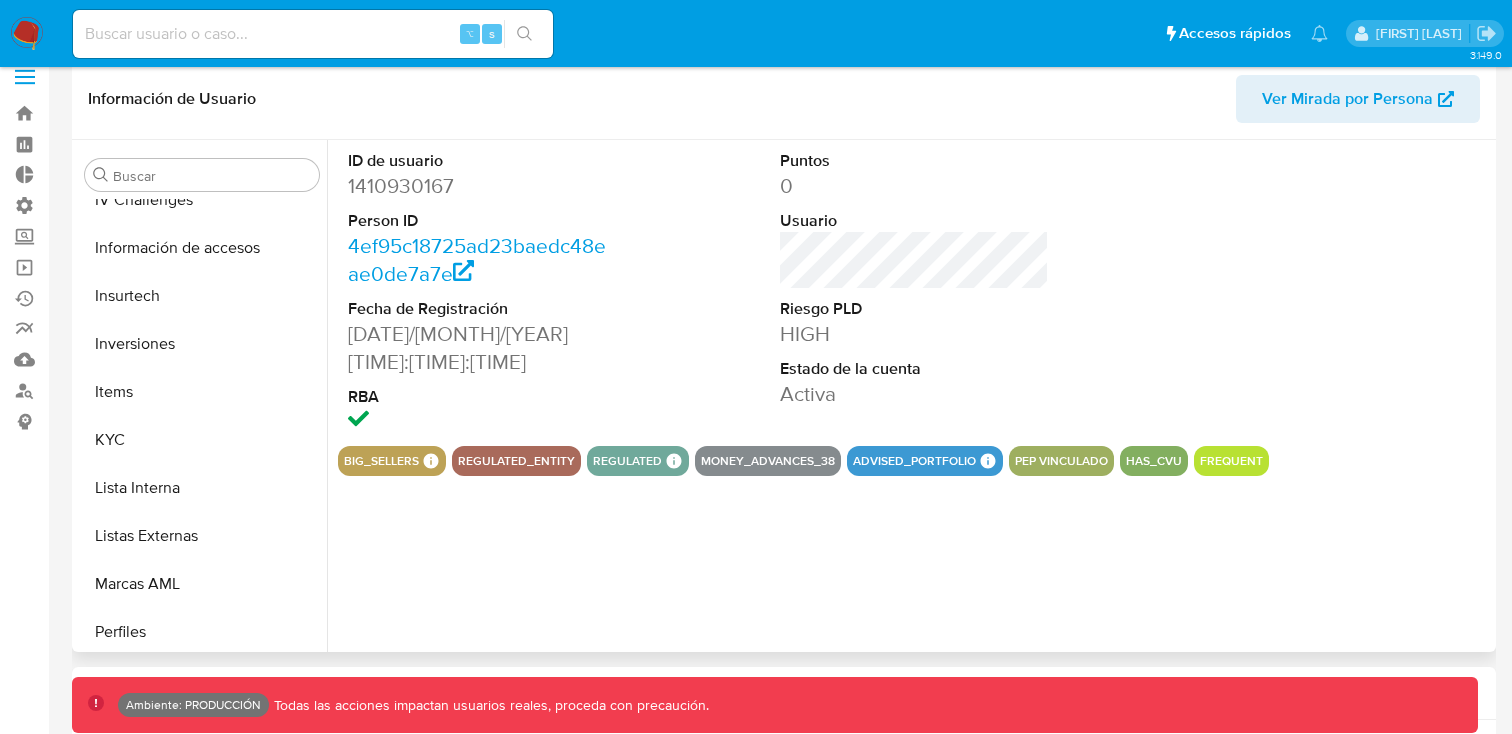 scroll, scrollTop: 793, scrollLeft: 0, axis: vertical 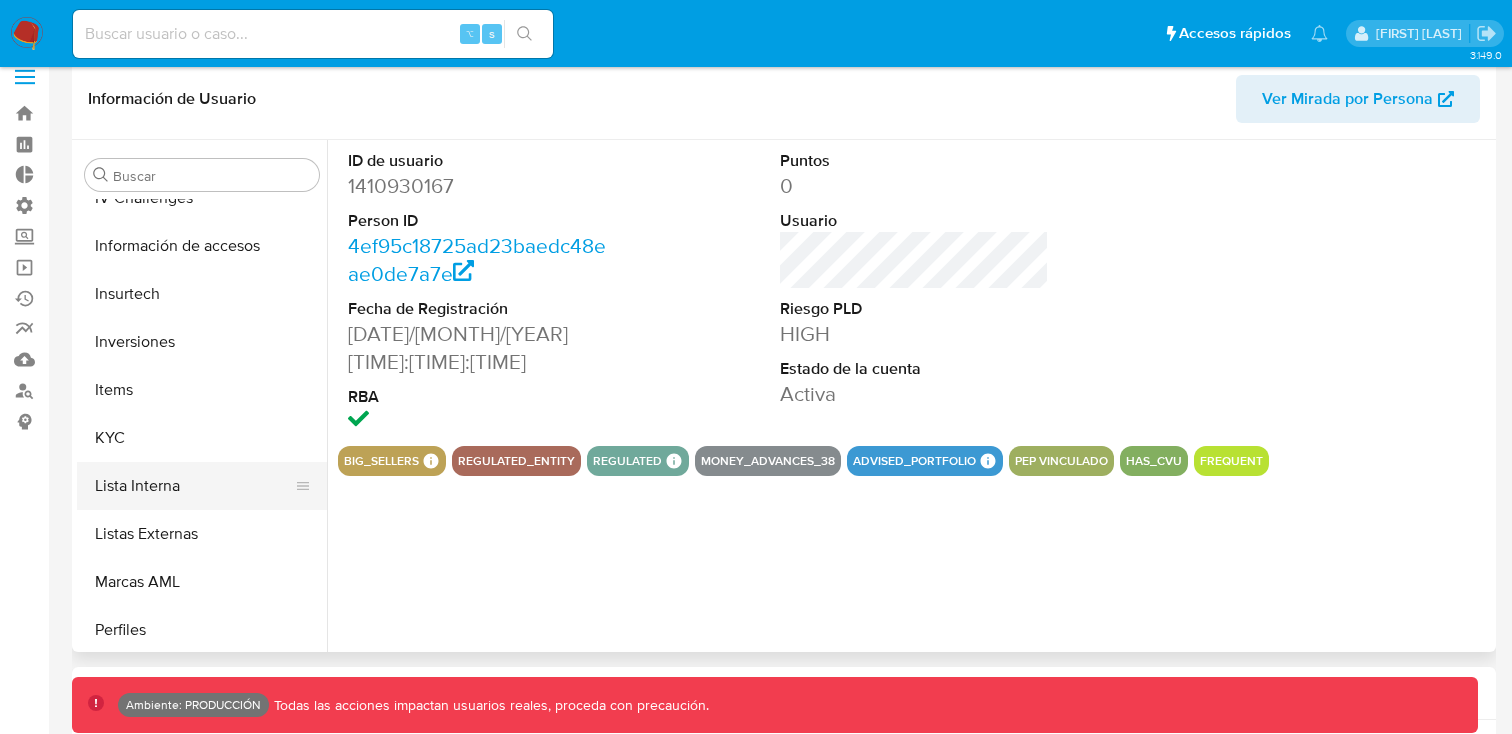 click on "Lista Interna" at bounding box center [194, 486] 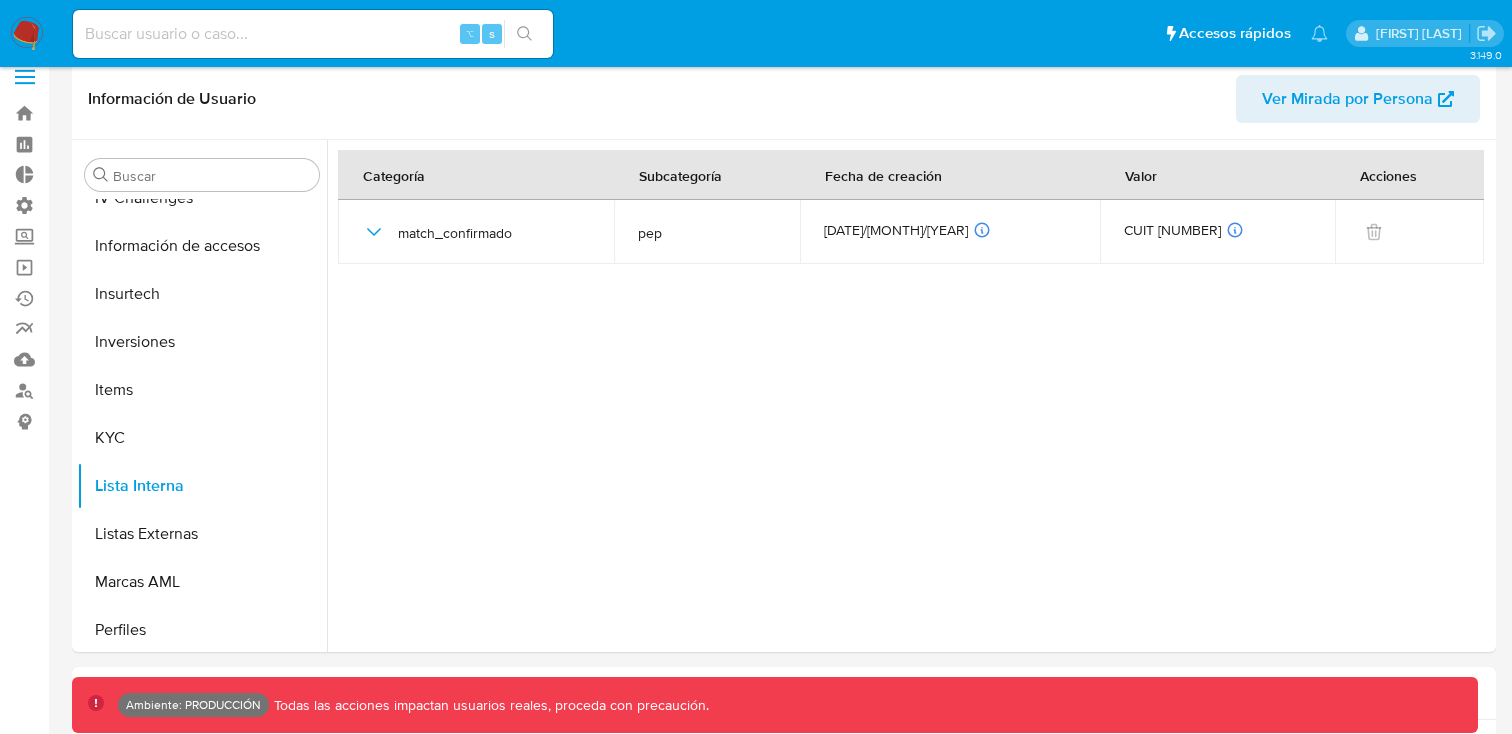 click at bounding box center (25, 77) 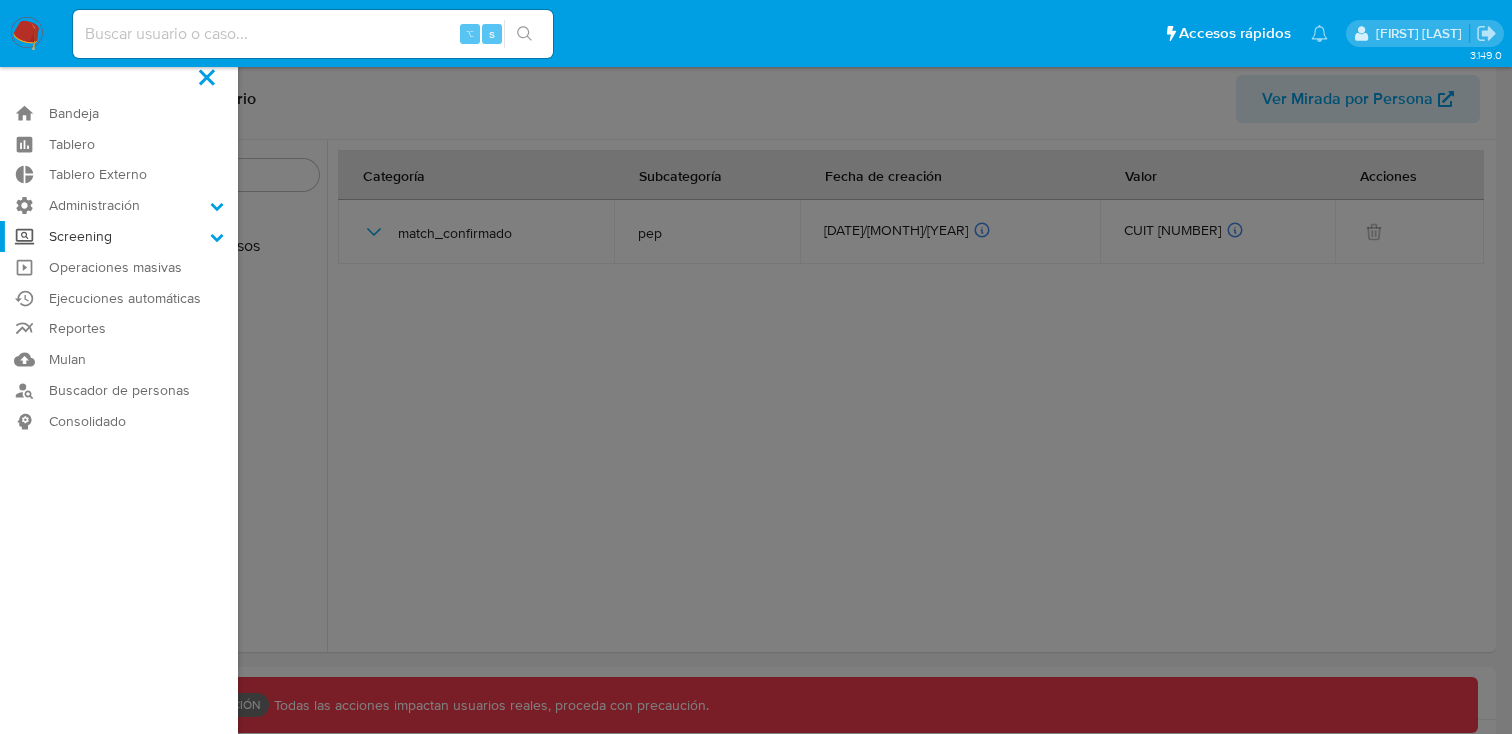 click on "Screening" at bounding box center (119, 236) 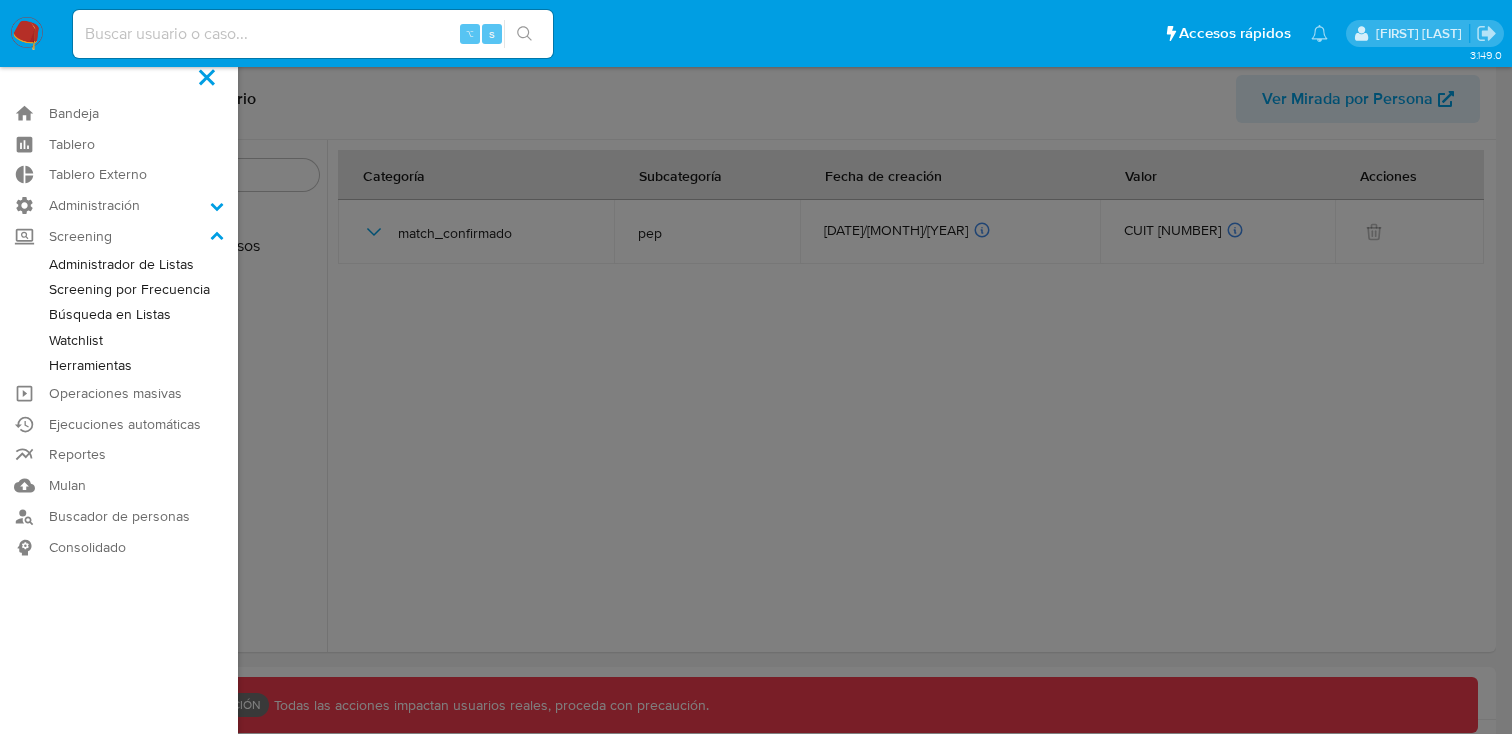 click on "Herramientas" at bounding box center (119, 365) 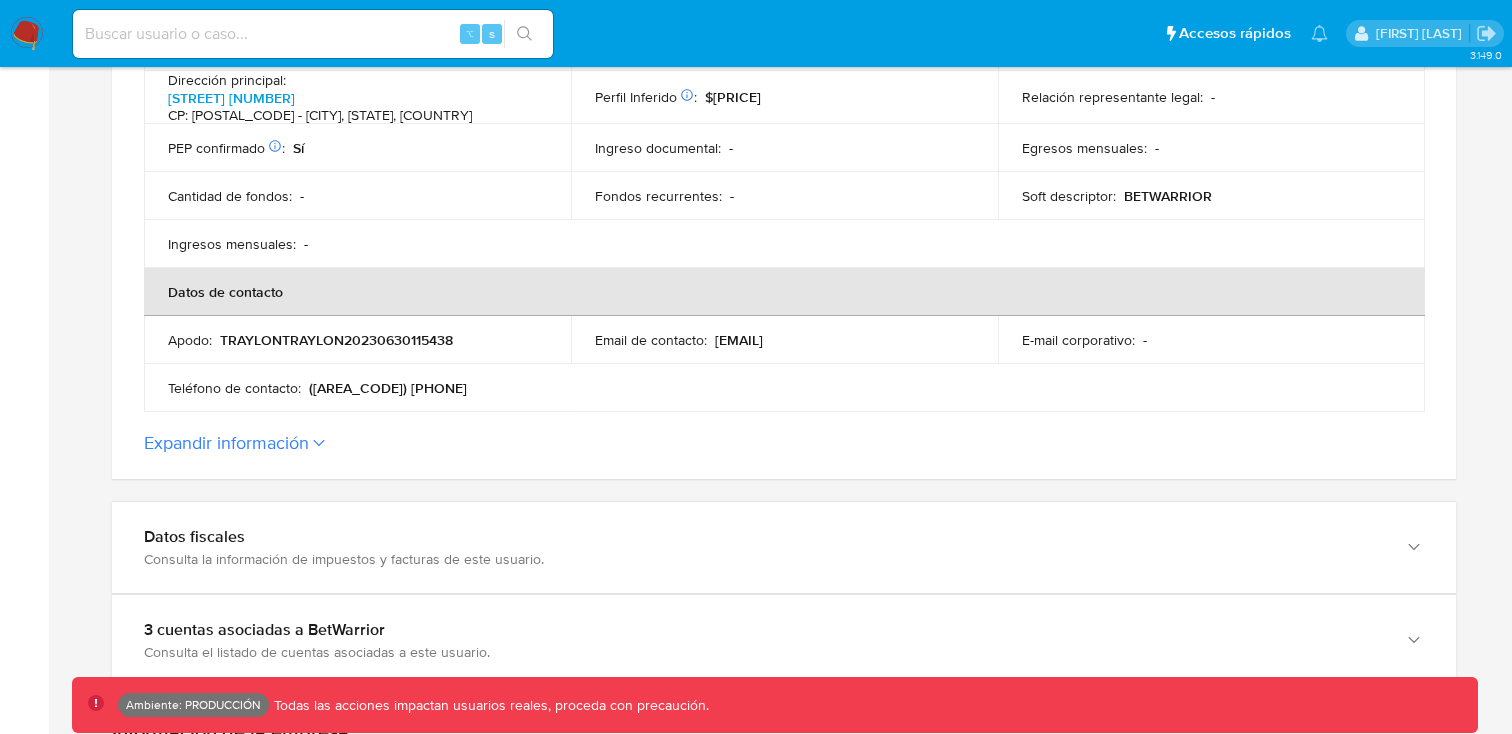 scroll, scrollTop: 702, scrollLeft: 0, axis: vertical 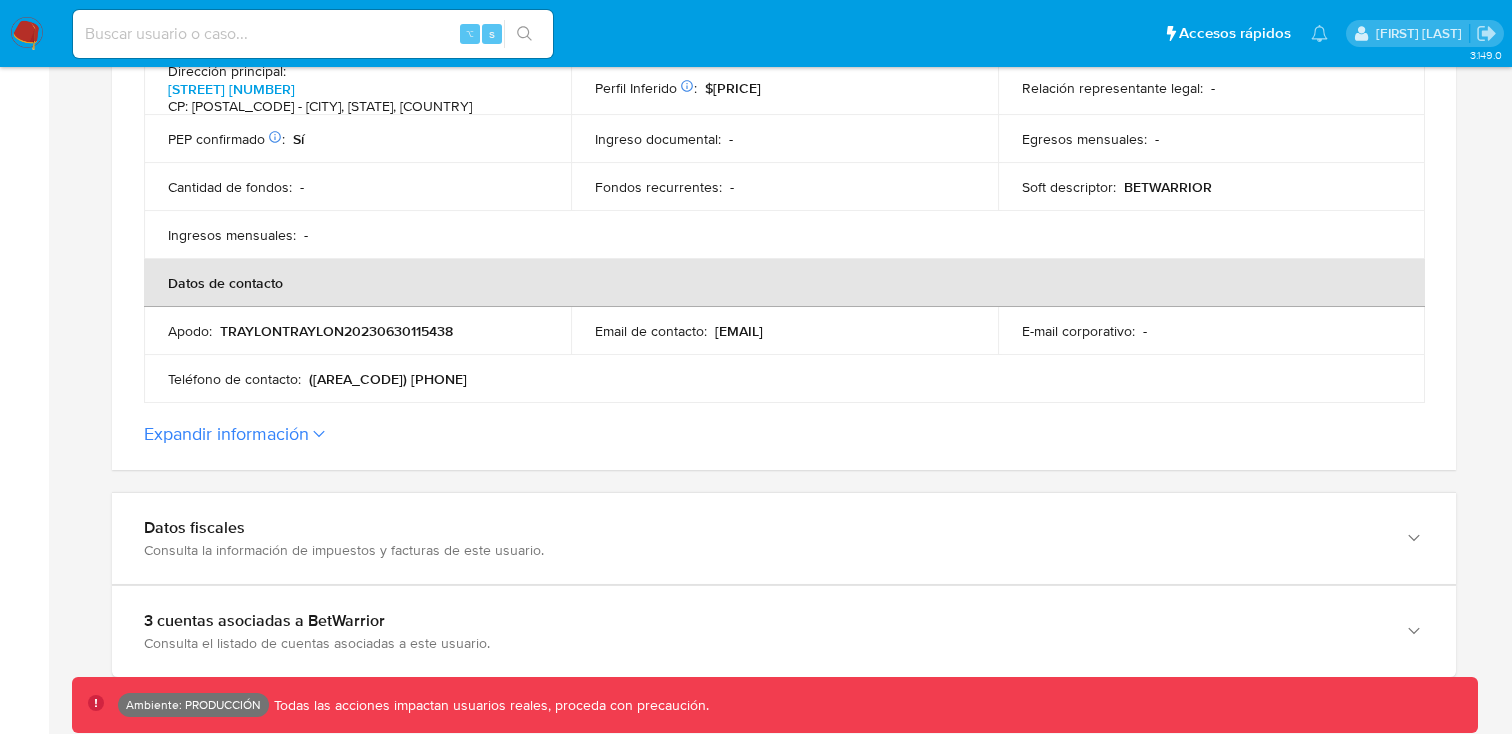 click 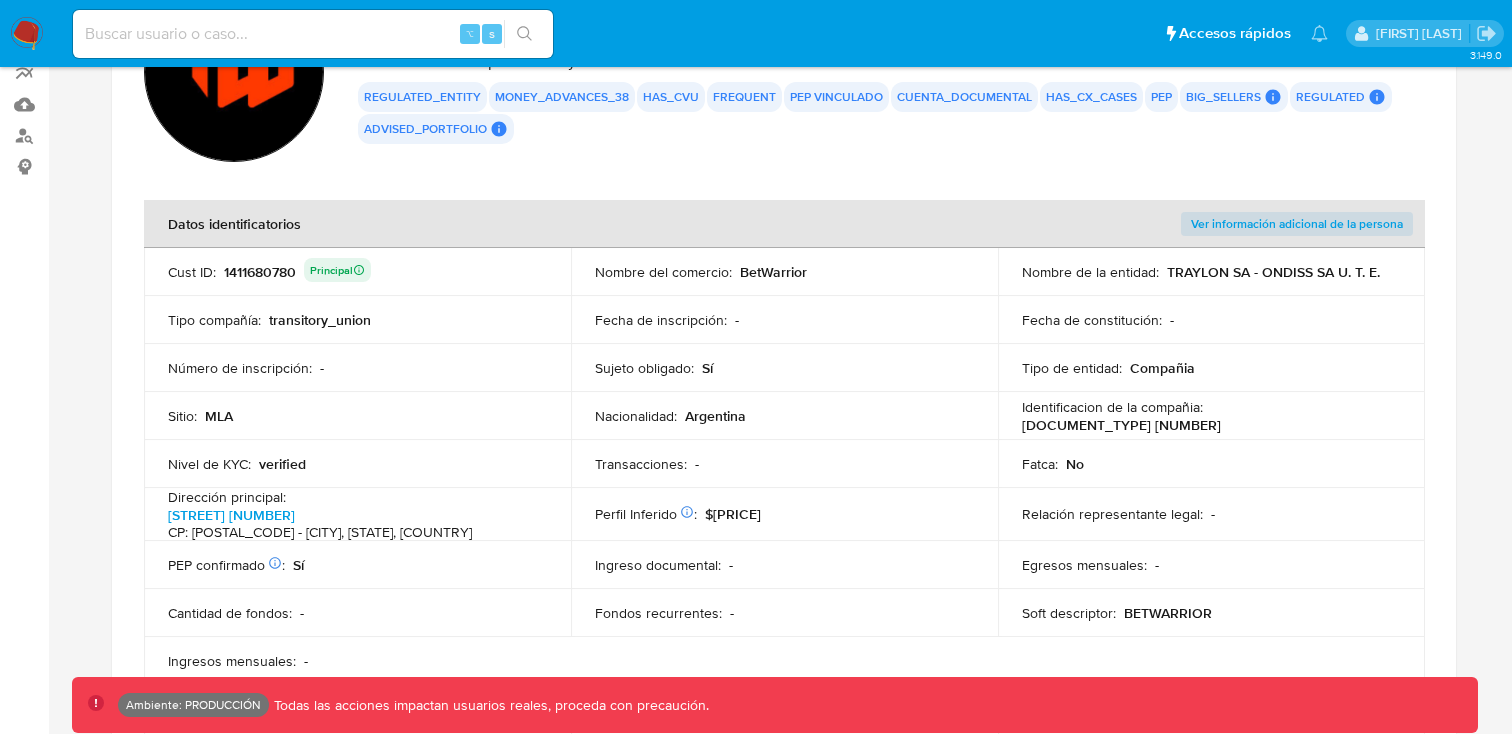 scroll, scrollTop: 215, scrollLeft: 0, axis: vertical 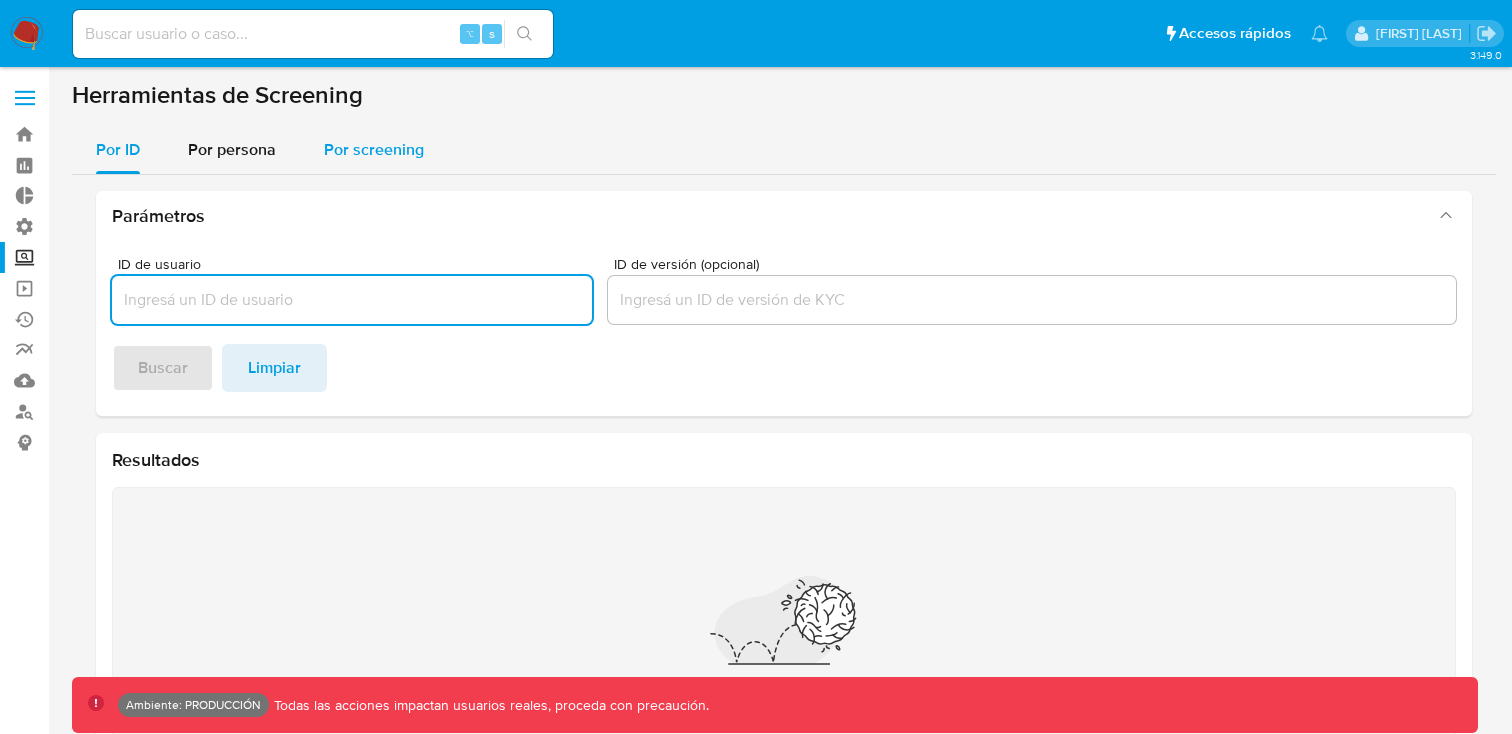 click on "Por screening" at bounding box center (374, 149) 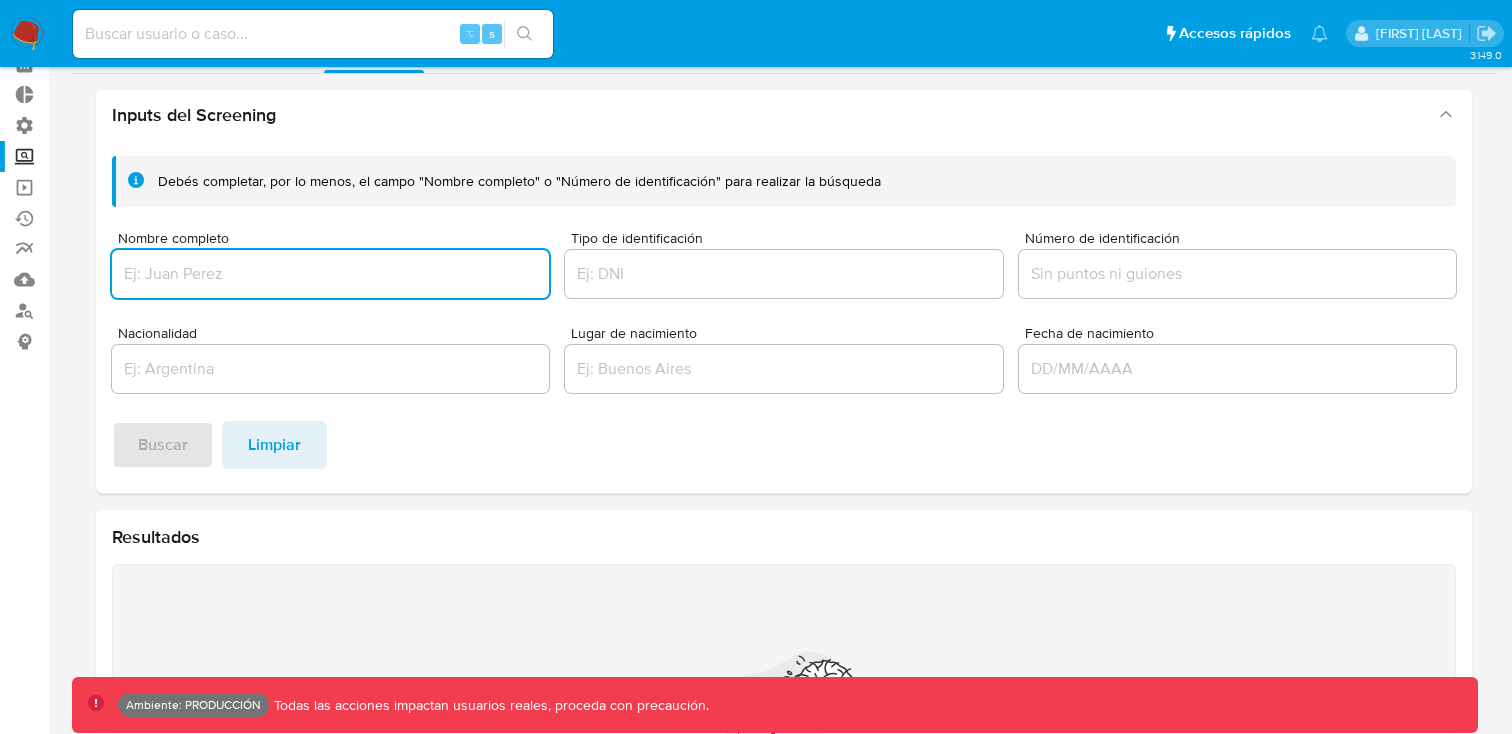 scroll, scrollTop: 108, scrollLeft: 0, axis: vertical 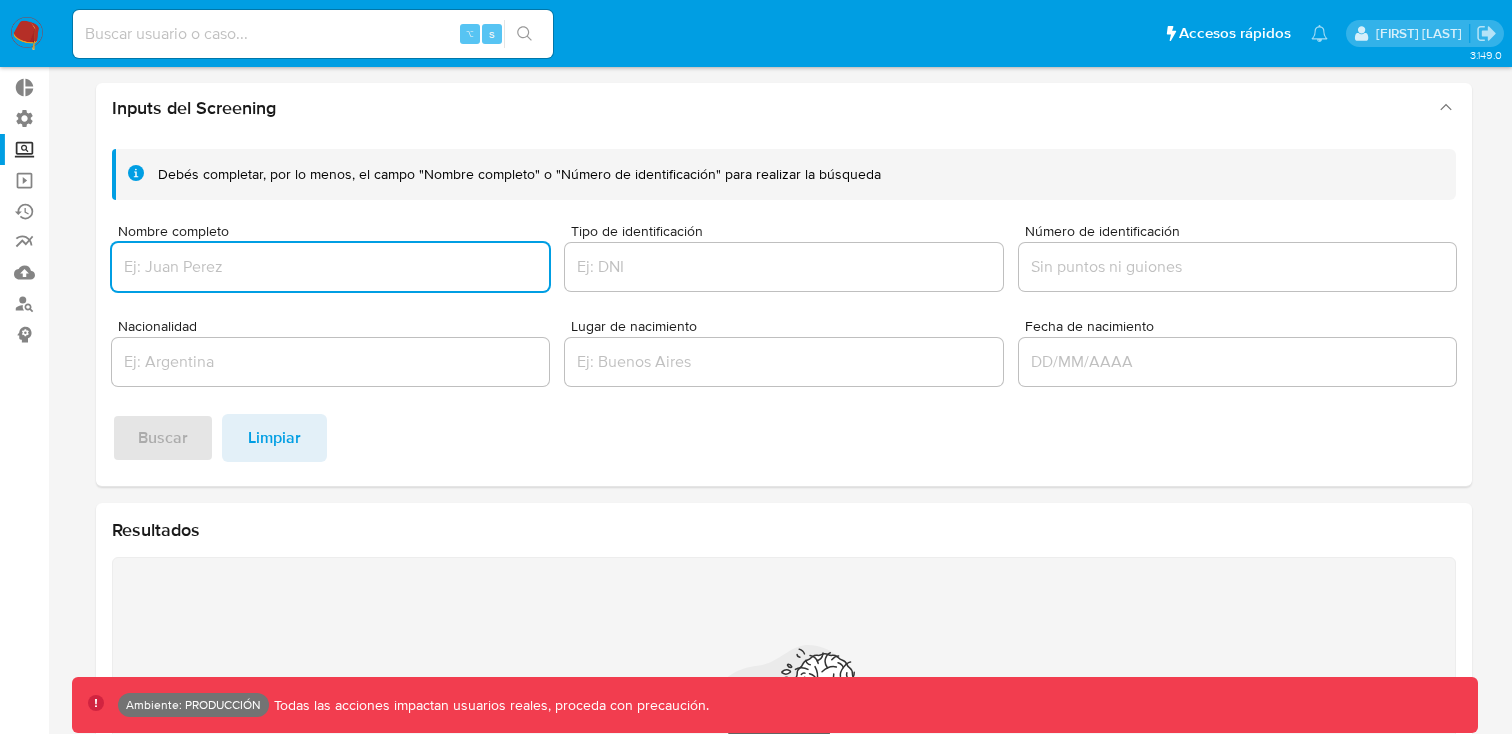 click at bounding box center [330, 267] 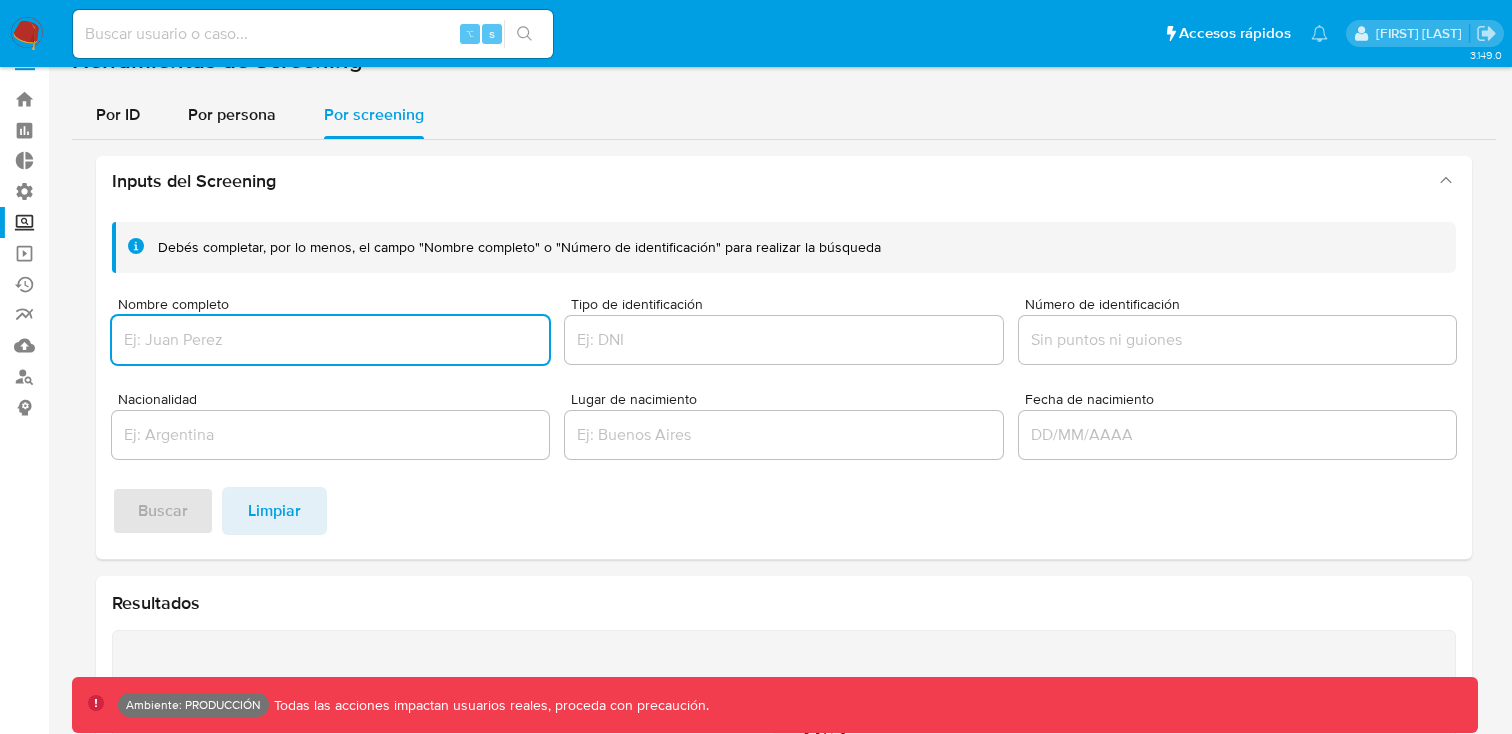 scroll, scrollTop: 0, scrollLeft: 0, axis: both 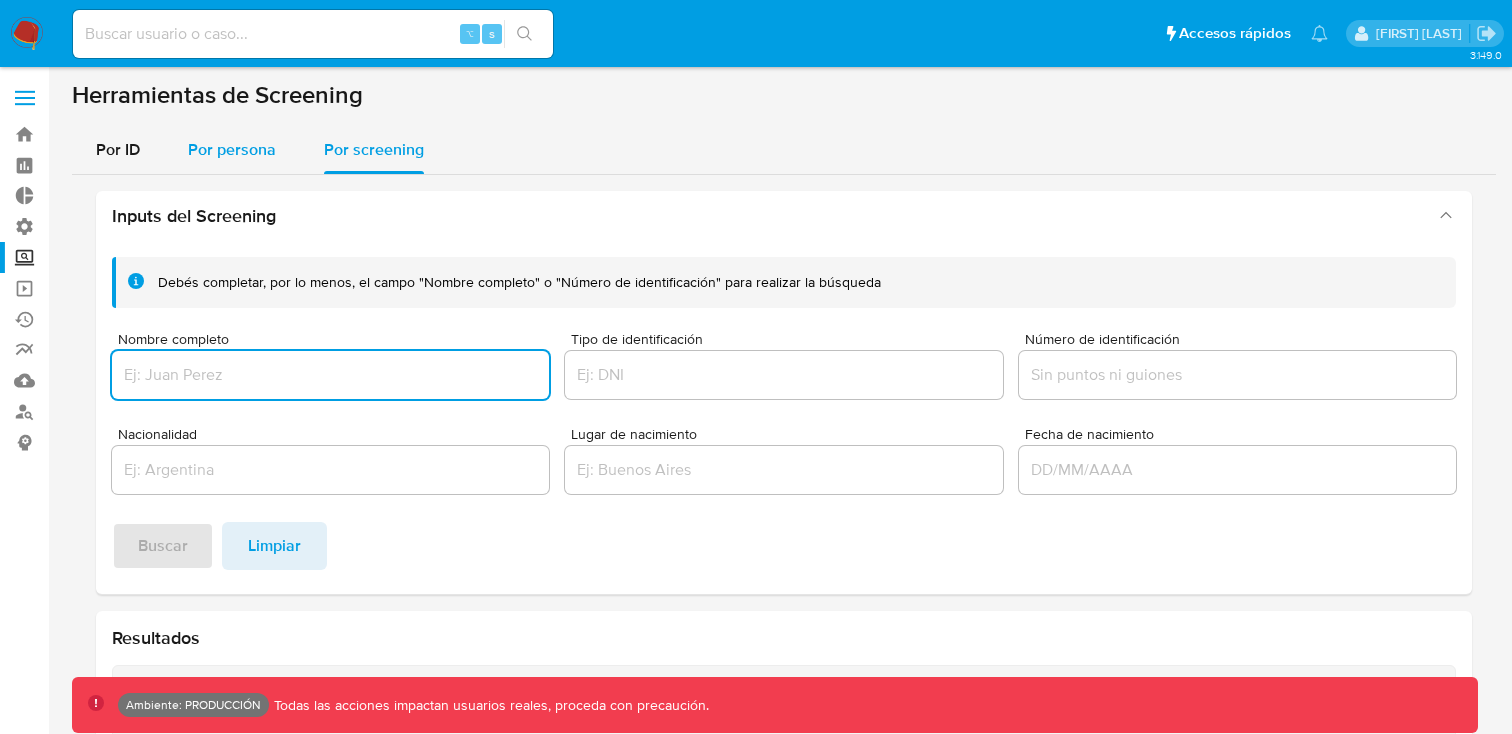 click on "Por persona" at bounding box center (232, 149) 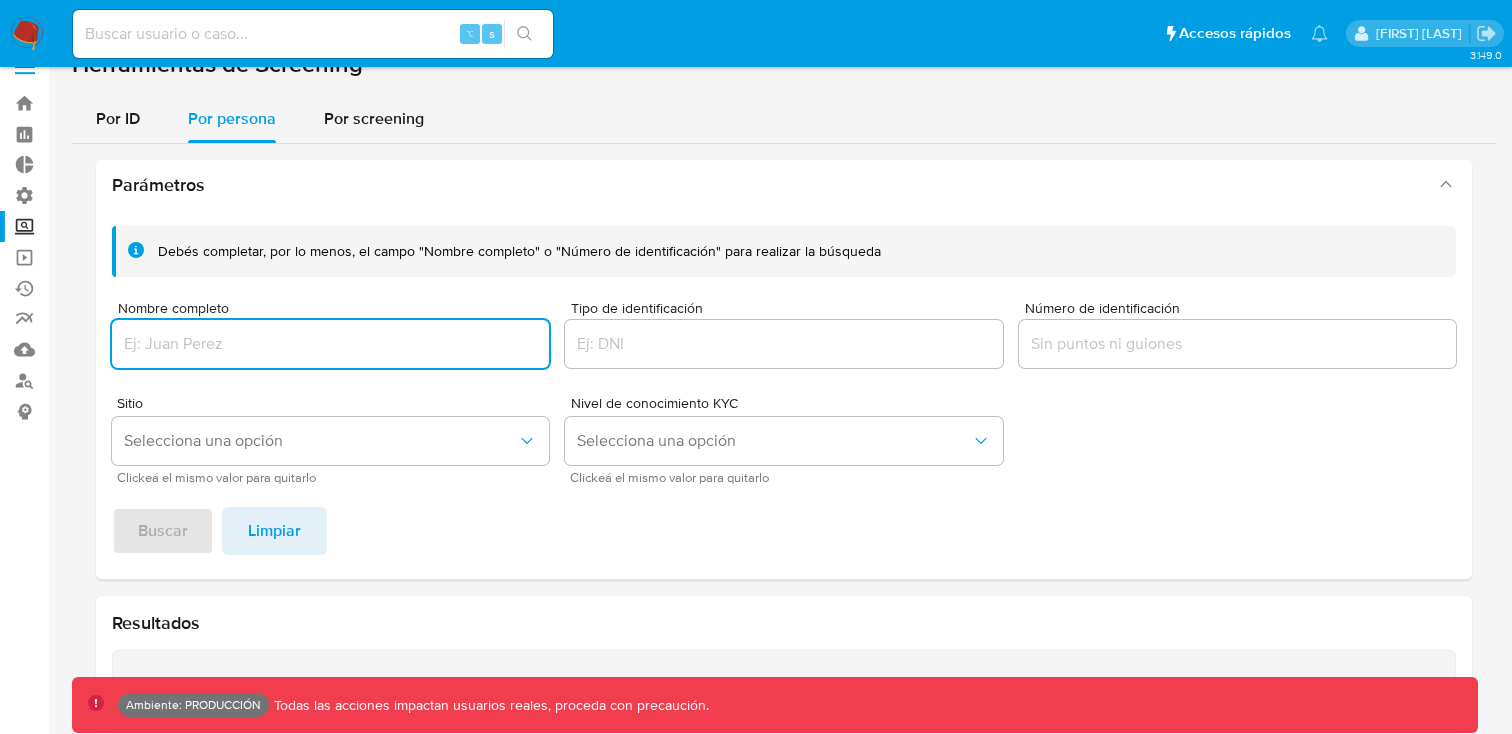 scroll, scrollTop: 45, scrollLeft: 0, axis: vertical 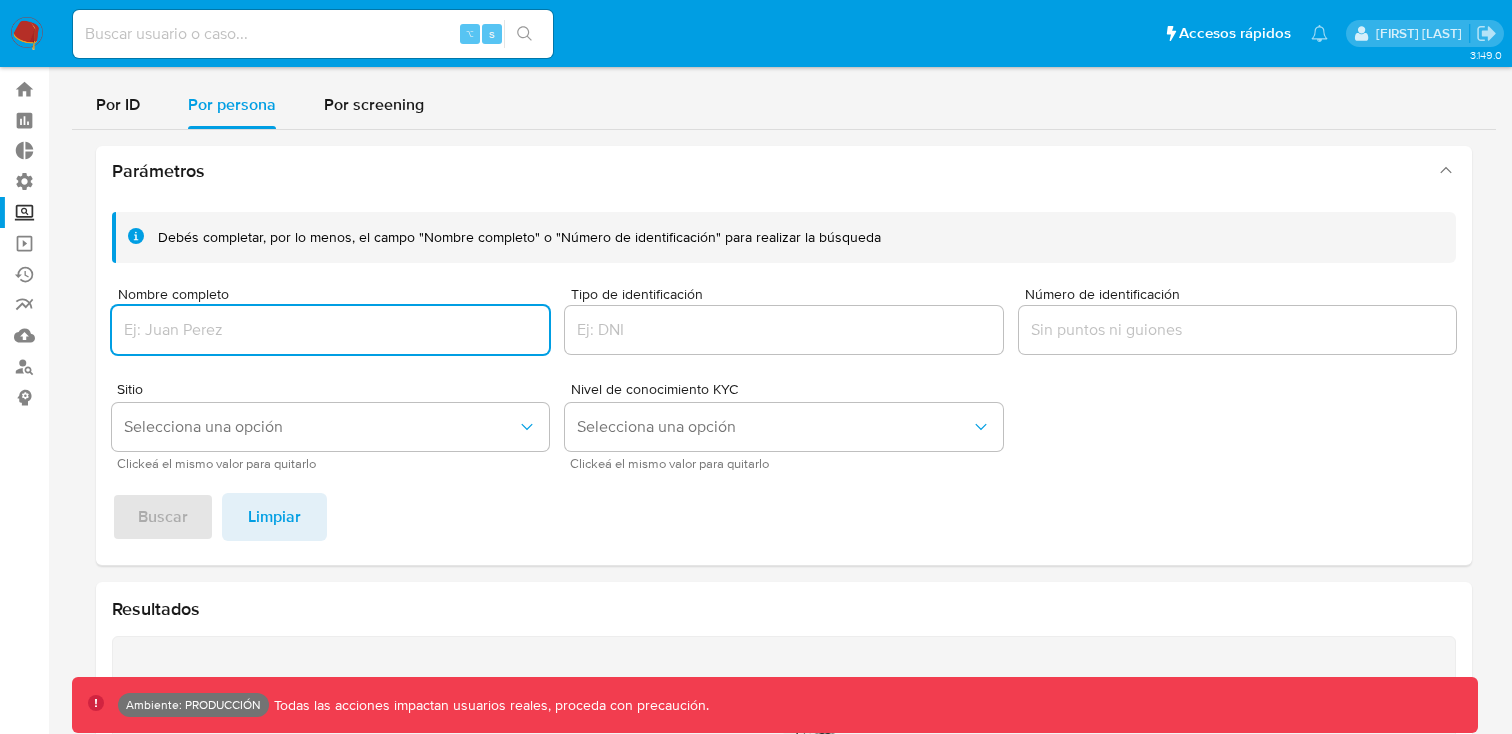 click at bounding box center [330, 330] 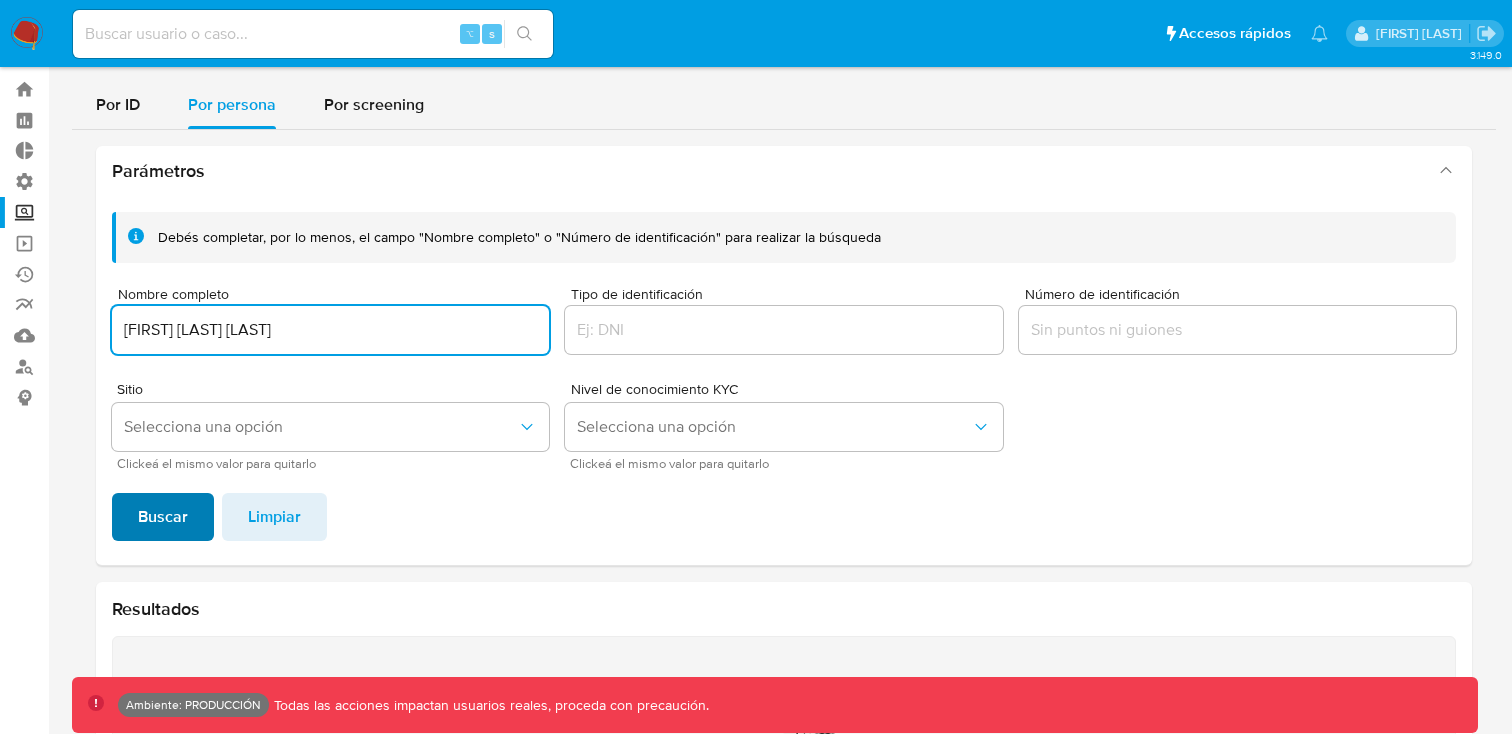 type on "LUIZ FERNANDO DA SILVA" 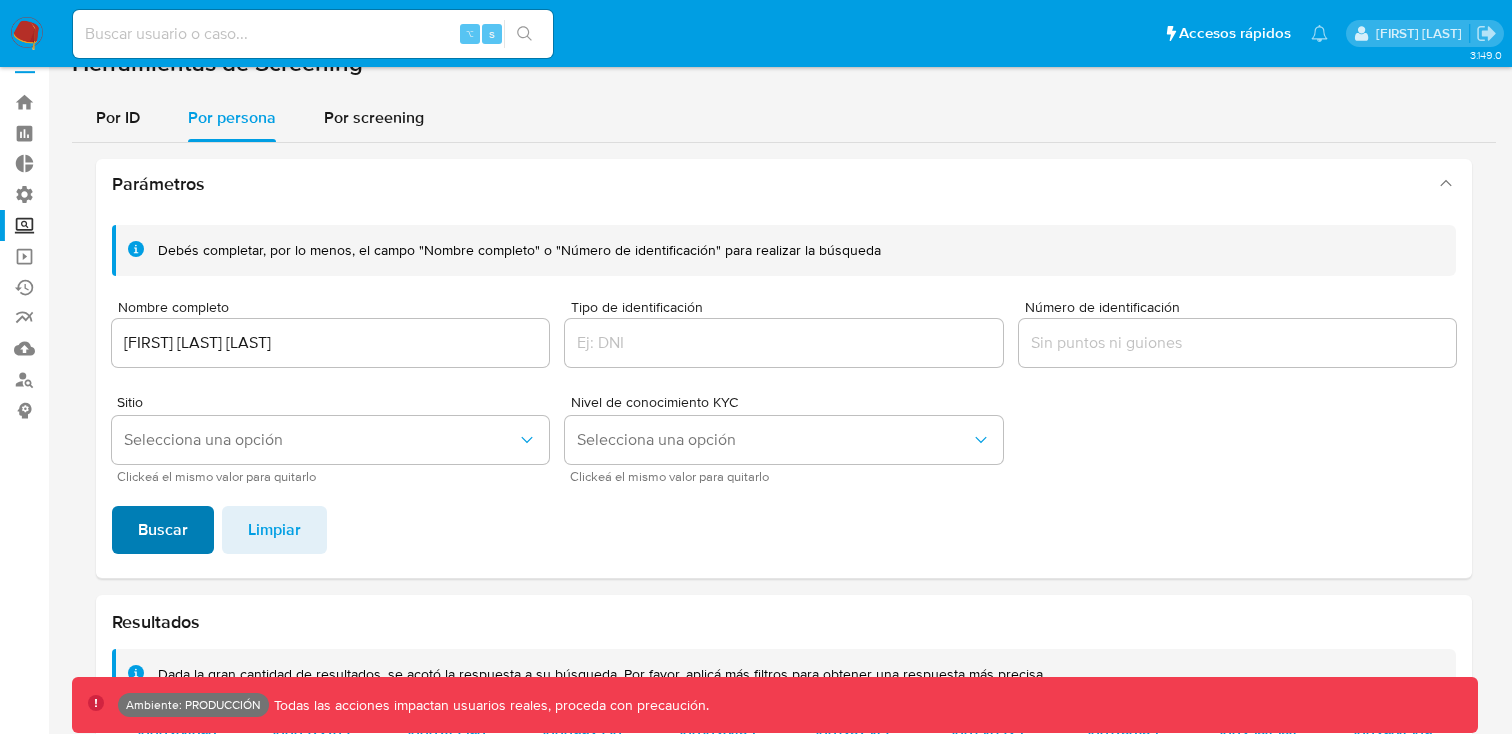 scroll, scrollTop: 0, scrollLeft: 0, axis: both 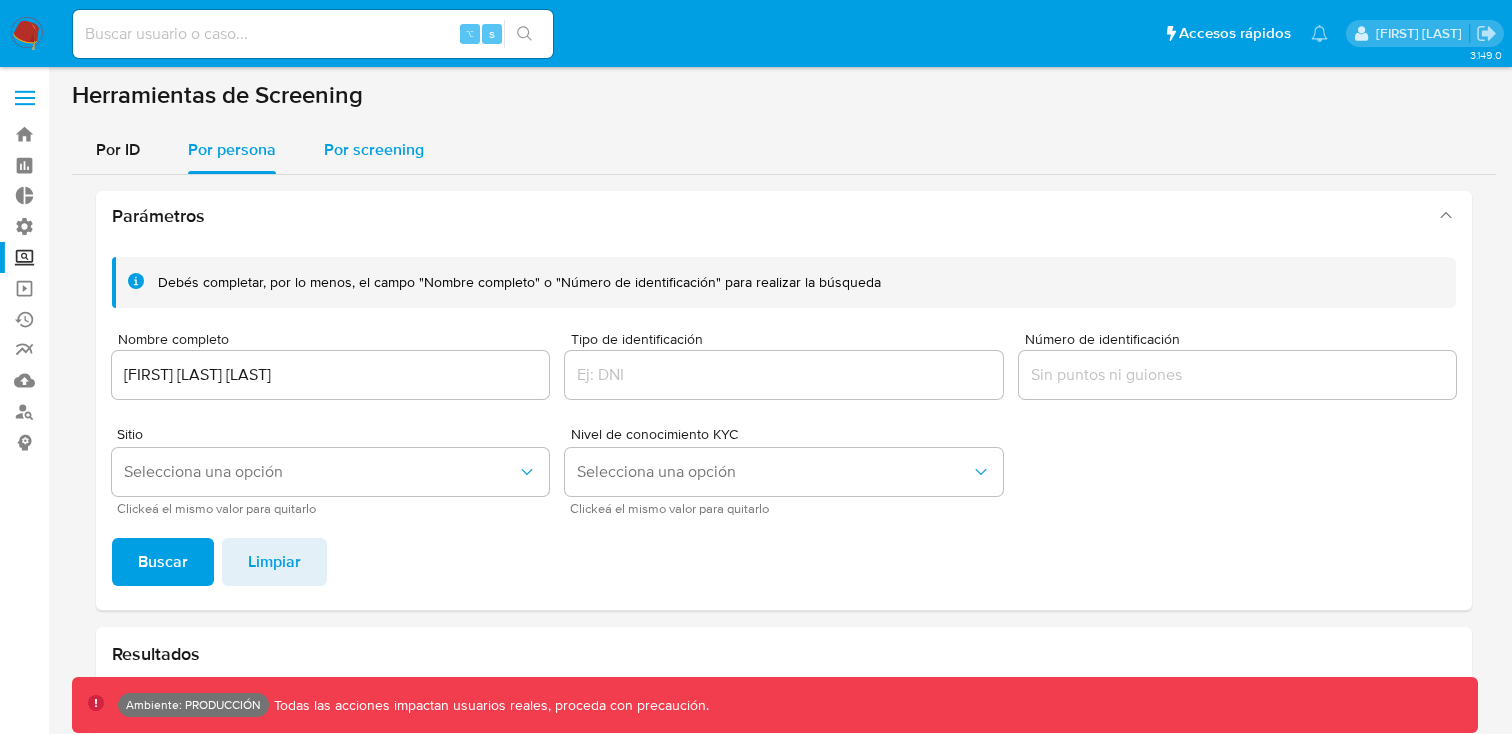 click on "Por screening" at bounding box center (374, 150) 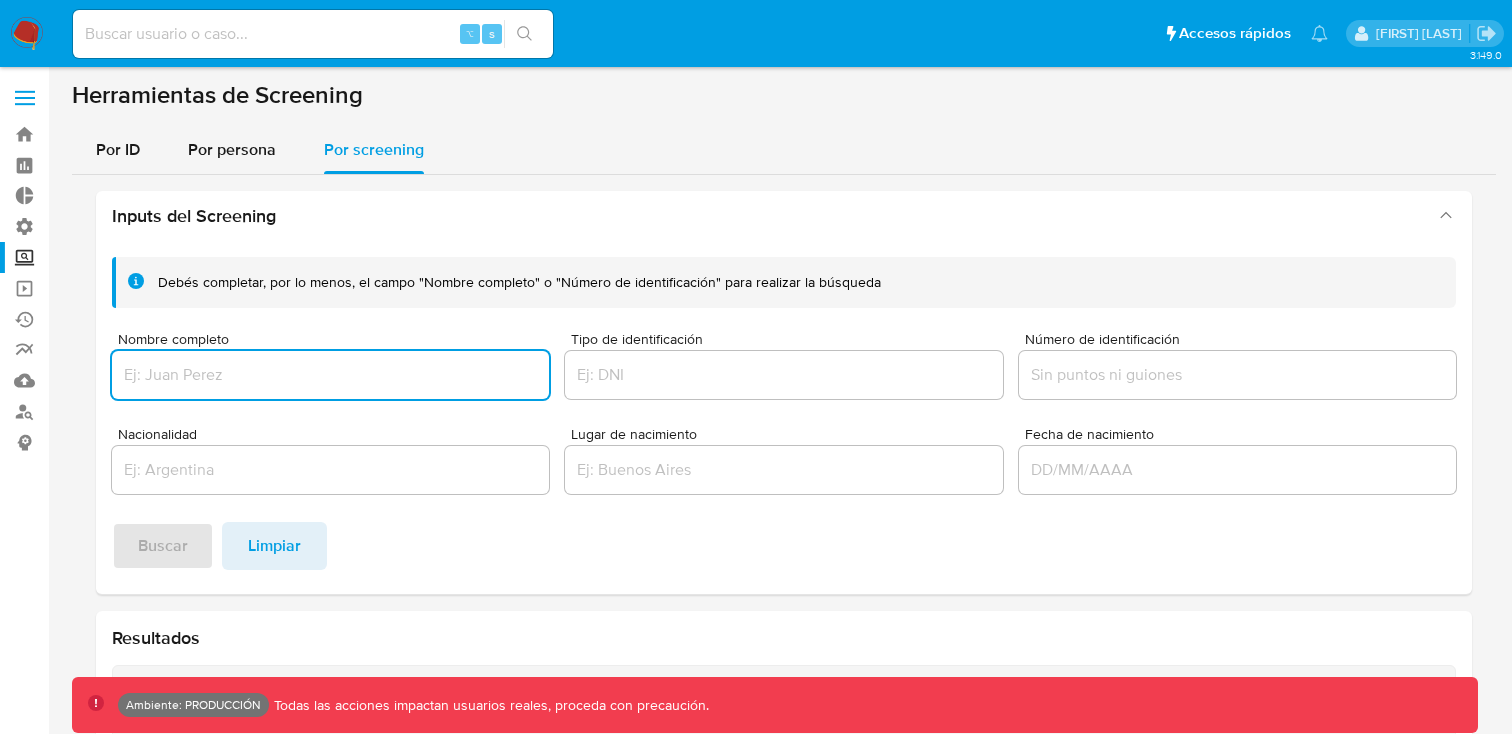 click at bounding box center [330, 375] 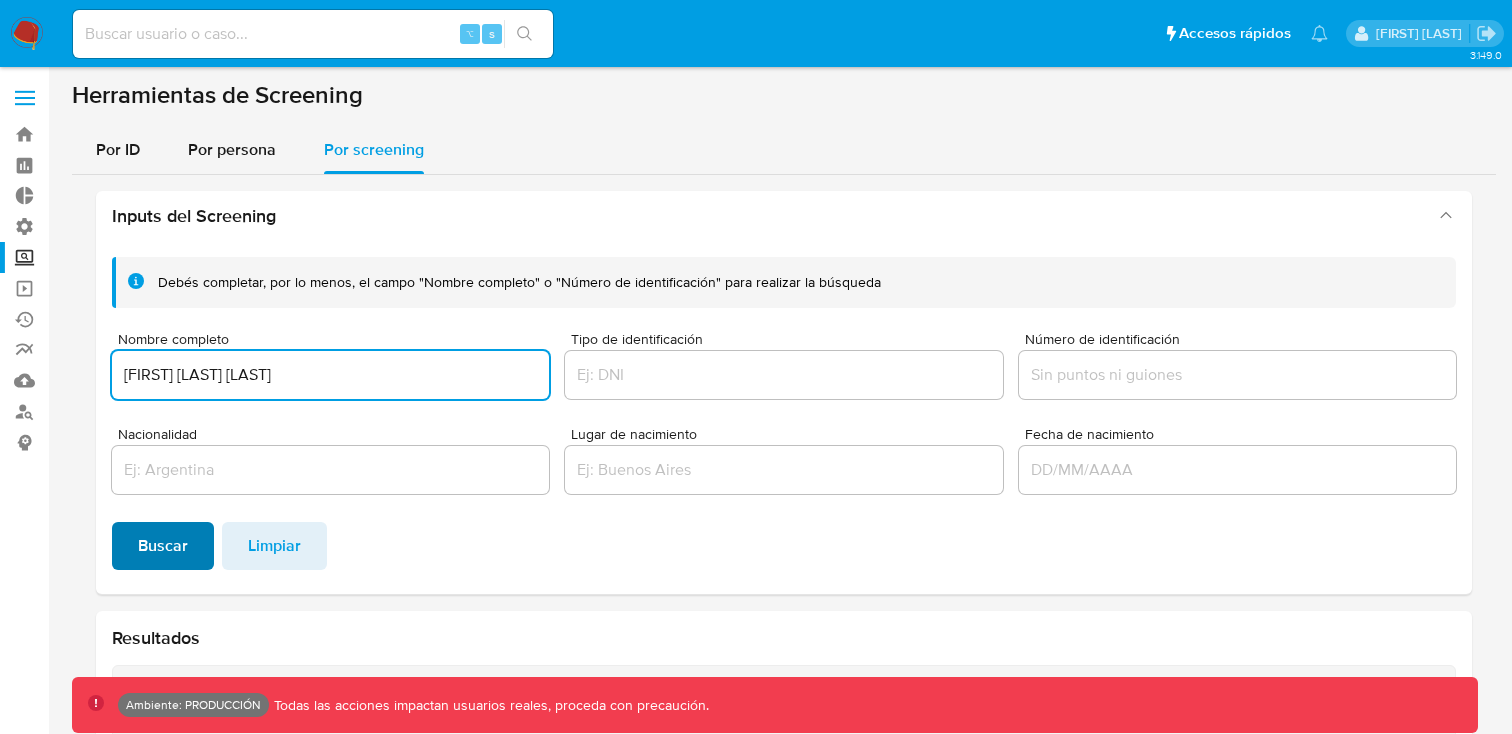 click on "Buscar" at bounding box center (163, 546) 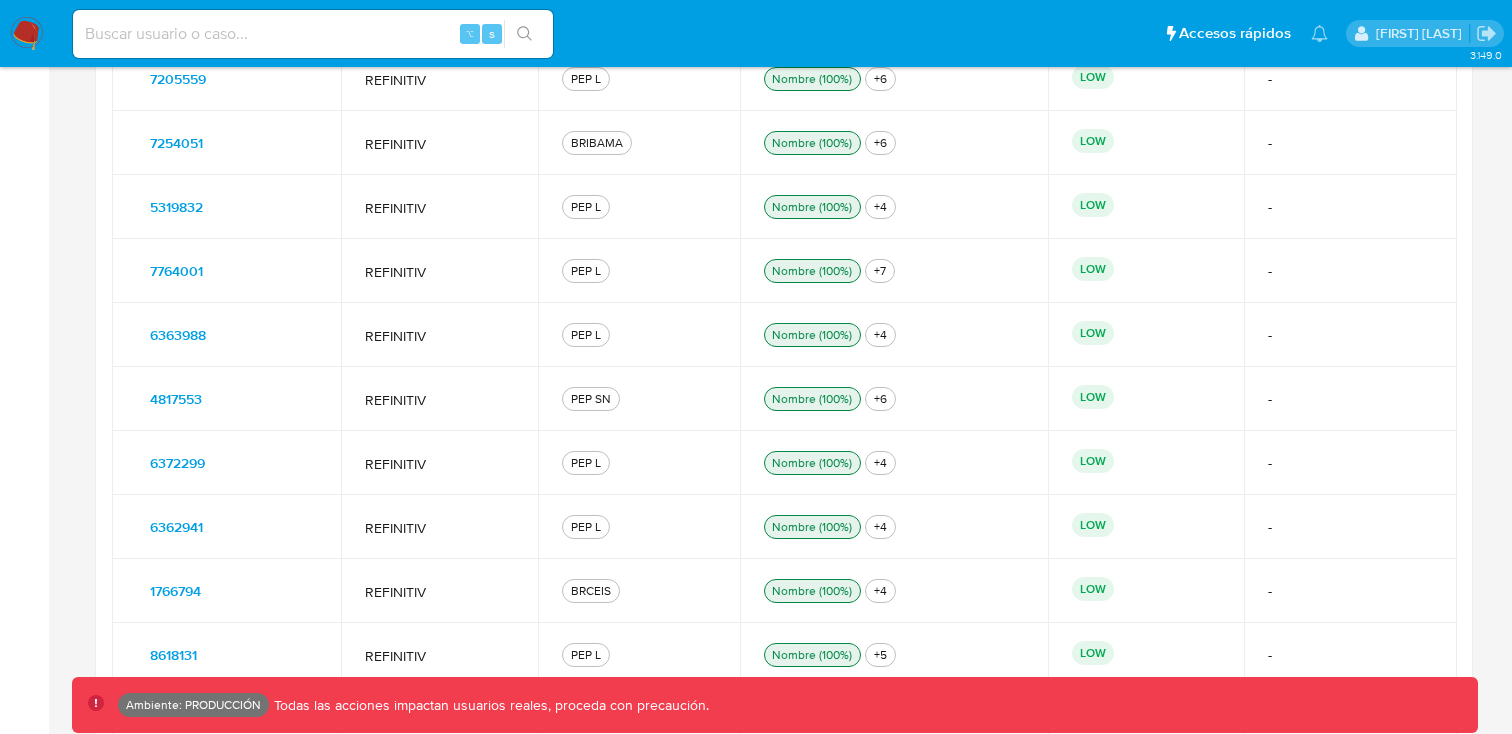 scroll, scrollTop: 928, scrollLeft: 0, axis: vertical 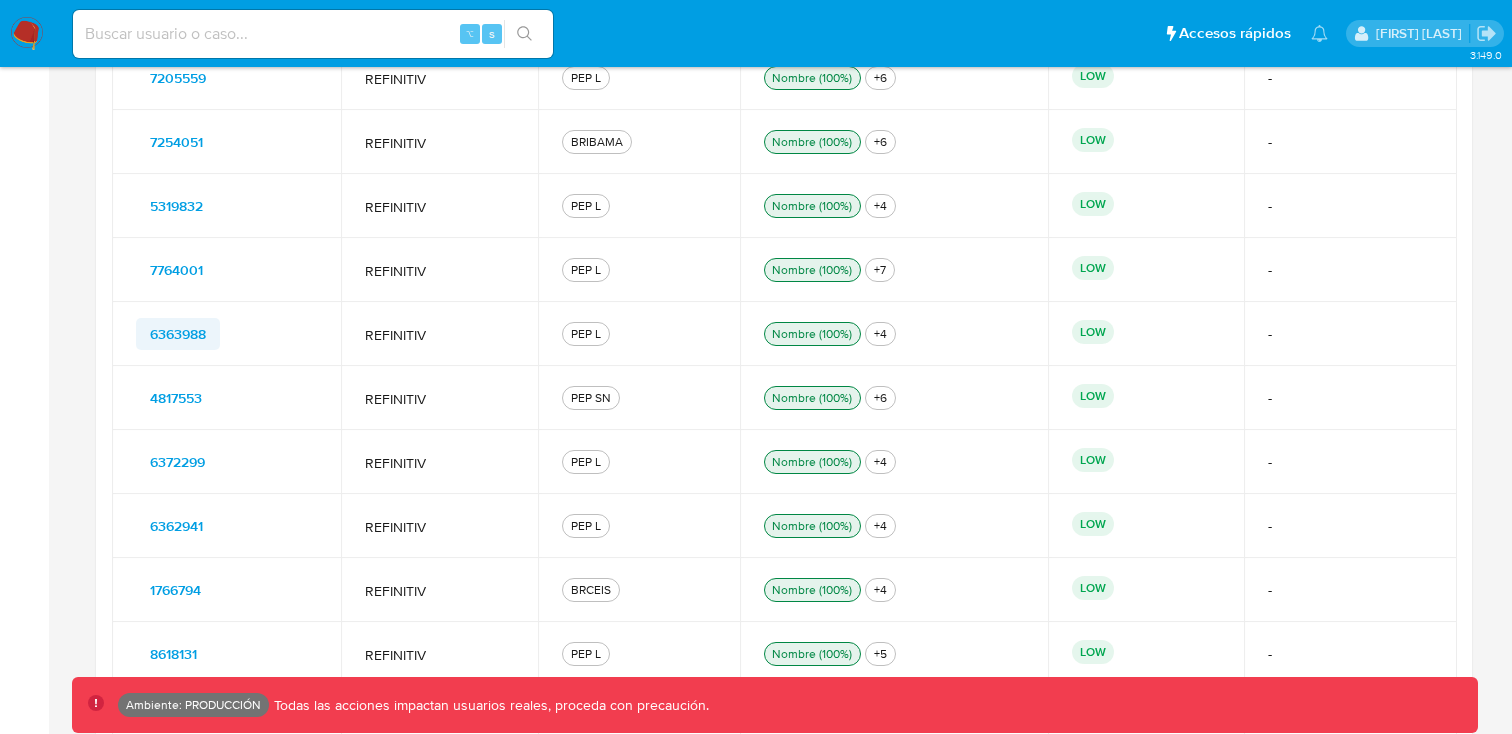 click on "6363988" at bounding box center [178, 334] 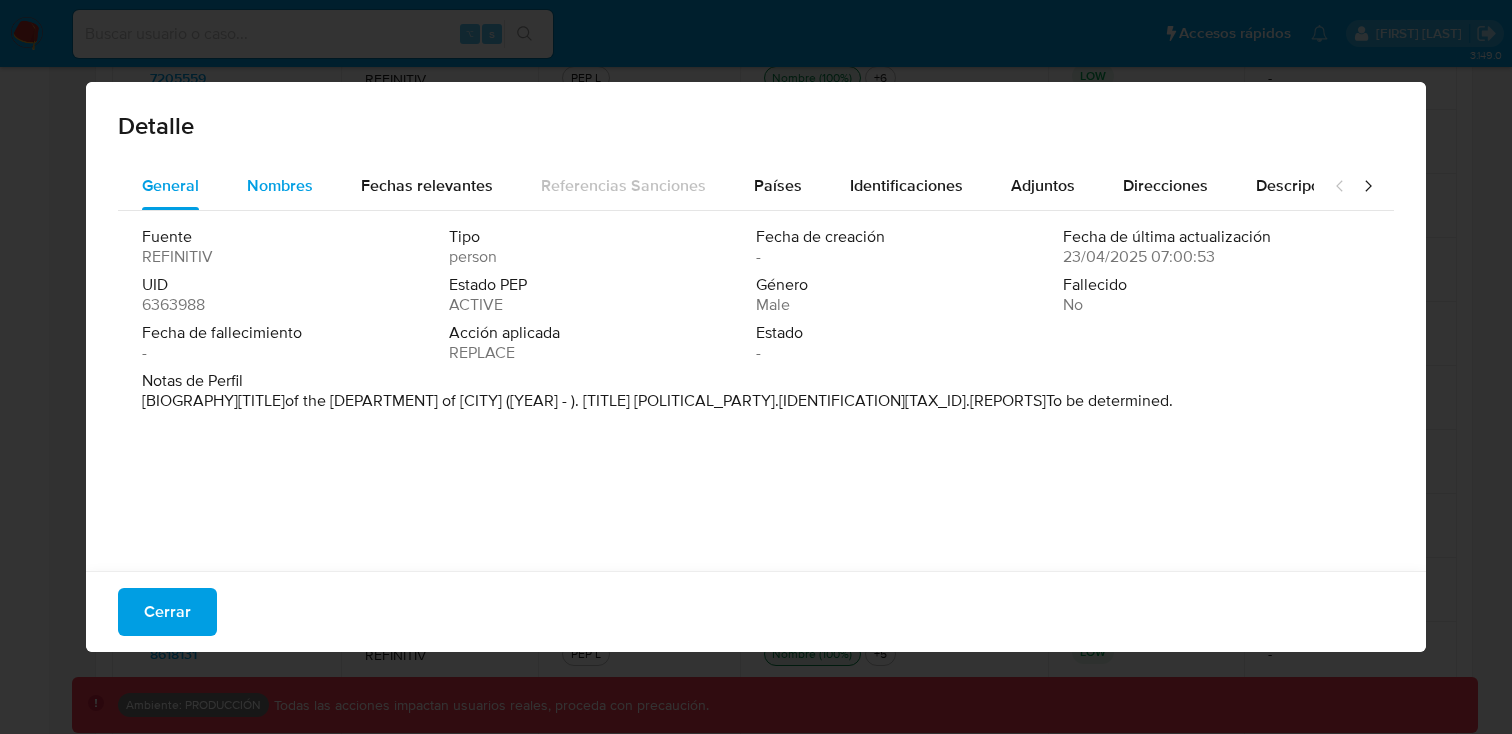 click on "Nombres" at bounding box center (280, 185) 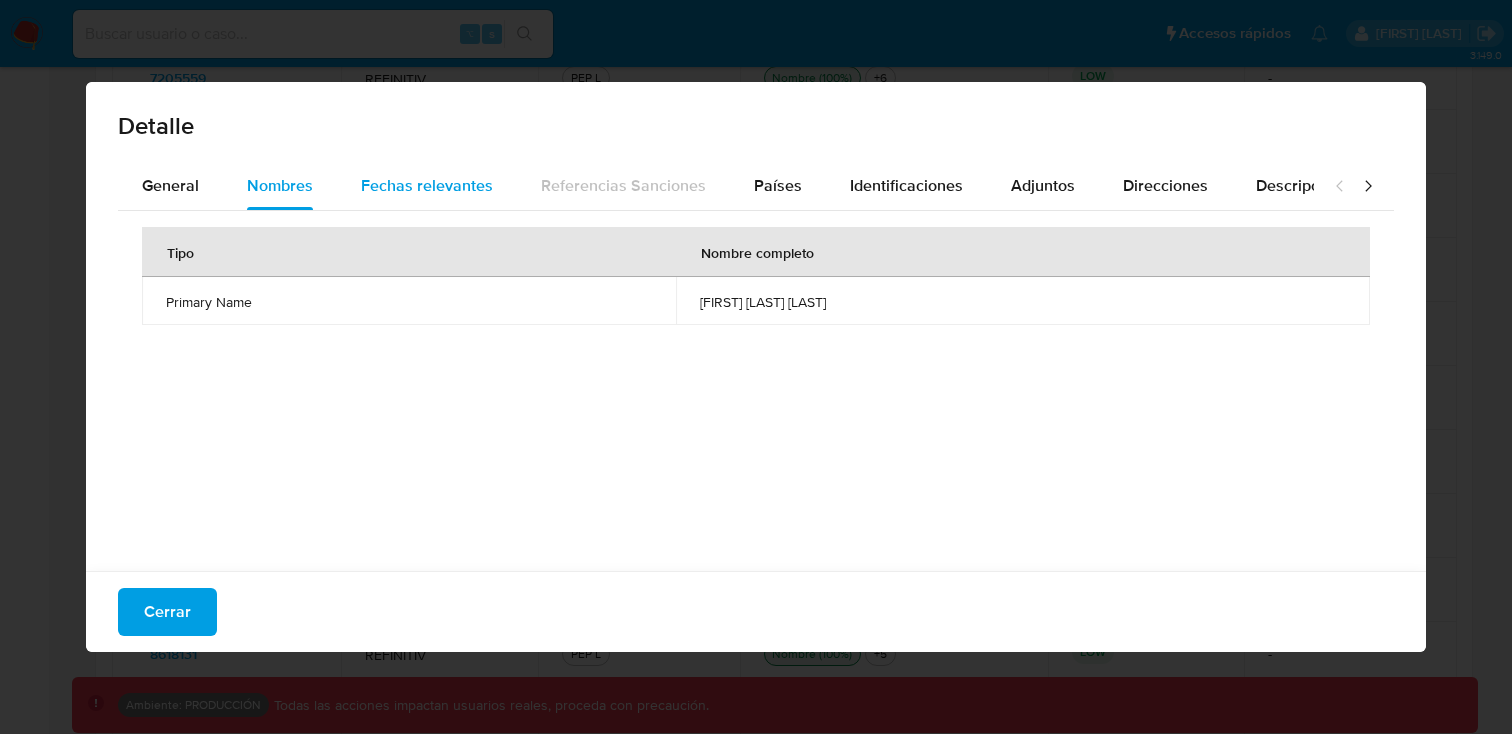 click on "Fechas relevantes" at bounding box center (427, 185) 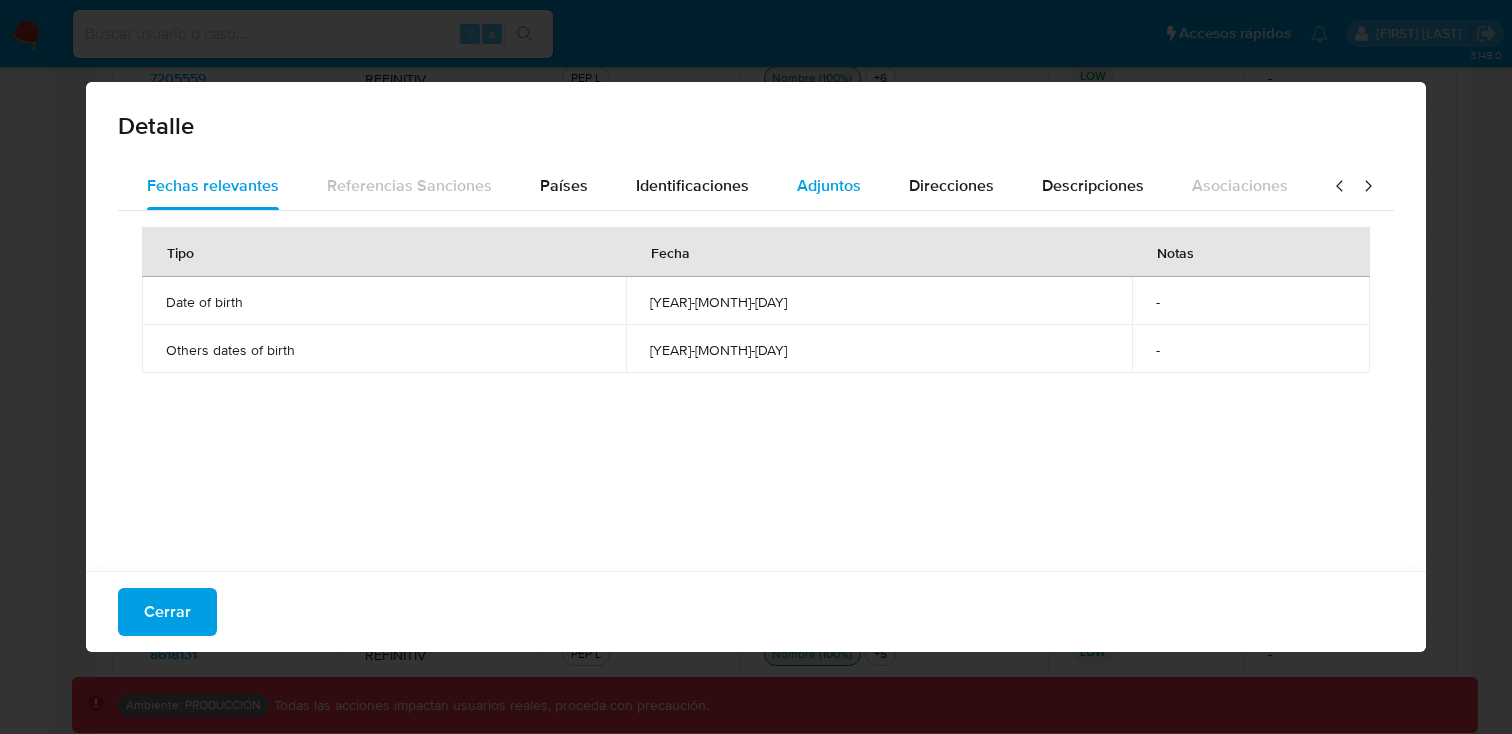 click on "Descripciones" at bounding box center [1093, 185] 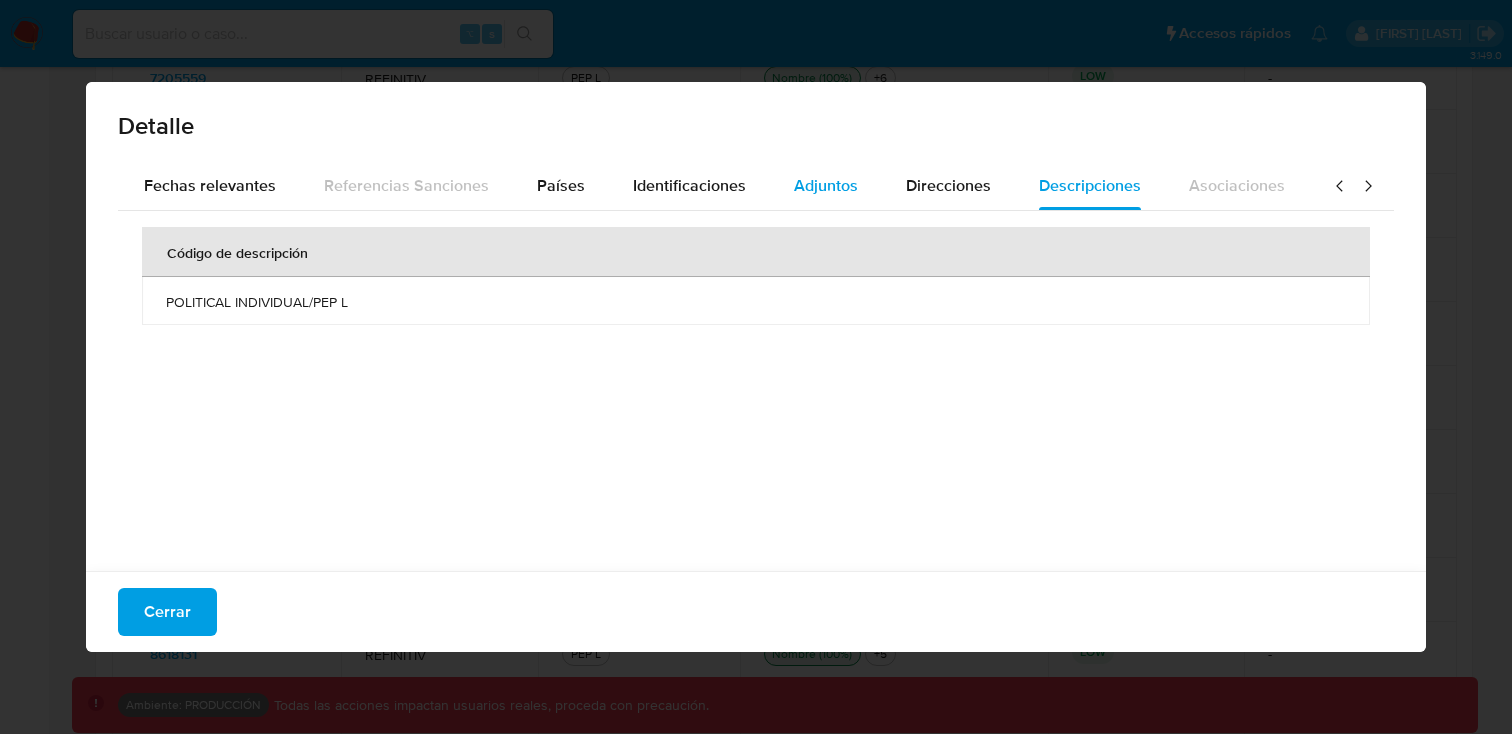 scroll, scrollTop: 0, scrollLeft: 217, axis: horizontal 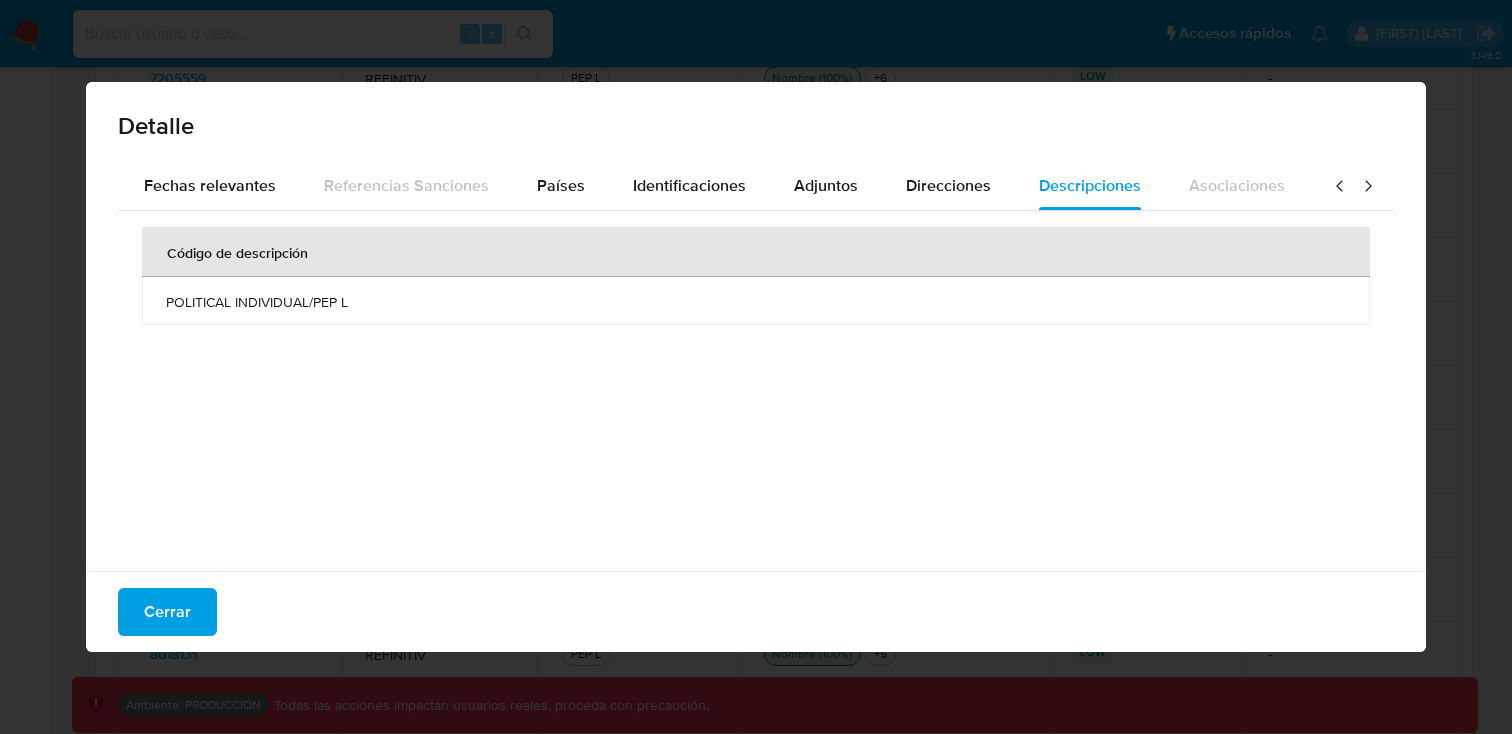 drag, startPoint x: 160, startPoint y: 303, endPoint x: 310, endPoint y: 302, distance: 150.00333 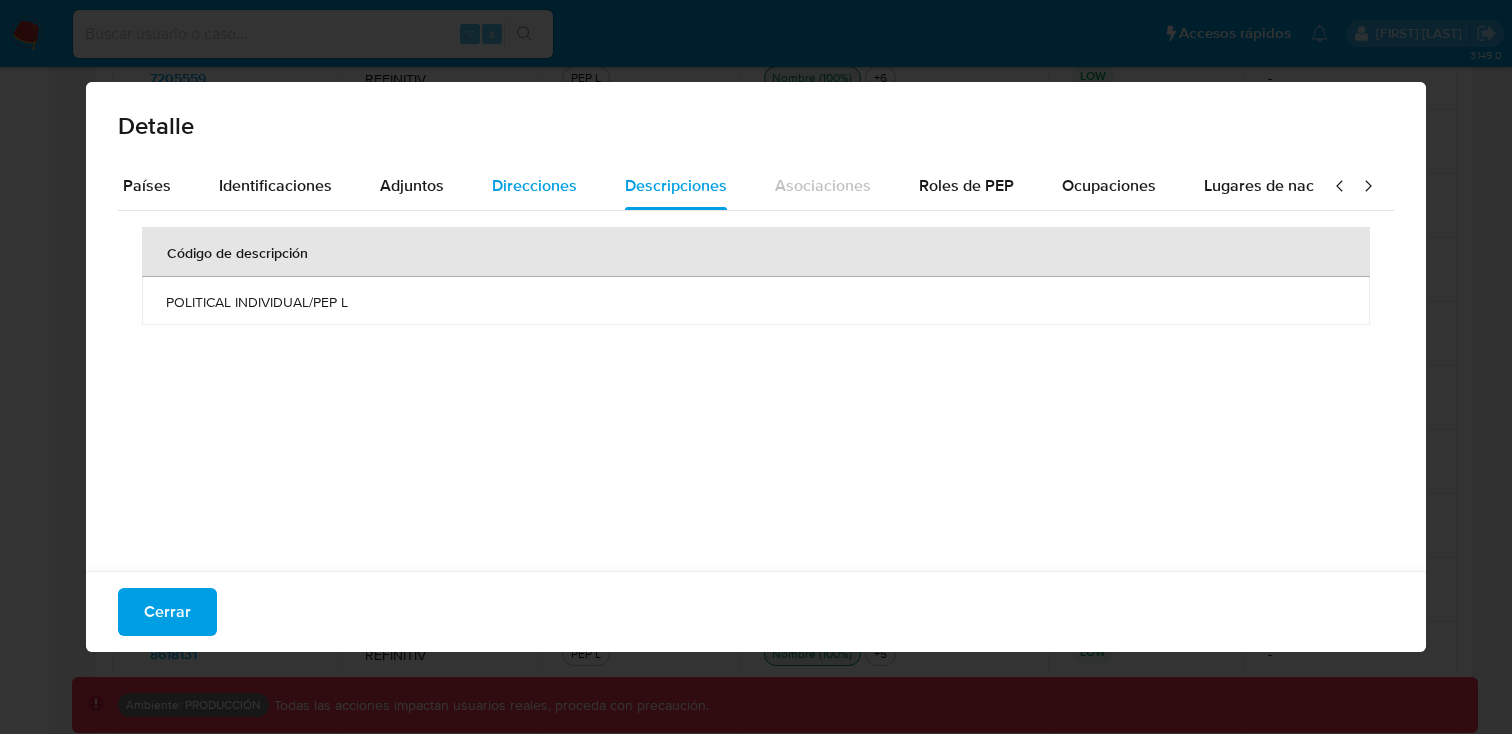 scroll, scrollTop: 0, scrollLeft: 692, axis: horizontal 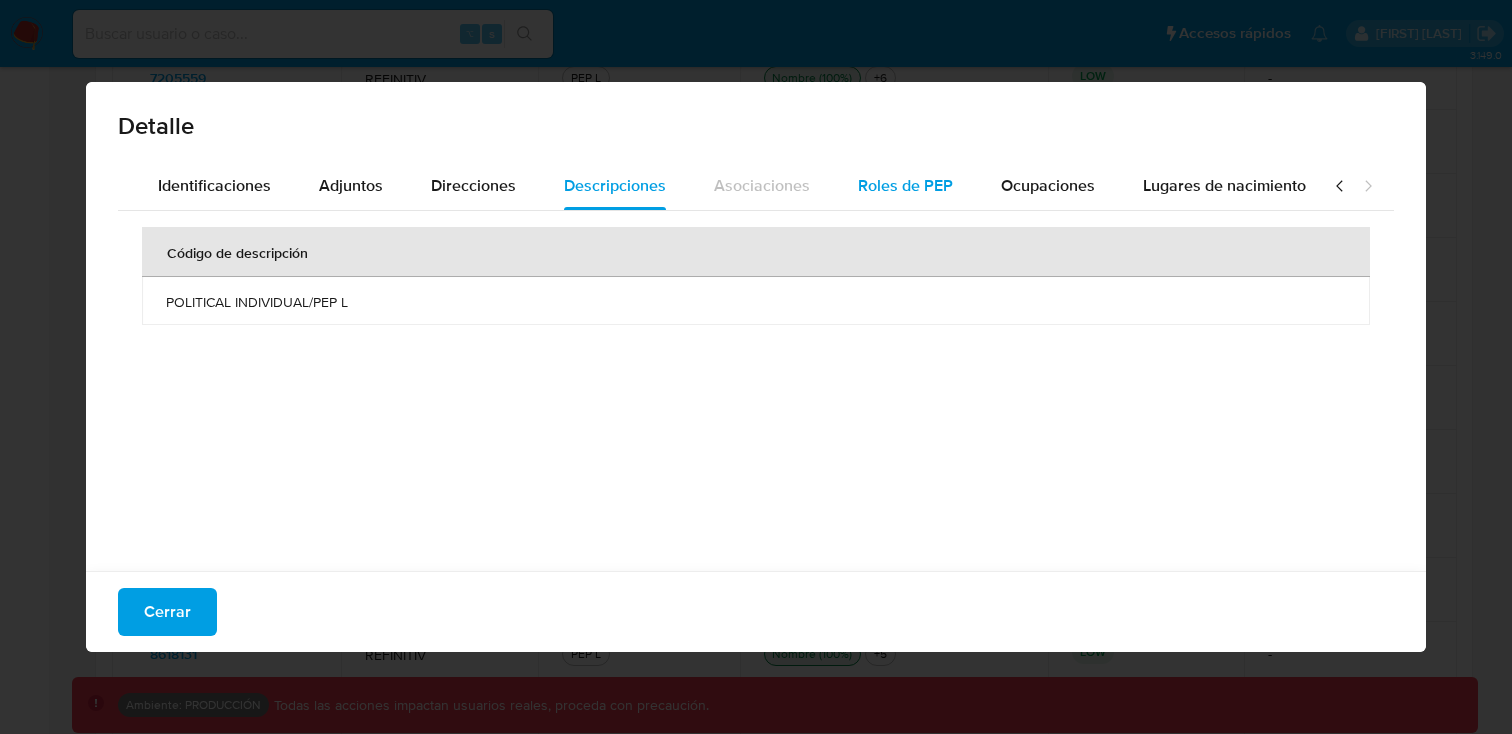 click on "Roles de PEP" at bounding box center (905, 185) 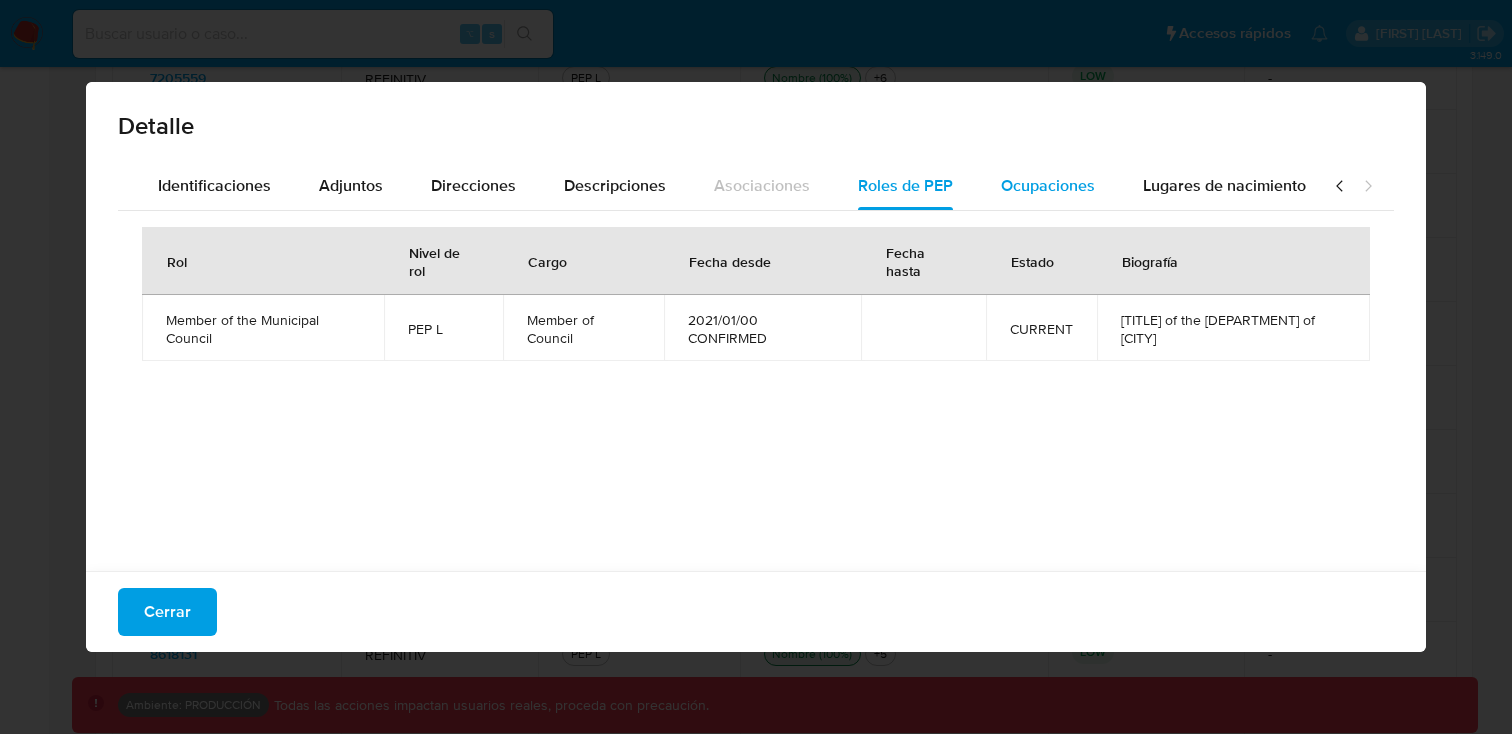 click on "Ocupaciones" at bounding box center (1048, 185) 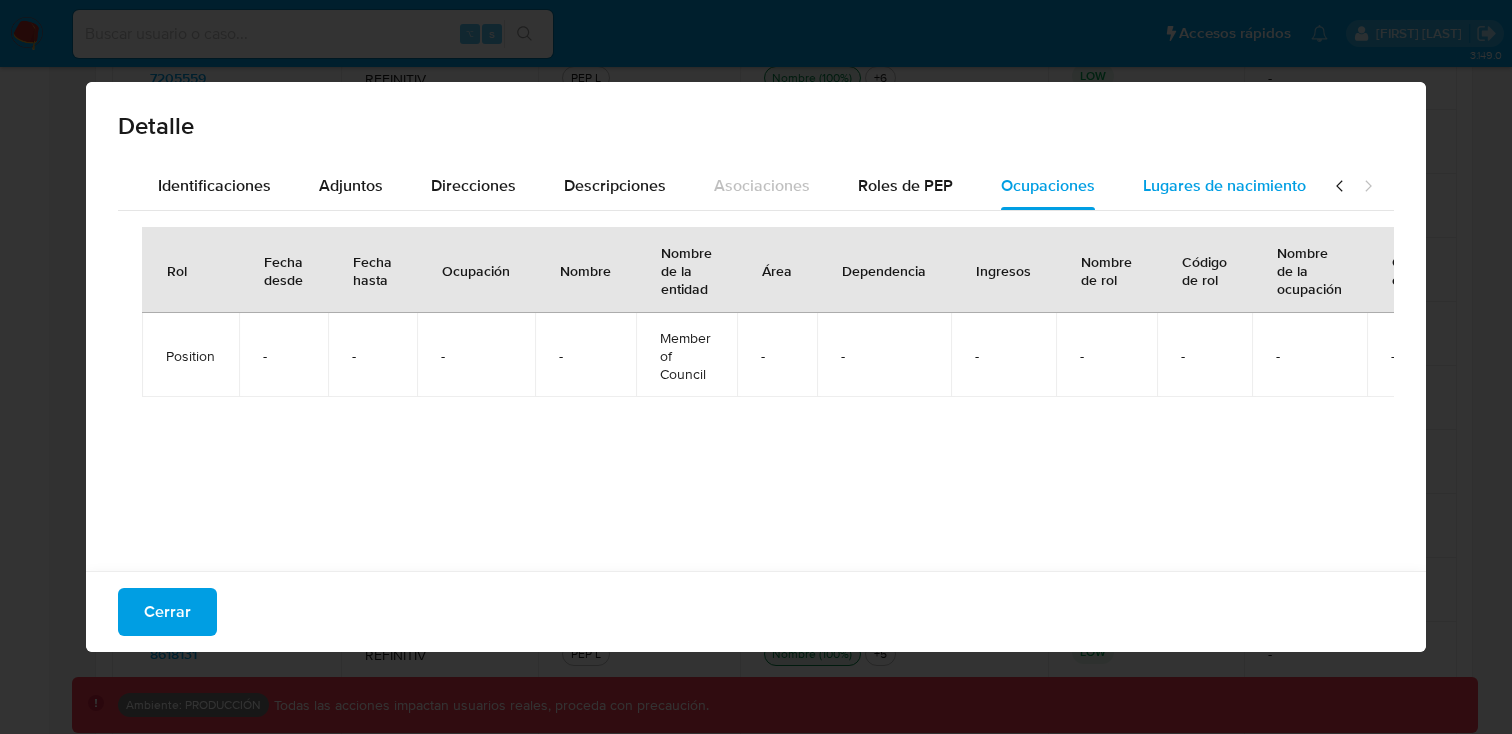 click on "Lugares de nacimiento" at bounding box center (1224, 185) 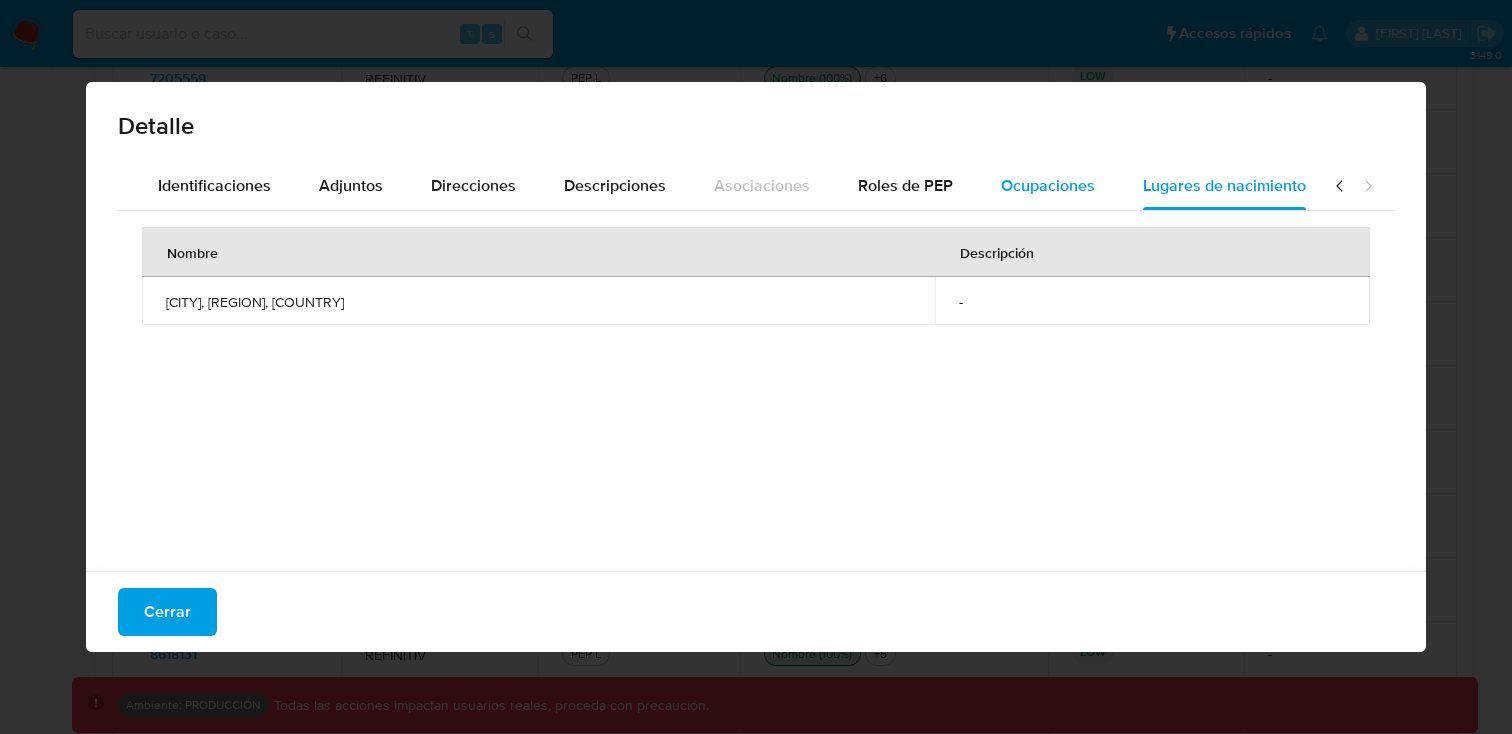 click on "Ocupaciones" at bounding box center [1048, 185] 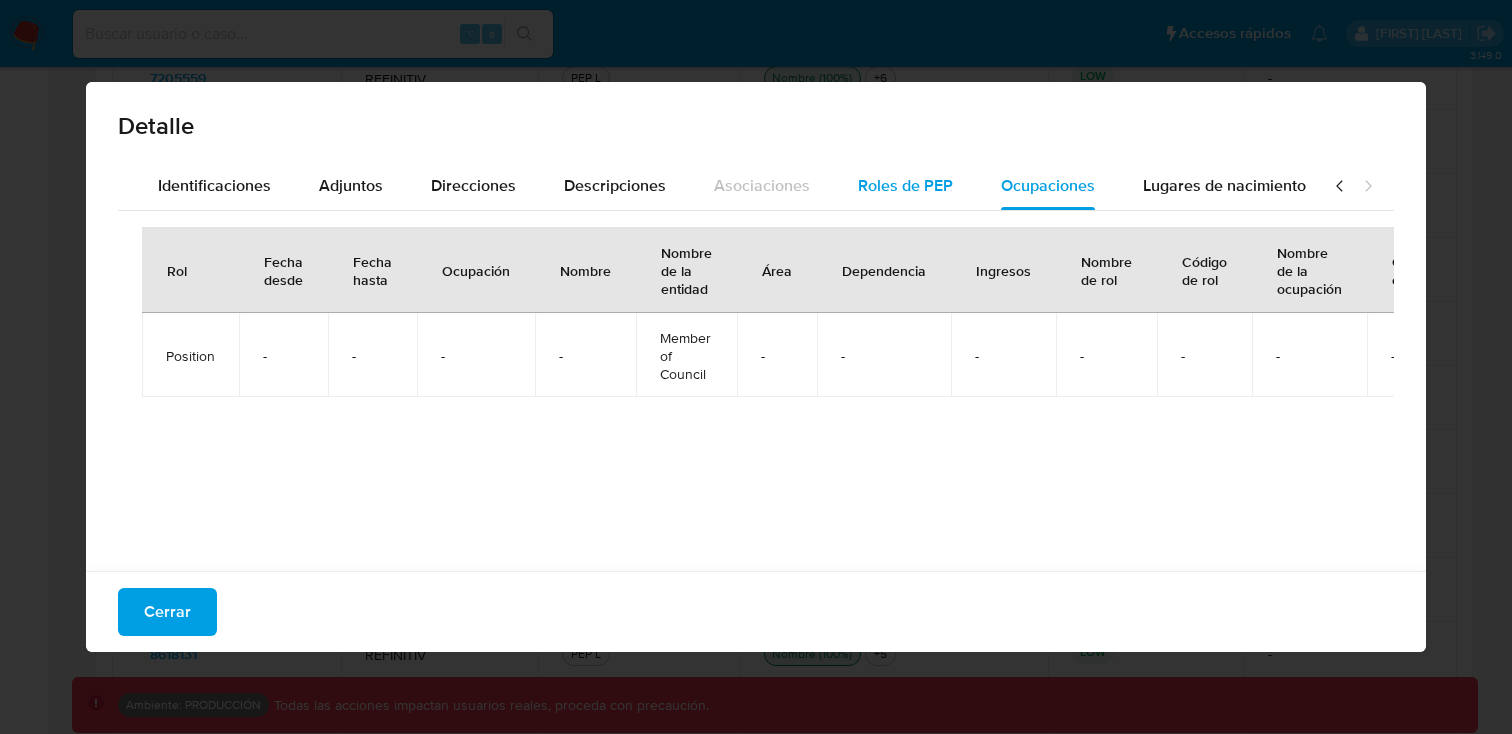 click on "Roles de PEP" at bounding box center [905, 186] 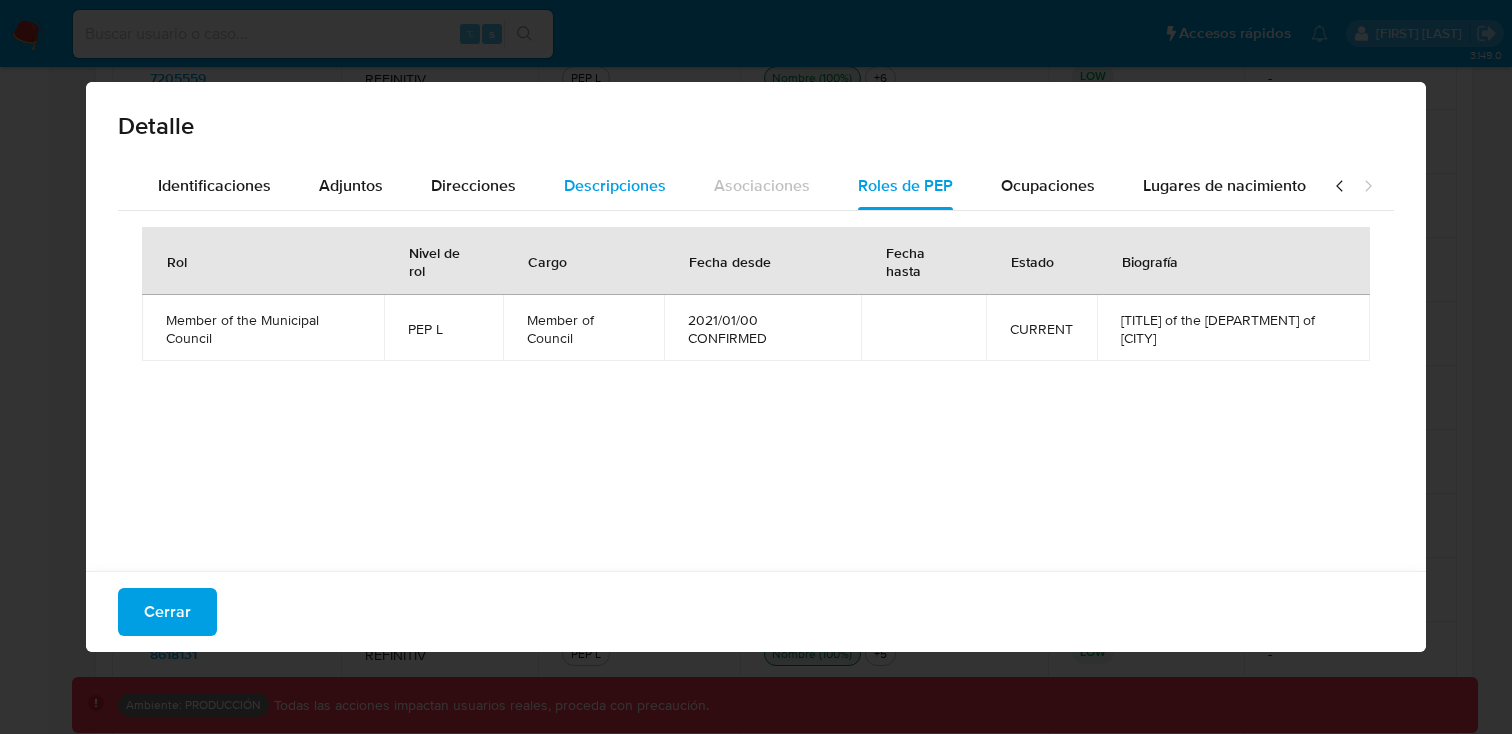 click on "Descripciones" at bounding box center [615, 185] 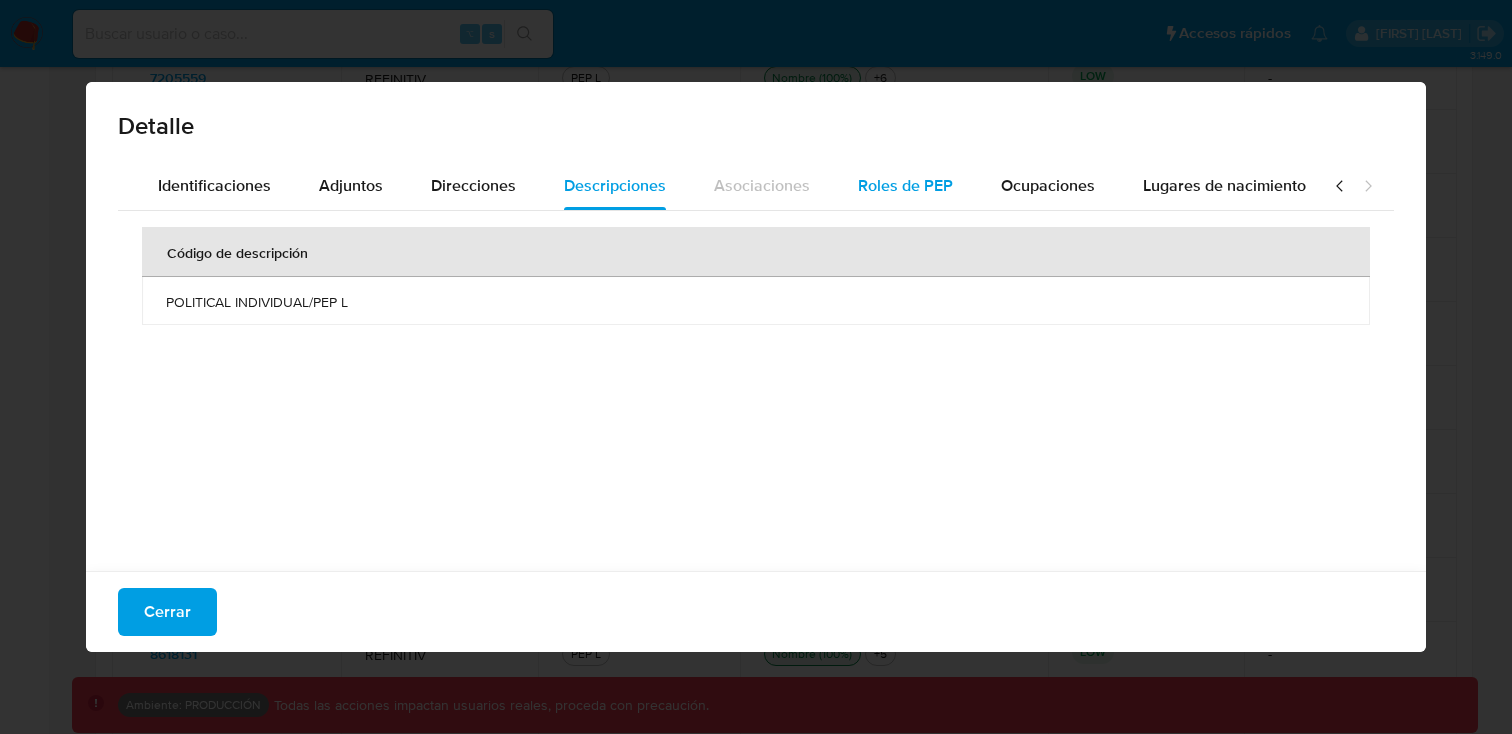 click on "Roles de PEP" at bounding box center (905, 186) 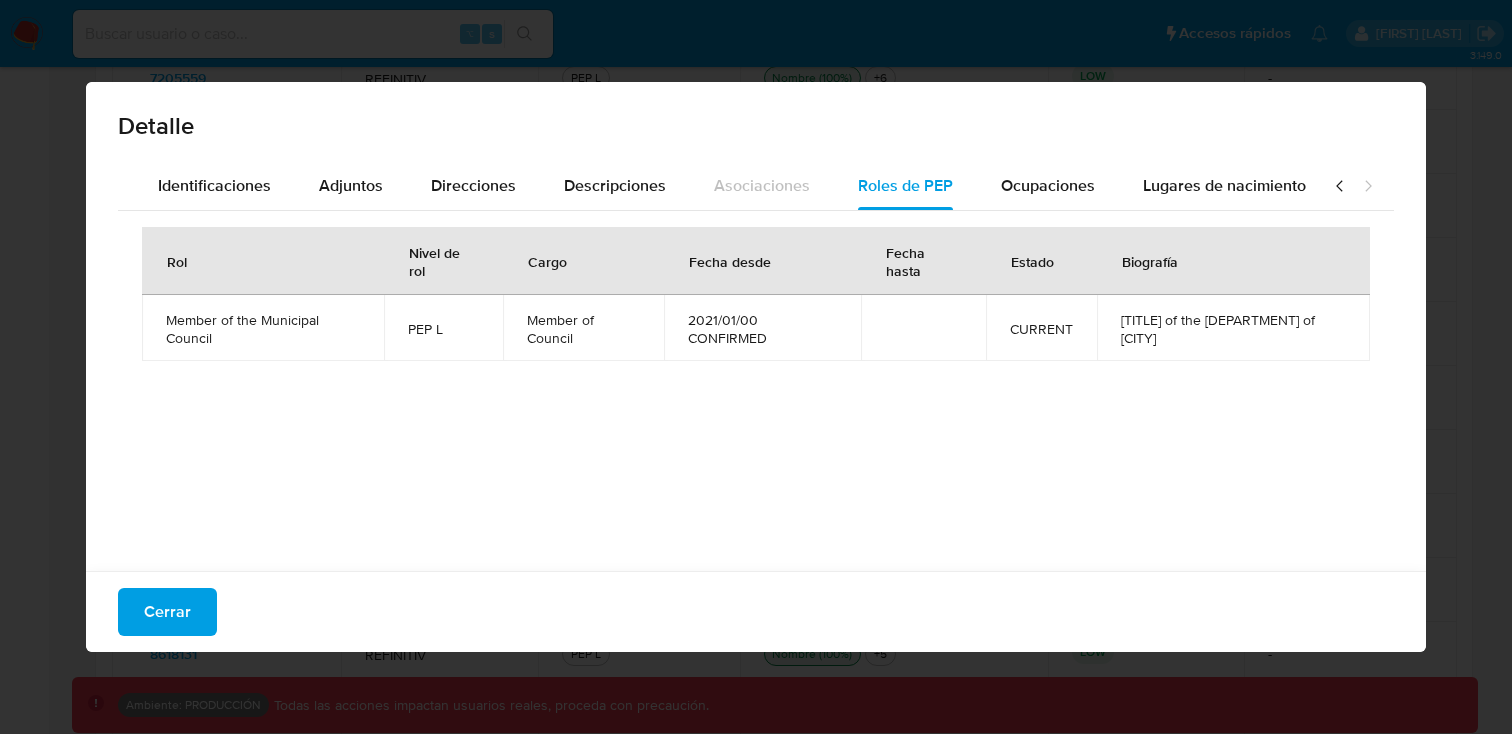 click on "Detalle General Nombres Fechas relevantes Referencias Sanciones Países Identificaciones Adjuntos Direcciones Descripciones Asociaciones Roles de PEP Ocupaciones Lugares de nacimiento   Rol Nivel de rol Cargo Fecha desde Fecha hasta Estado Biografía Member of the Municipal Council PEP L Member of Council 2021/01/00 CONFIRMED   CURRENT Member of the Municipal Council of Porto Real   Cerrar" at bounding box center [756, 367] 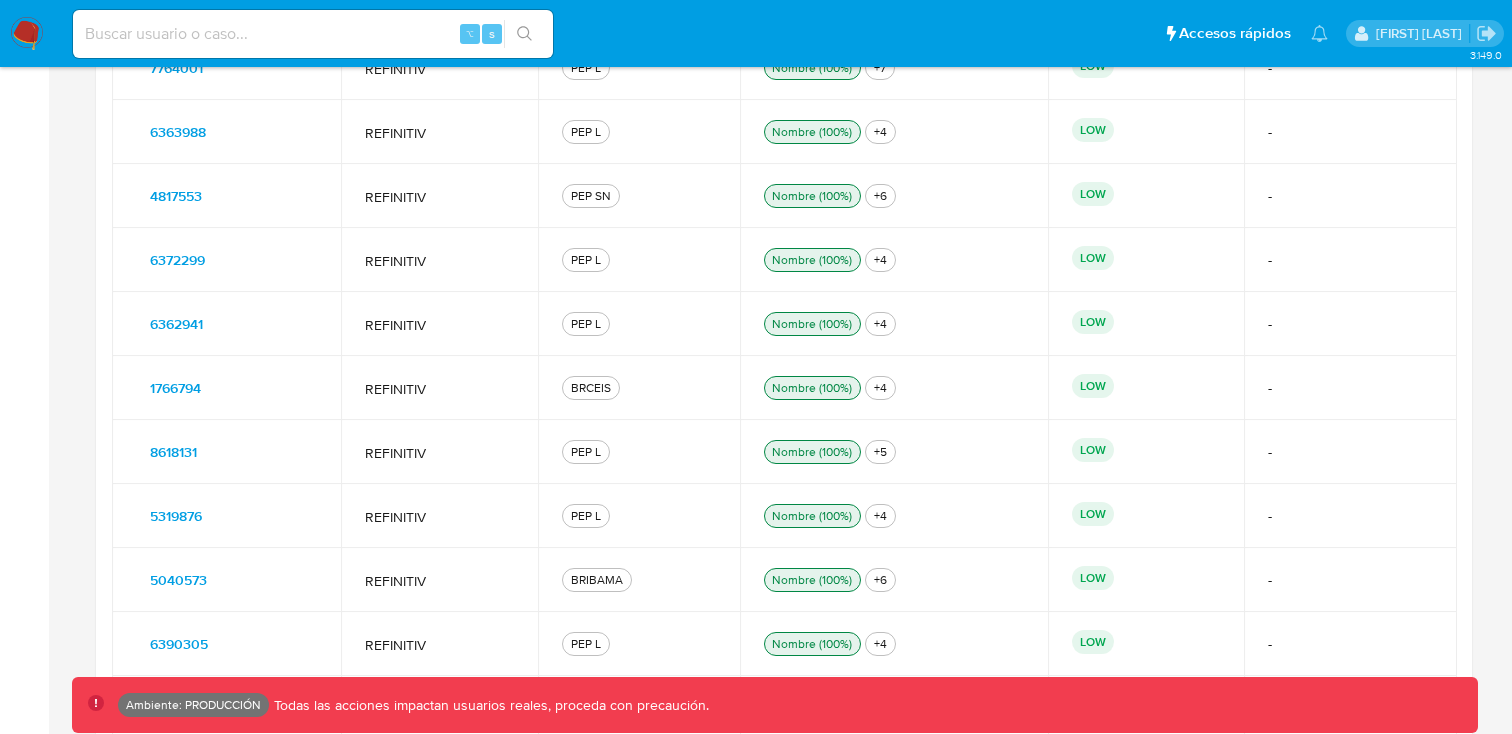 scroll, scrollTop: 1142, scrollLeft: 0, axis: vertical 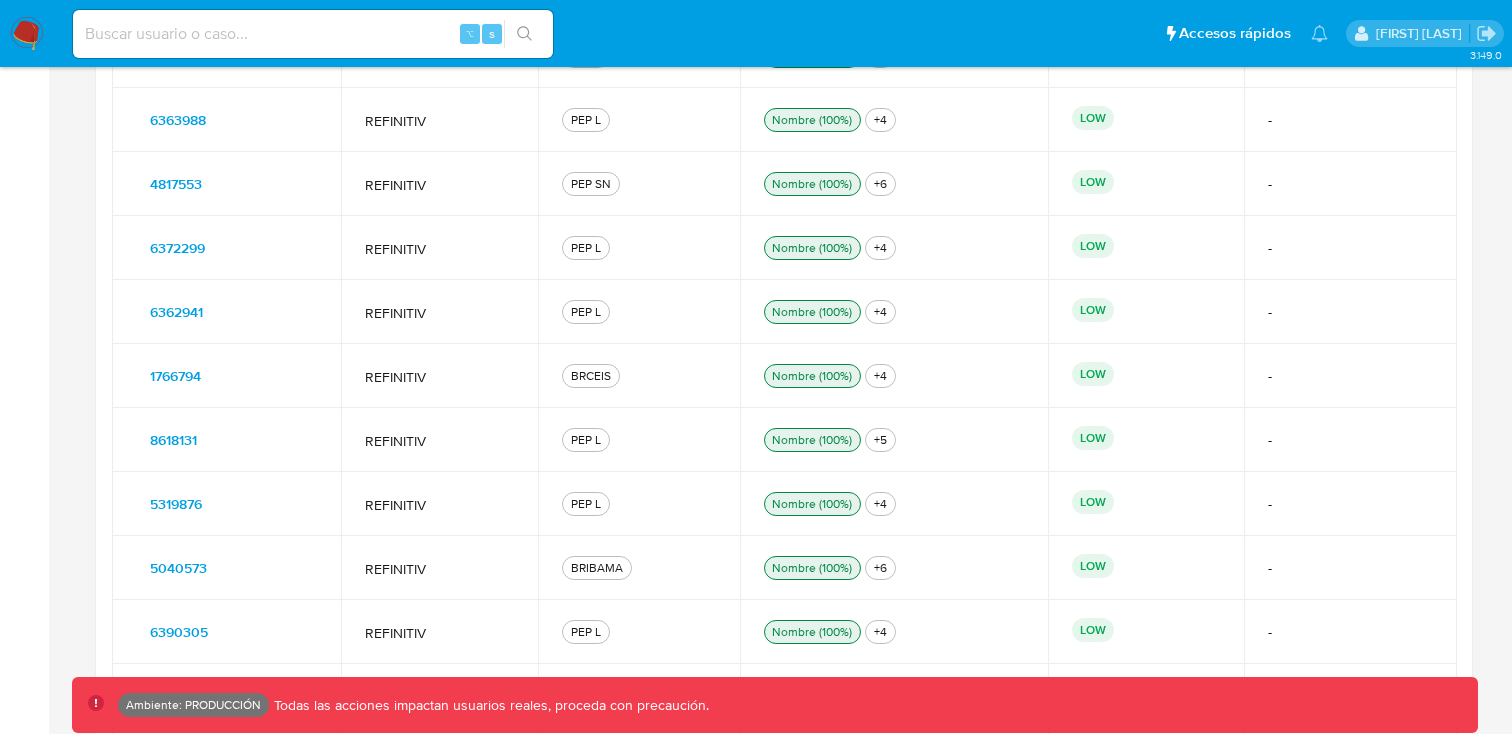 click on "4817553" at bounding box center (176, 184) 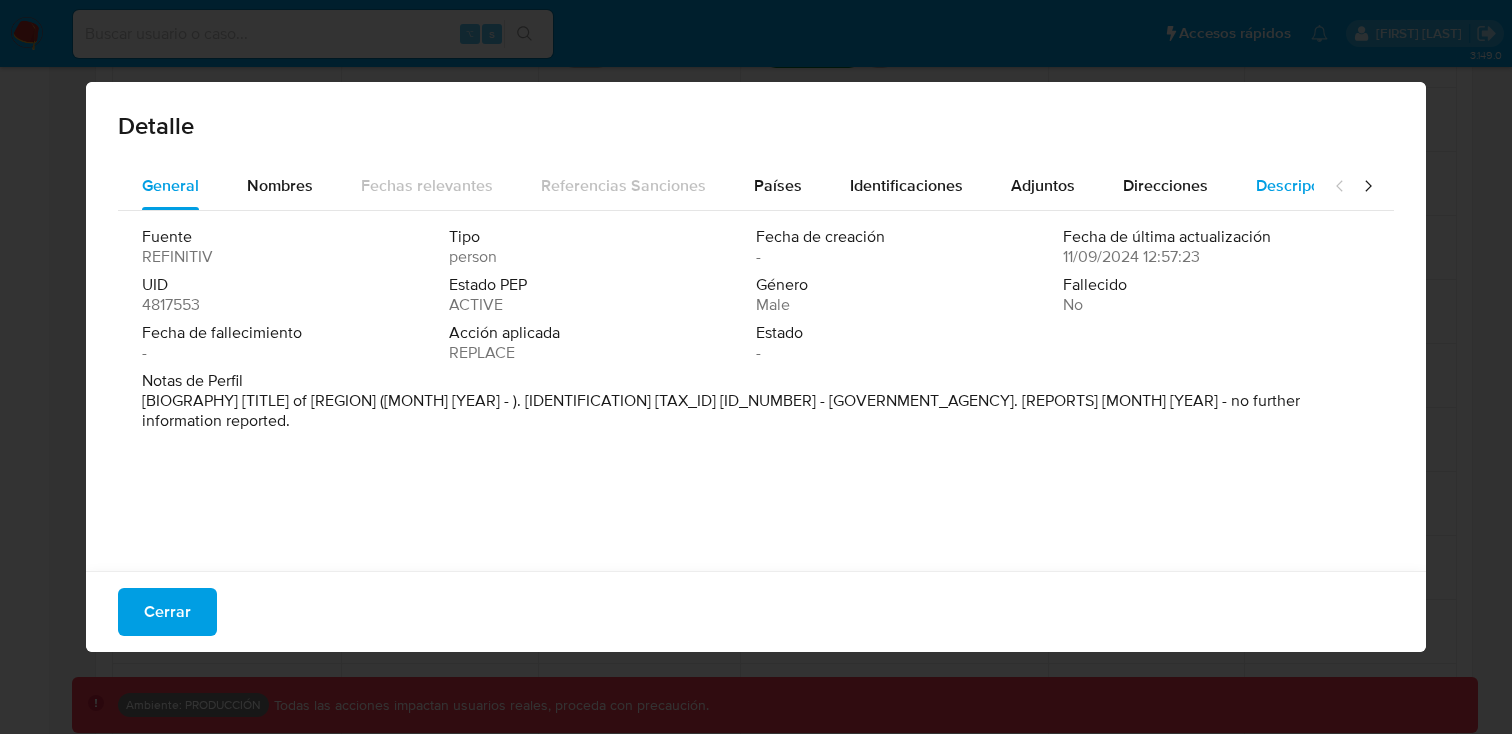 click on "Descripciones" at bounding box center [1307, 186] 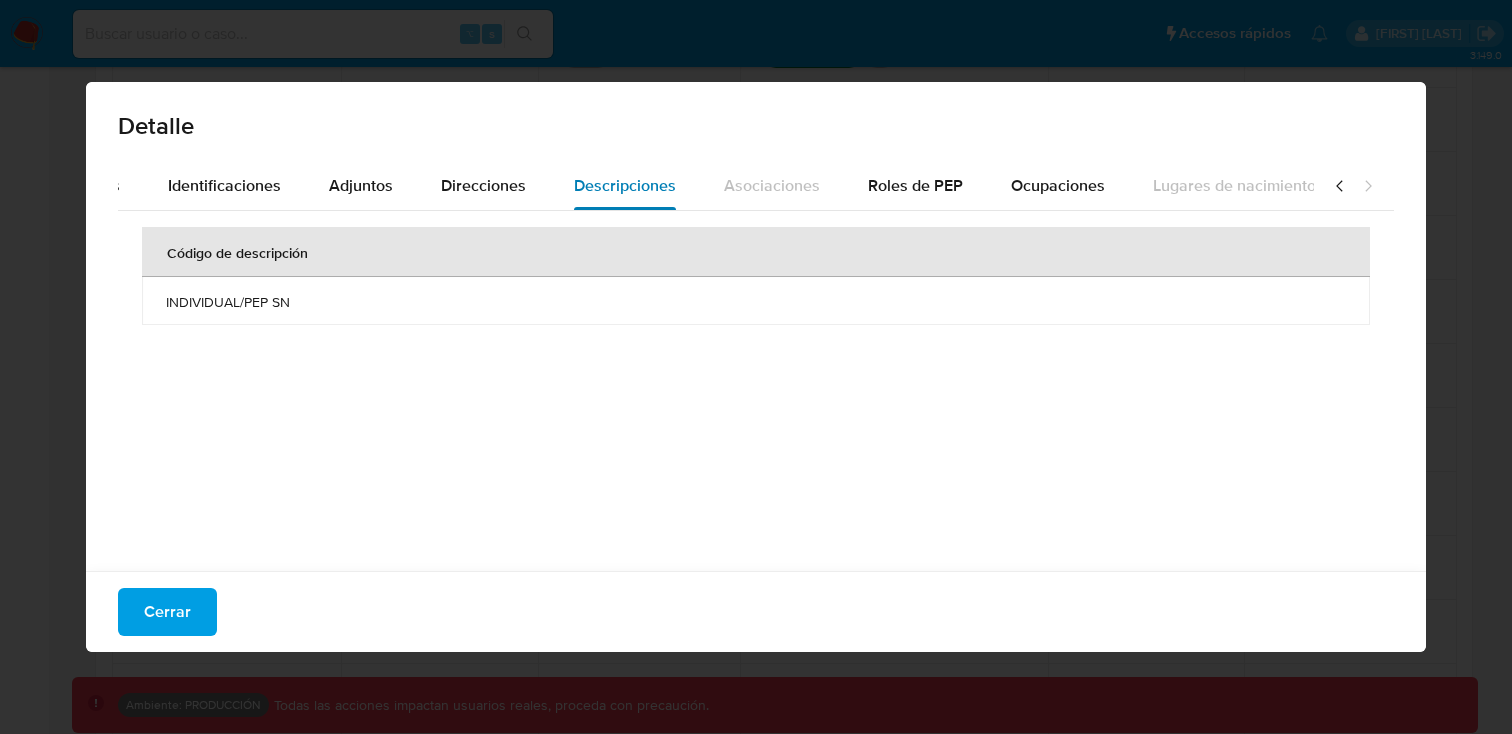 scroll, scrollTop: 0, scrollLeft: 692, axis: horizontal 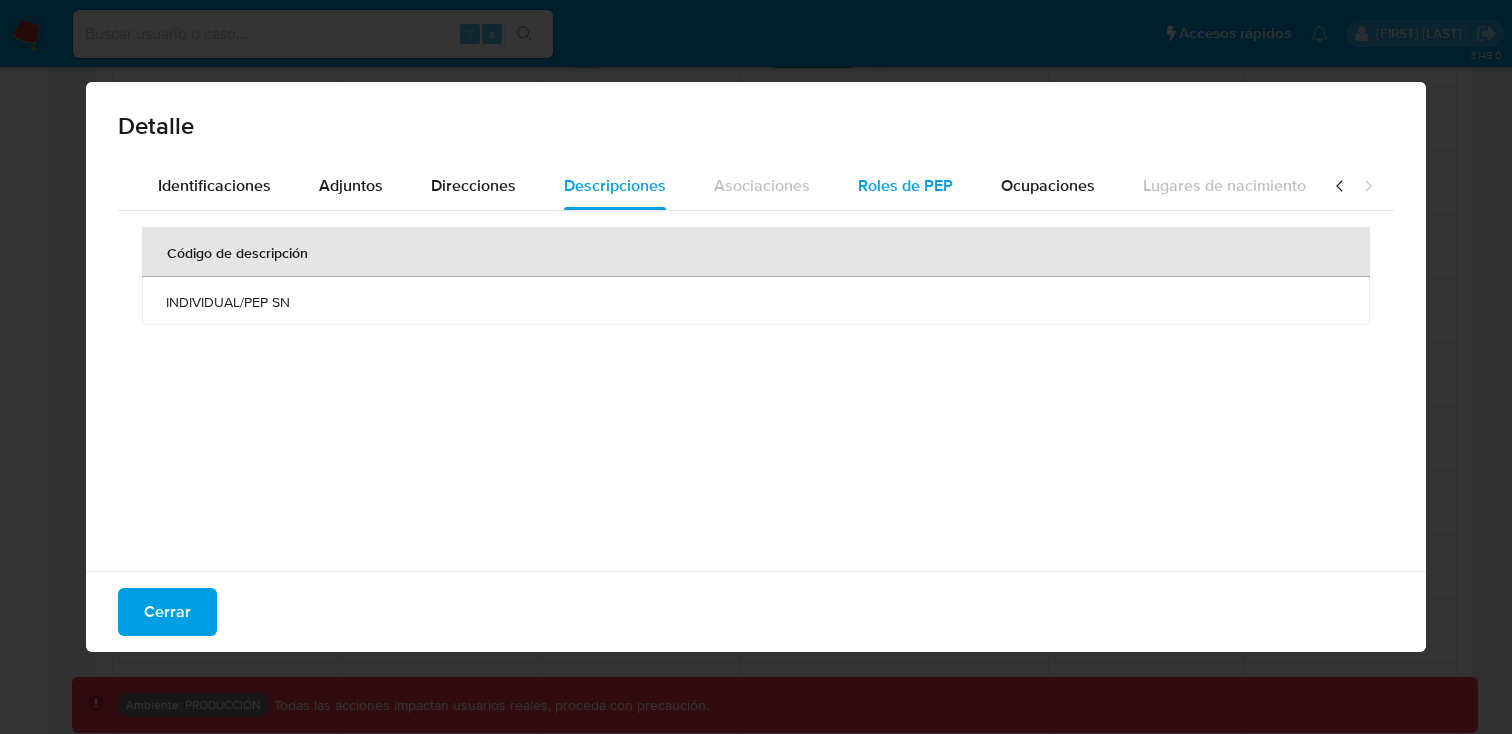 click on "Roles de PEP" at bounding box center (905, 185) 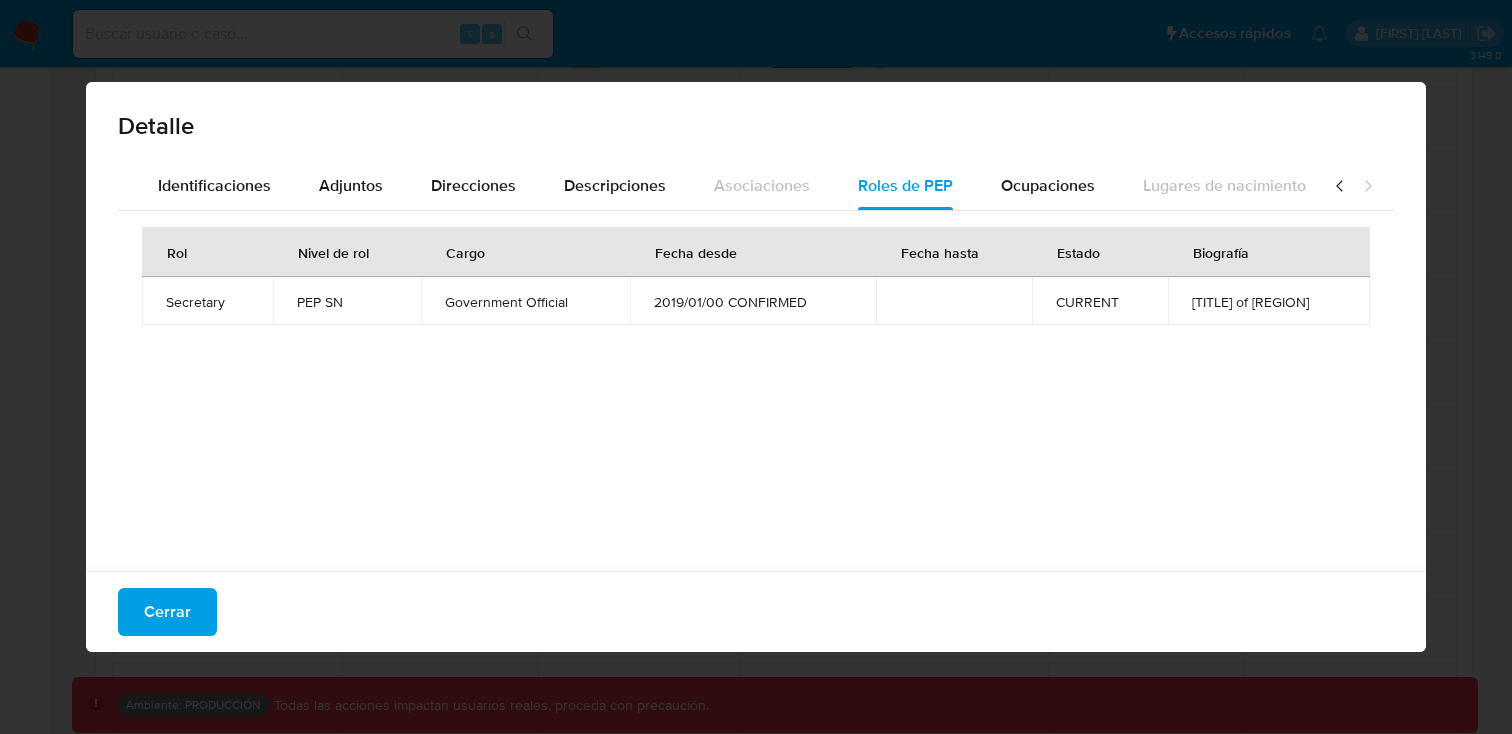 click on "Cerrar" at bounding box center [756, 611] 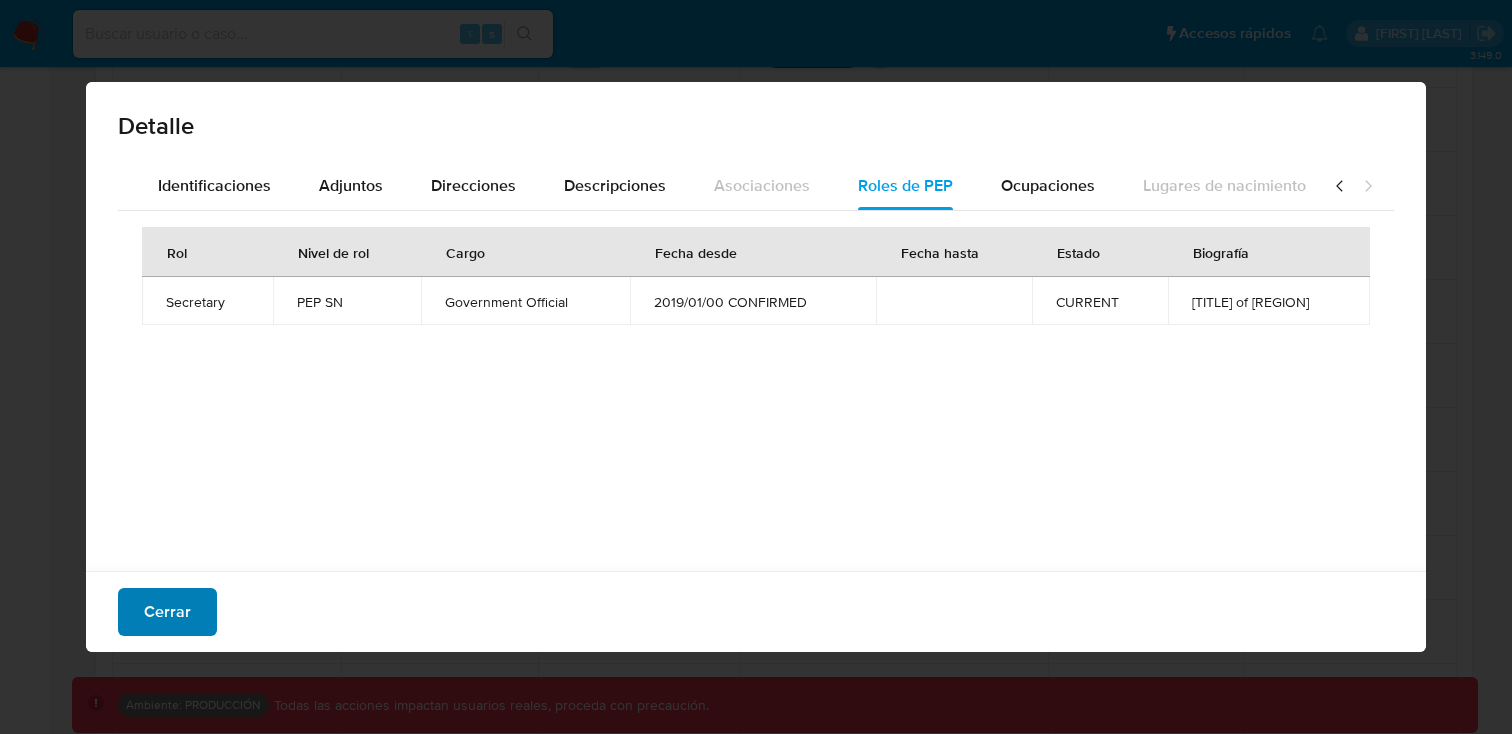 click on "Cerrar" at bounding box center (167, 612) 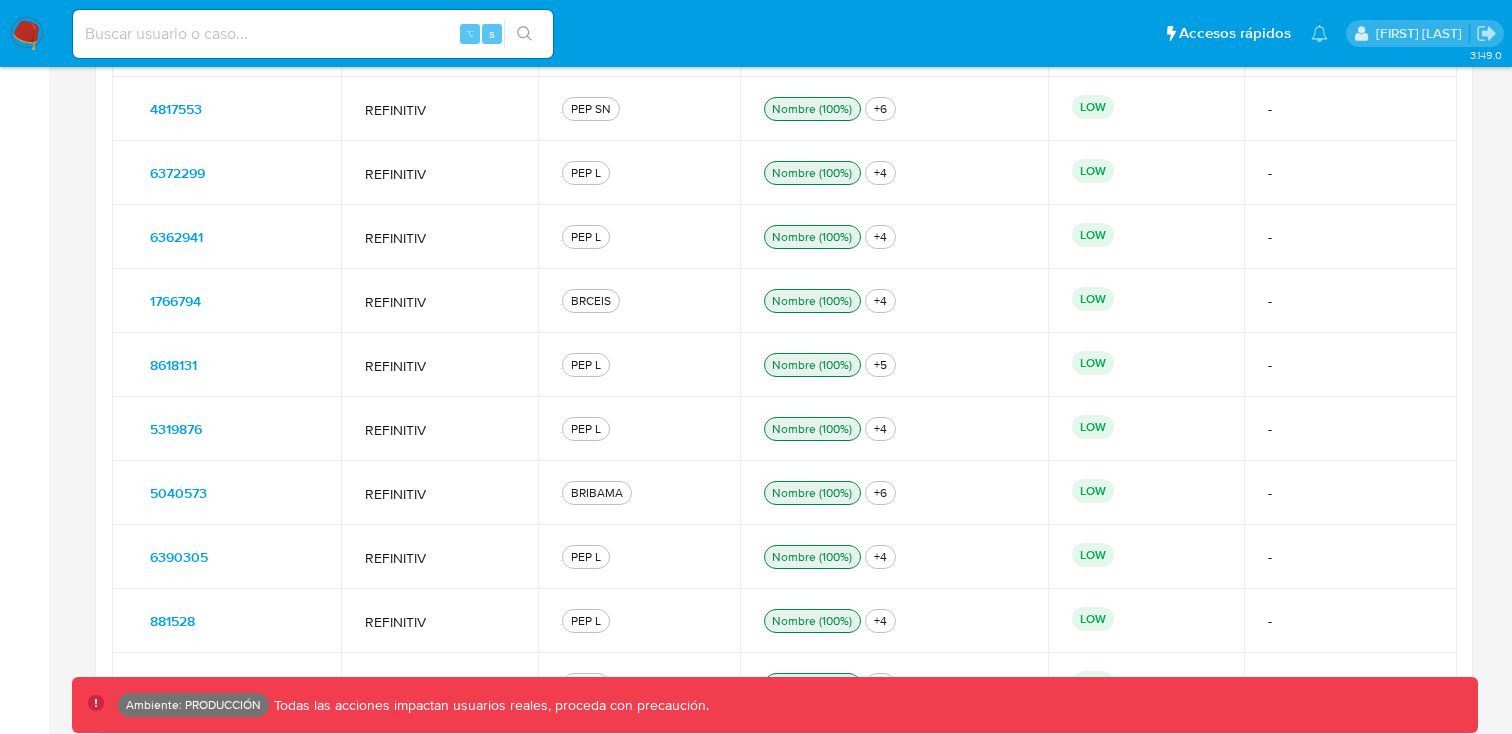 scroll, scrollTop: 1244, scrollLeft: 0, axis: vertical 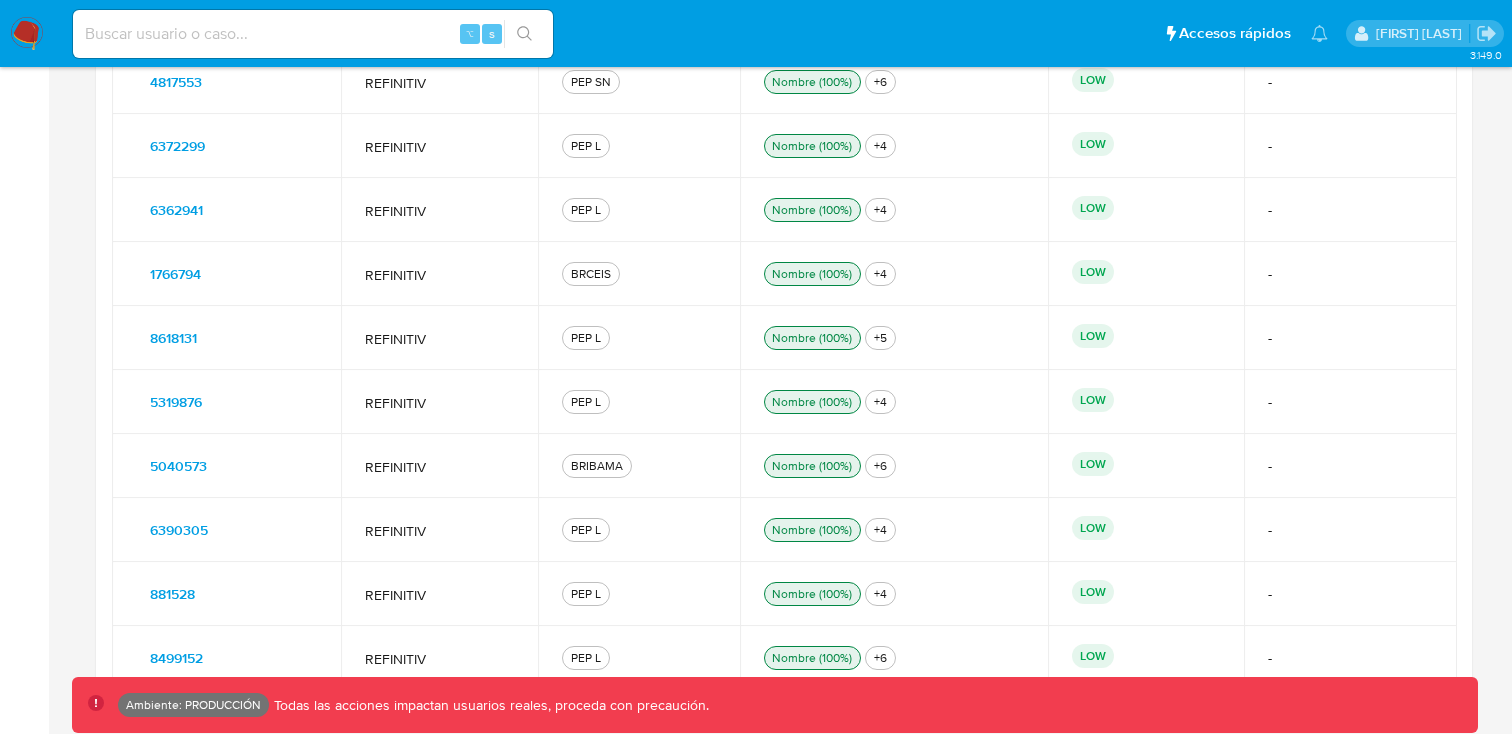 click on "5040573" at bounding box center (178, 466) 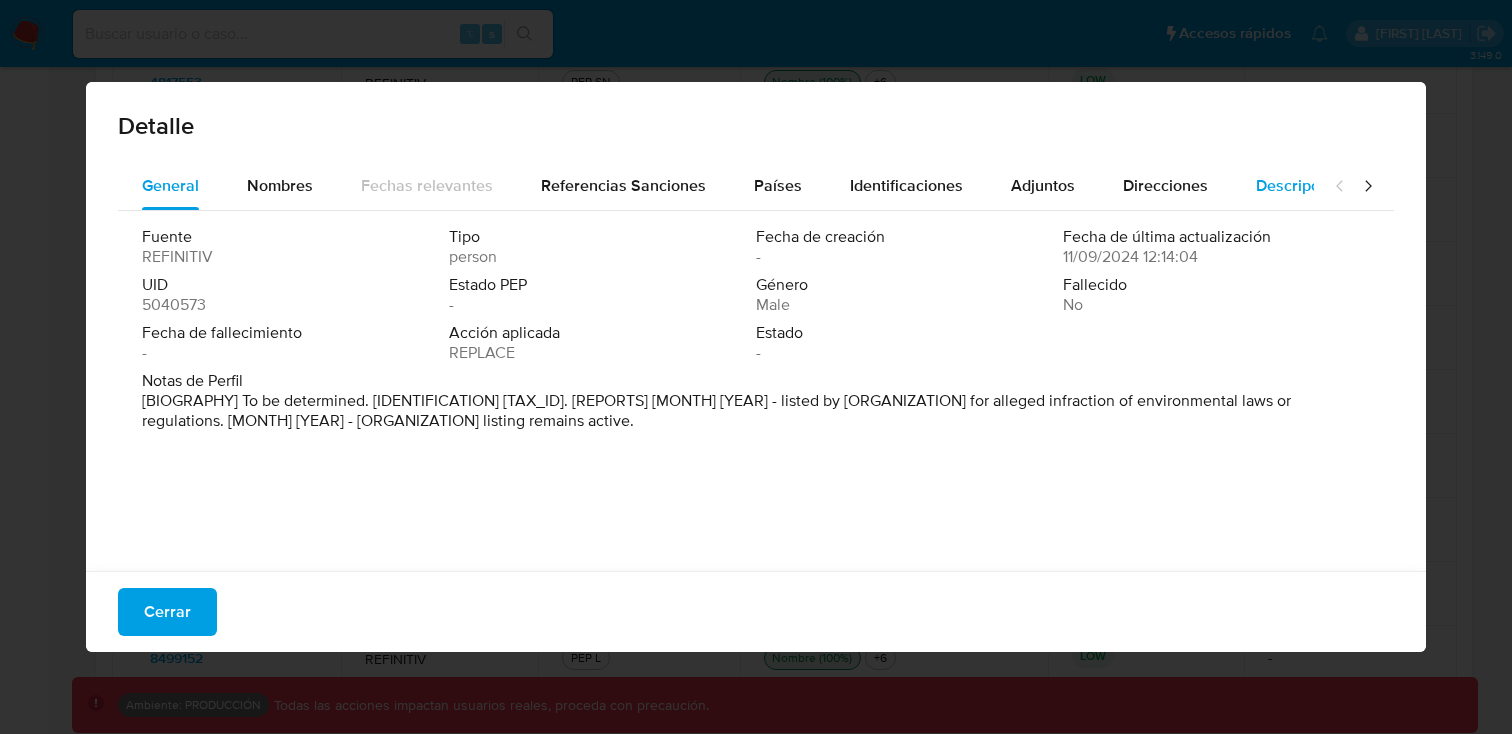 click on "Descripciones" at bounding box center [1307, 185] 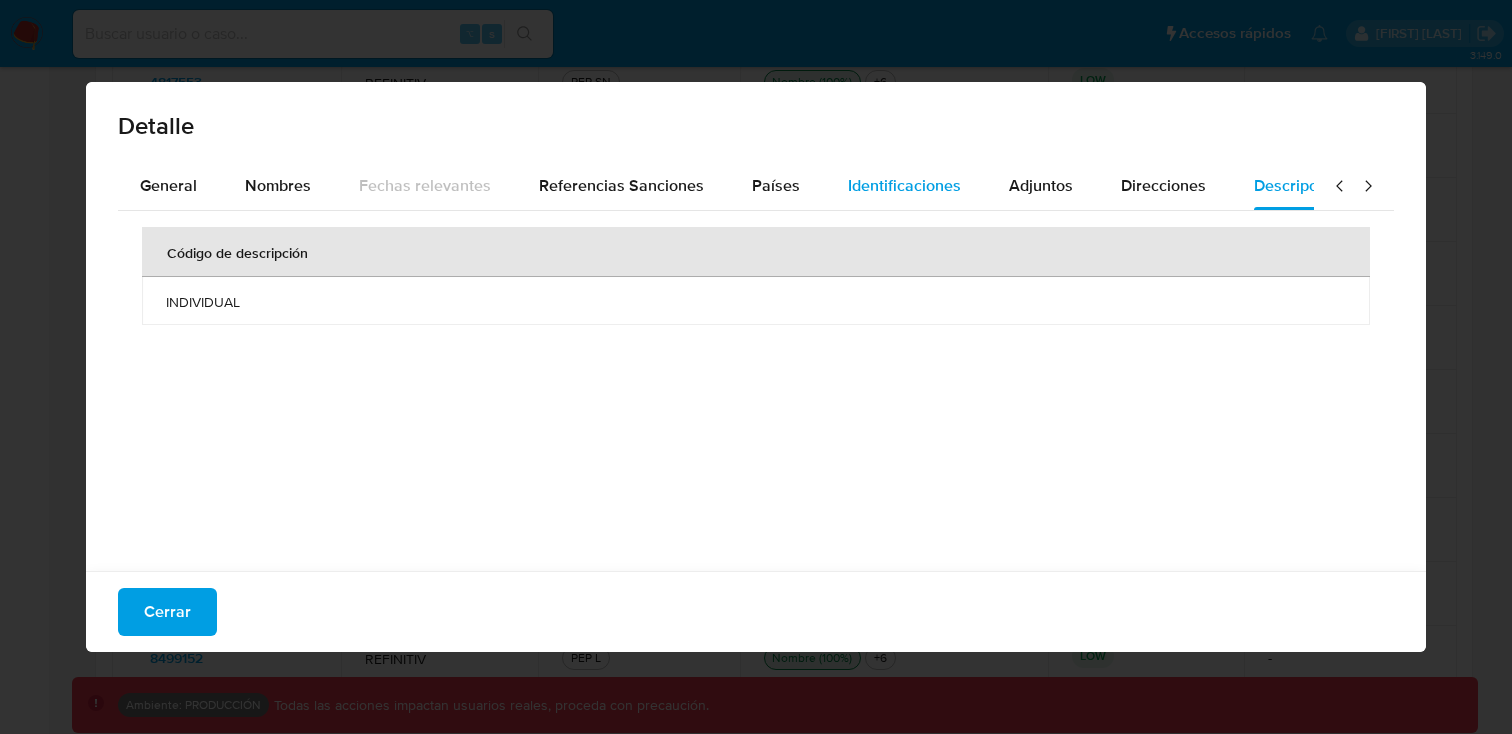 scroll, scrollTop: 0, scrollLeft: 0, axis: both 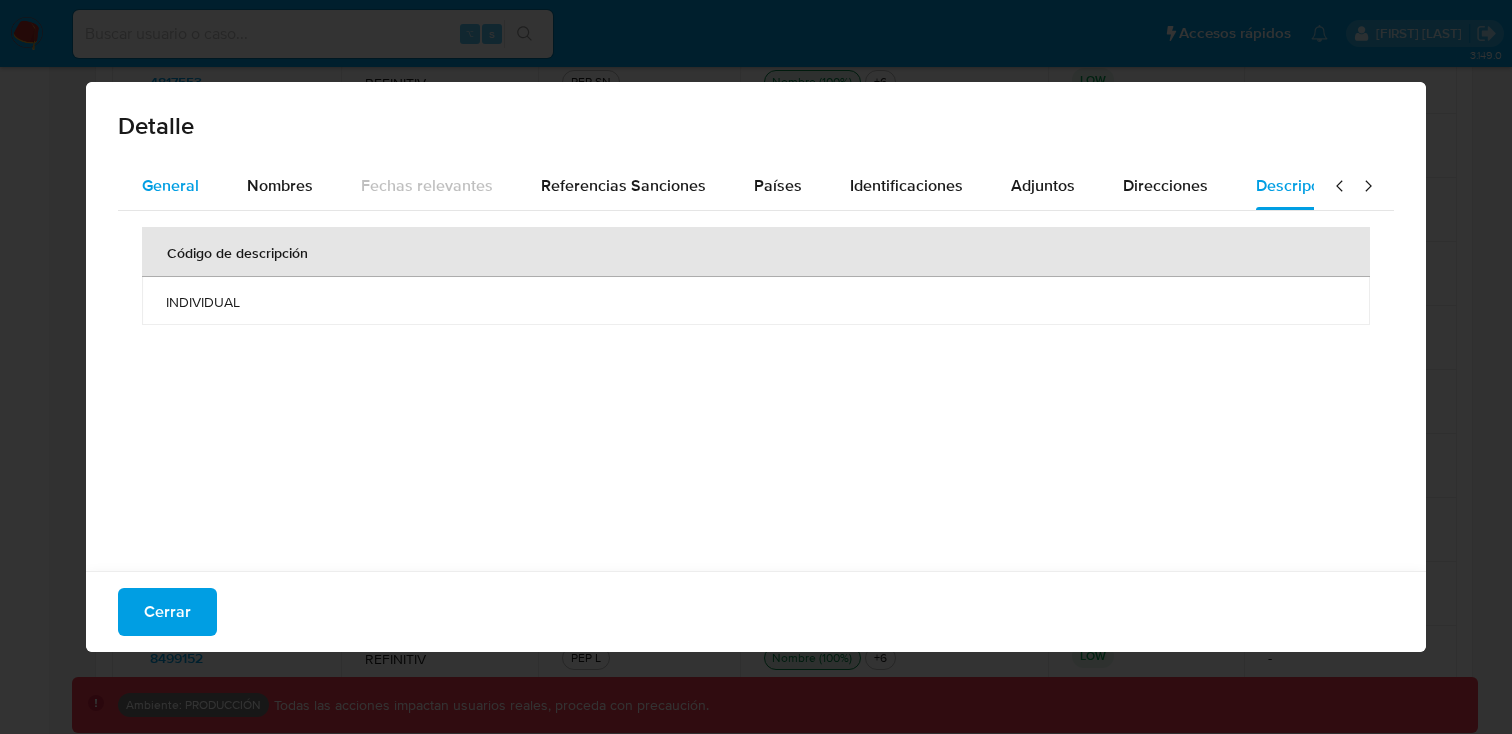click on "General" at bounding box center [170, 185] 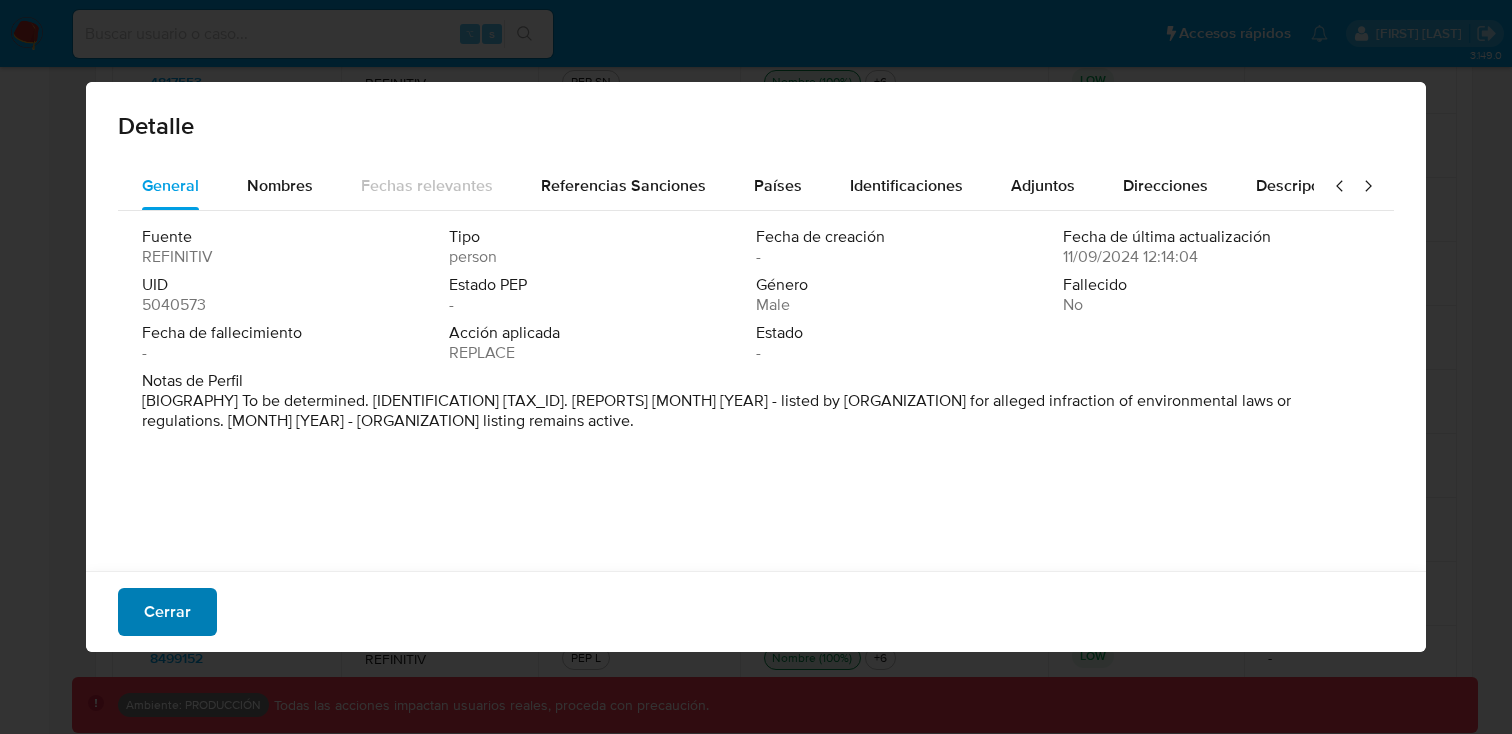click on "Cerrar" at bounding box center (167, 612) 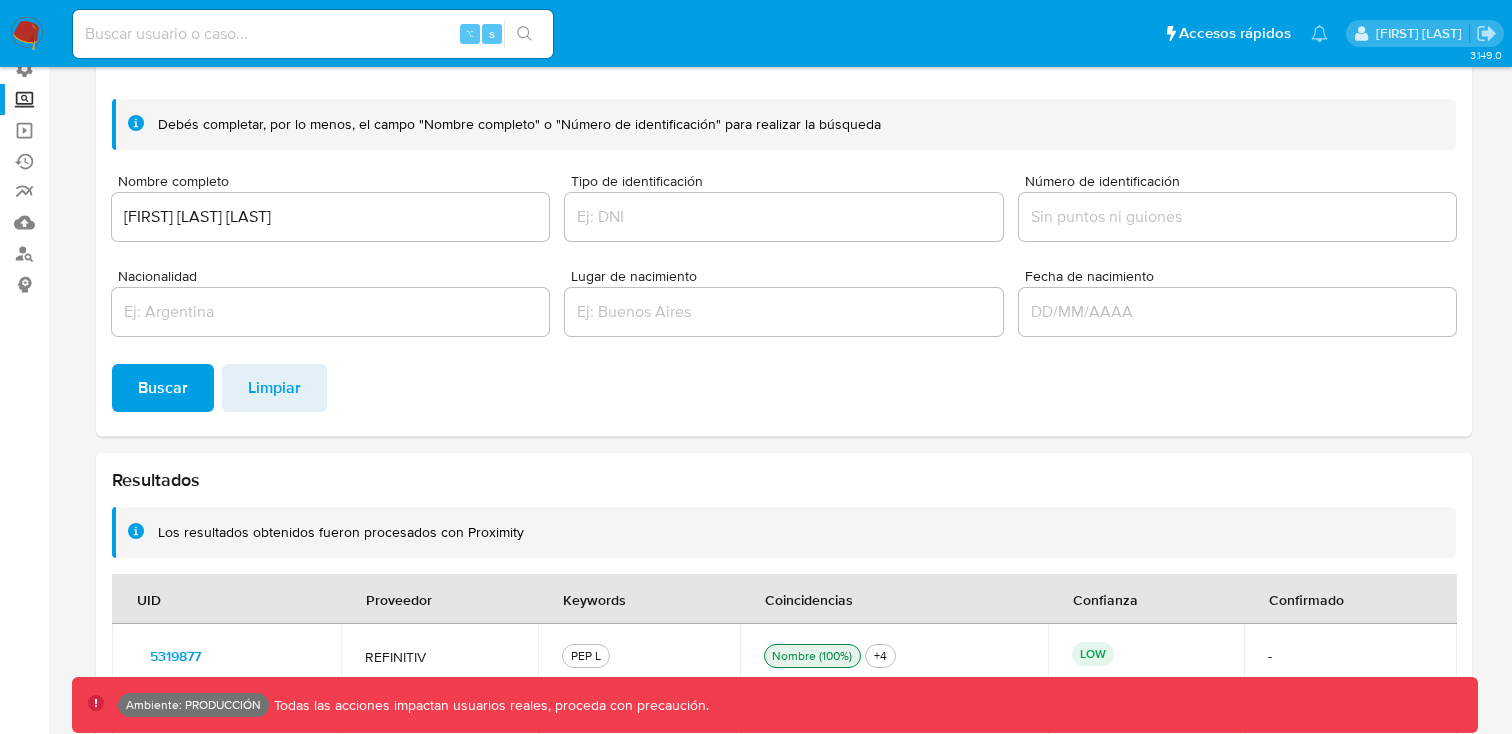 scroll, scrollTop: 139, scrollLeft: 0, axis: vertical 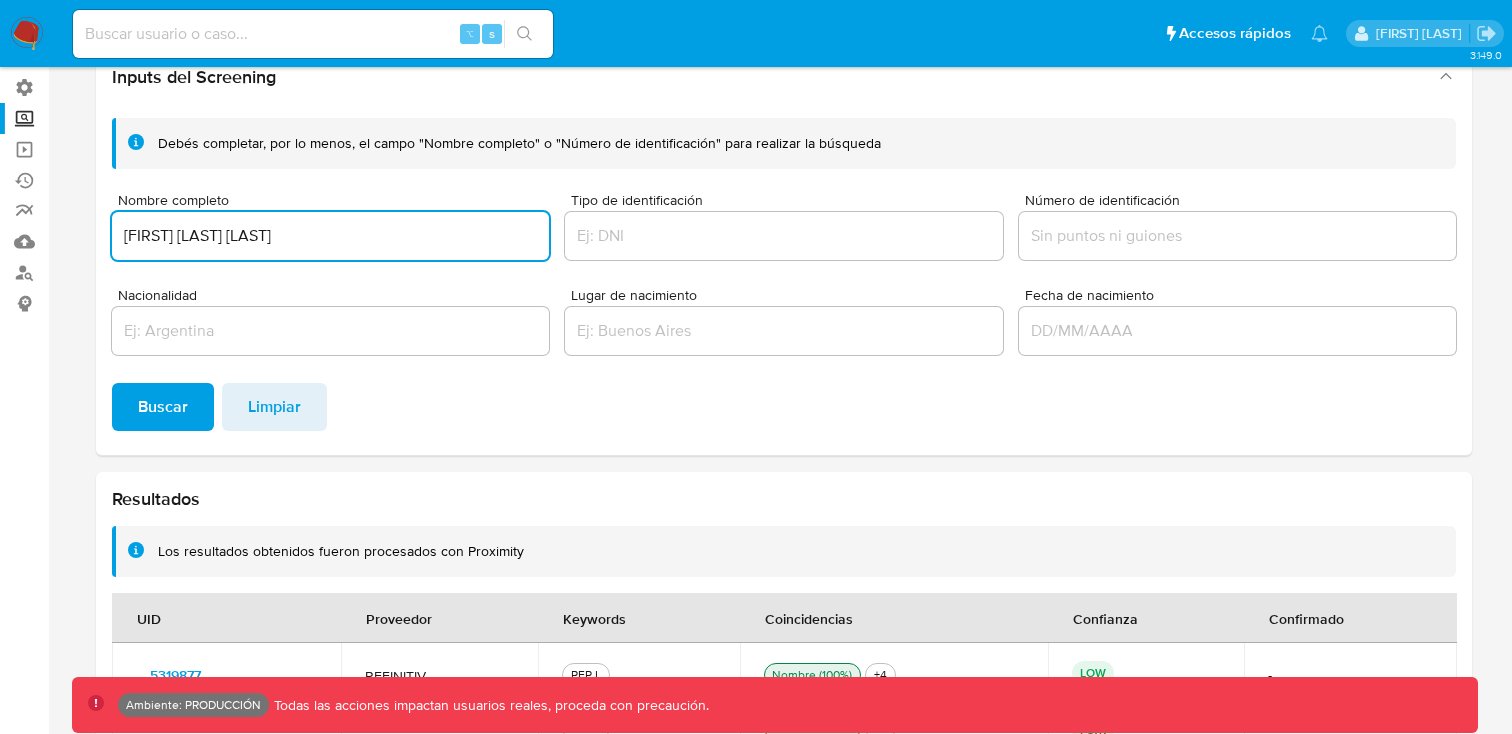 click on "LUIZ FERNANDO DA SILVA" at bounding box center (330, 236) 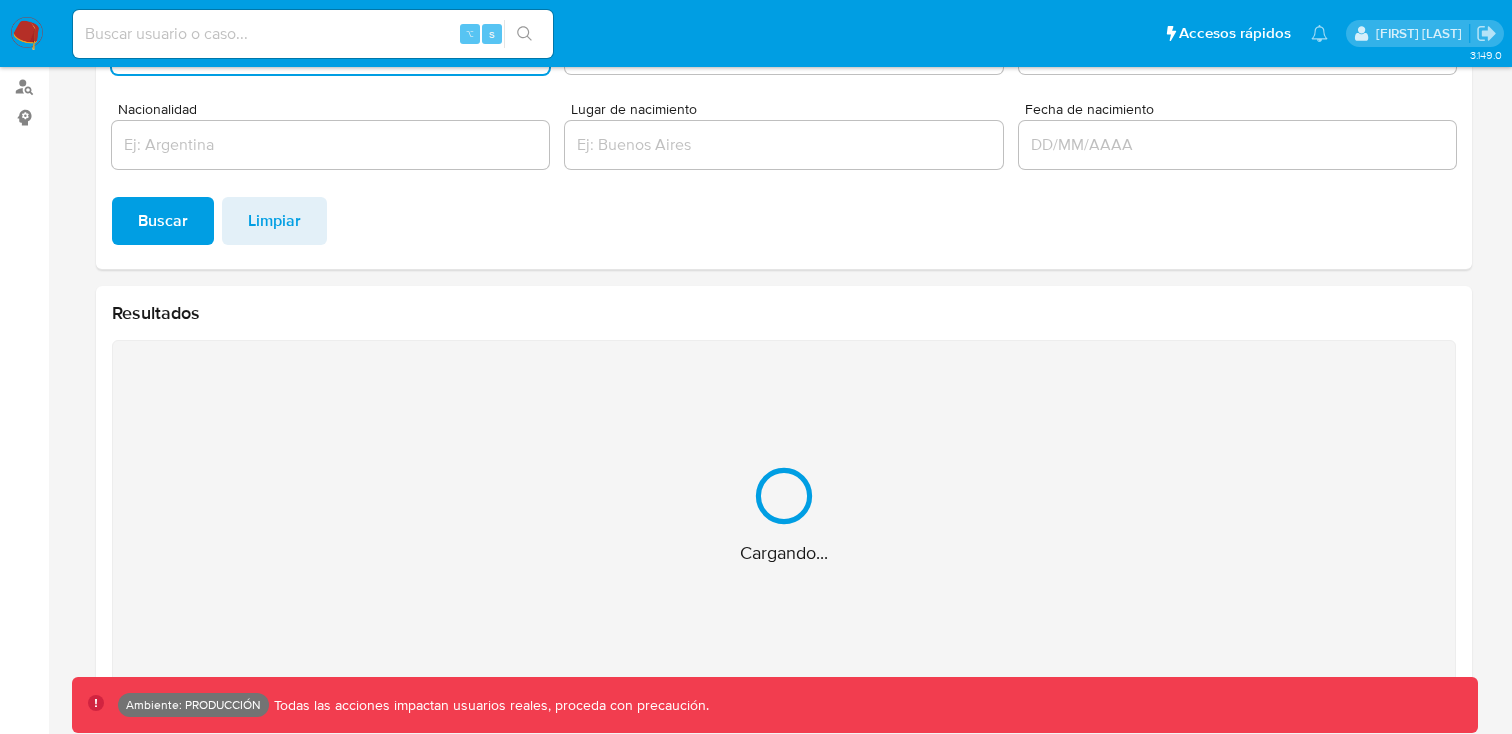 scroll, scrollTop: 476, scrollLeft: 0, axis: vertical 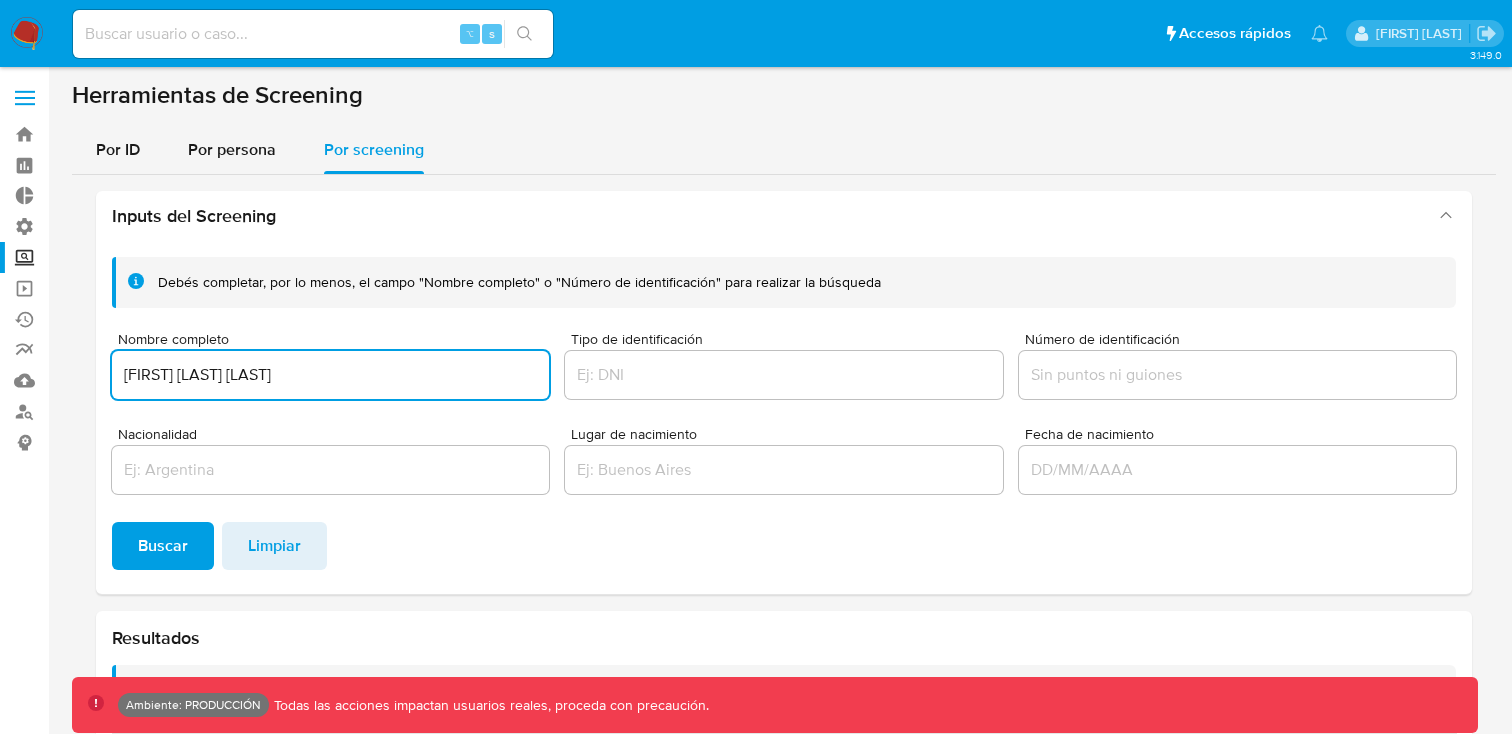 click on "manoel da silva" at bounding box center (330, 375) 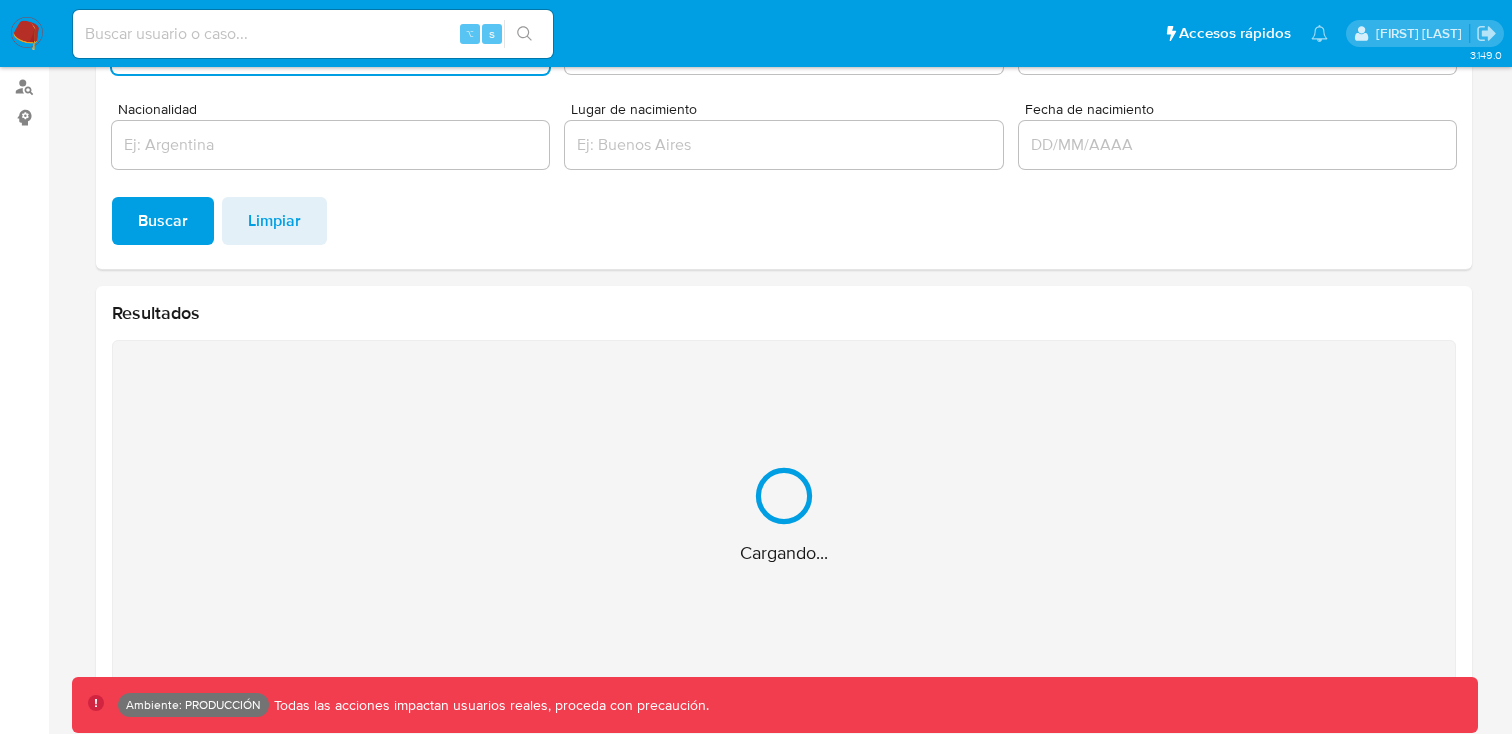 scroll, scrollTop: 476, scrollLeft: 0, axis: vertical 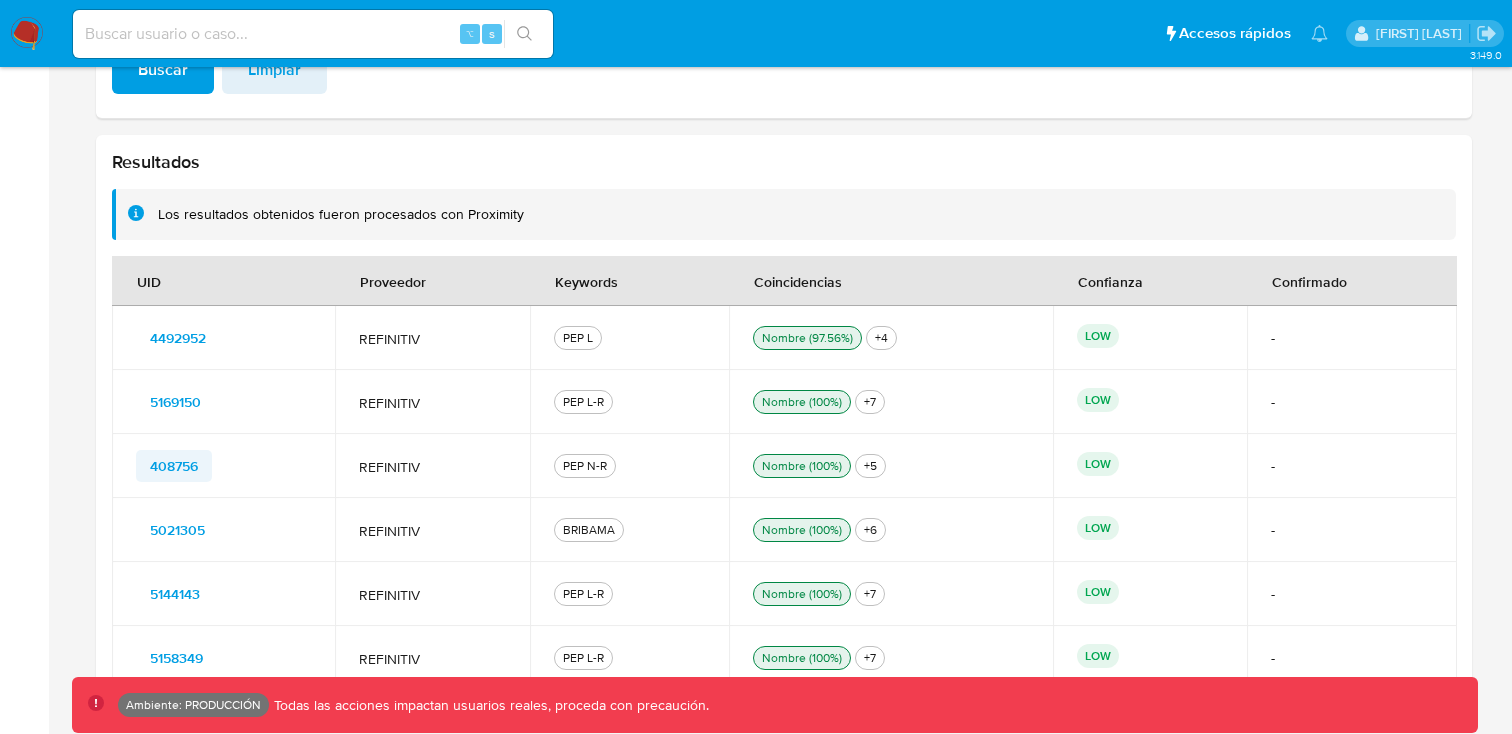 click on "408756" at bounding box center (174, 466) 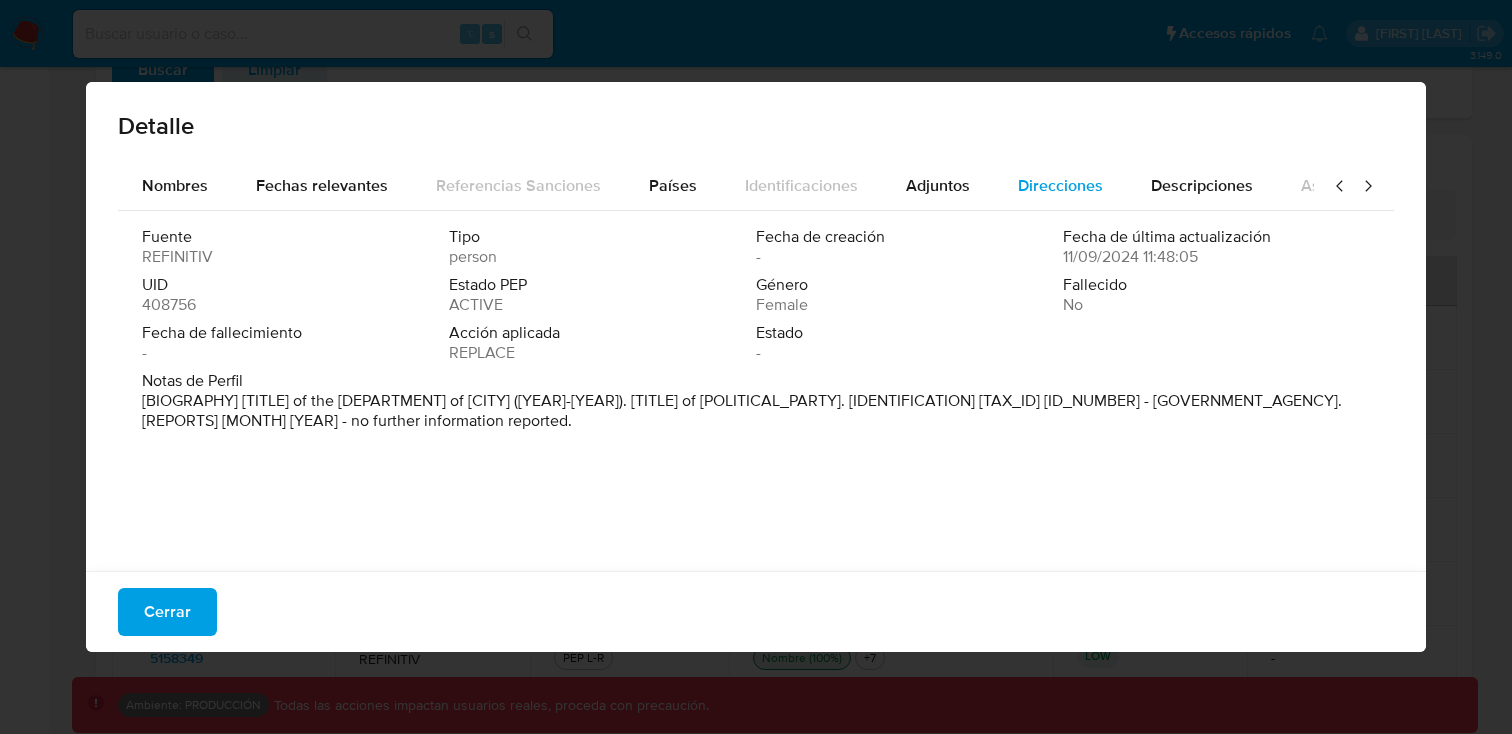 click on "Direcciones" at bounding box center [1060, 186] 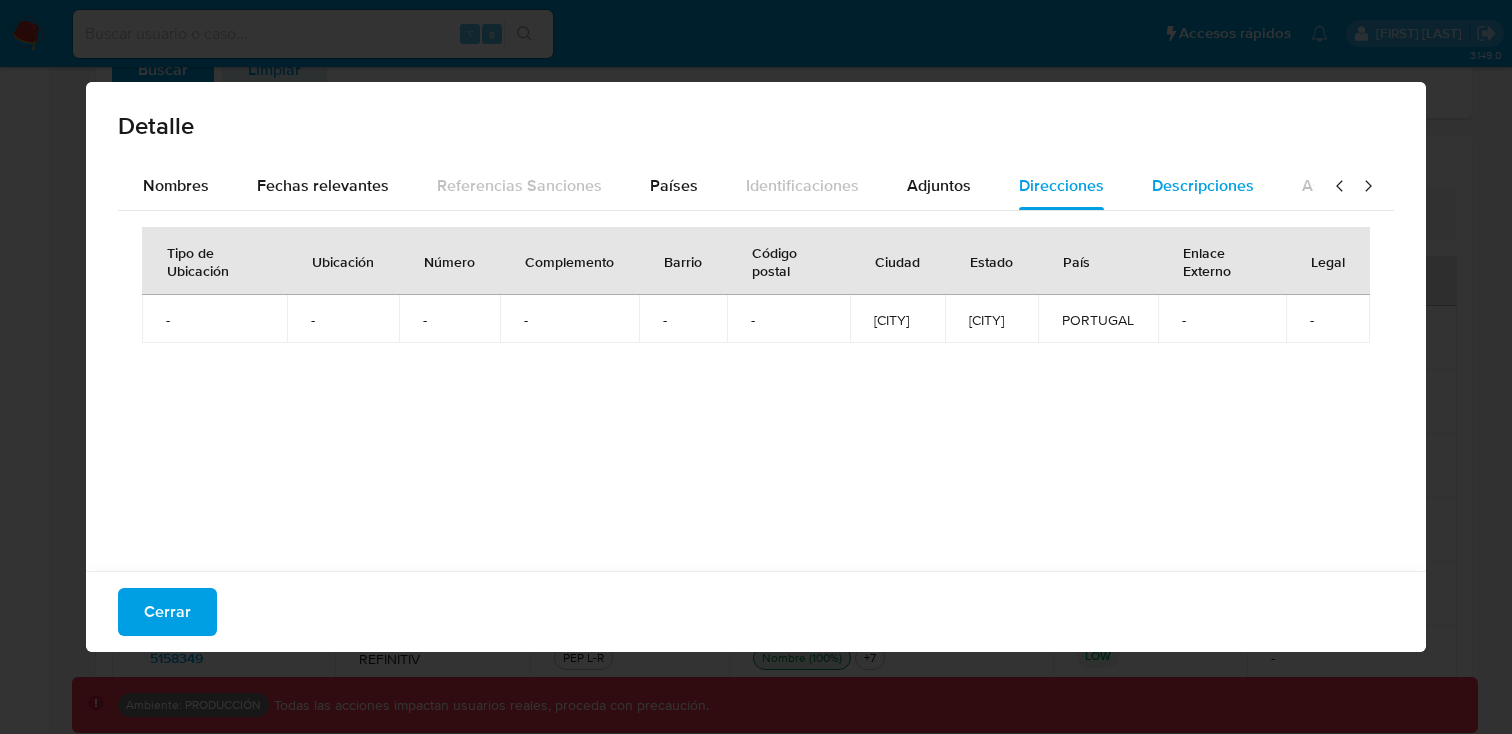click on "Descripciones" at bounding box center (1203, 185) 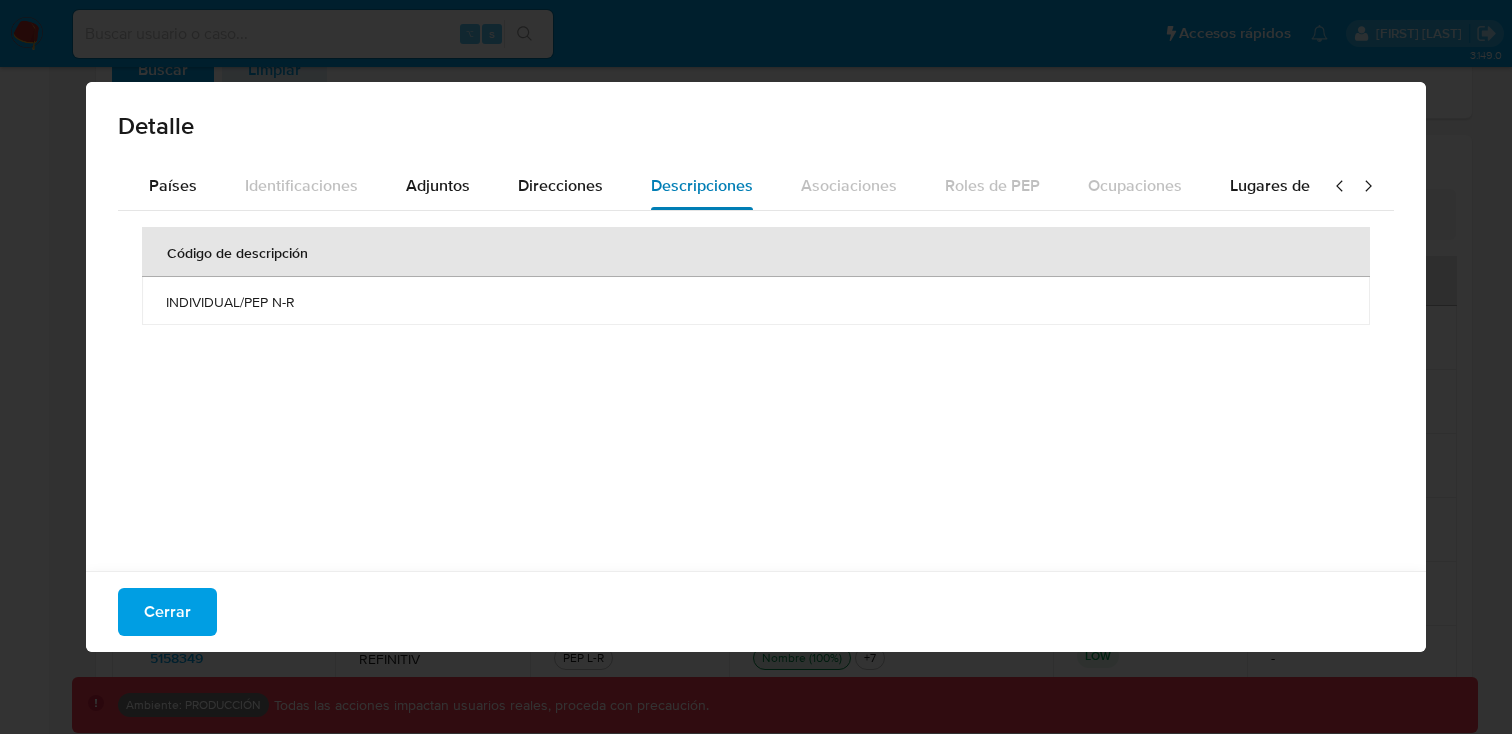scroll, scrollTop: 0, scrollLeft: 692, axis: horizontal 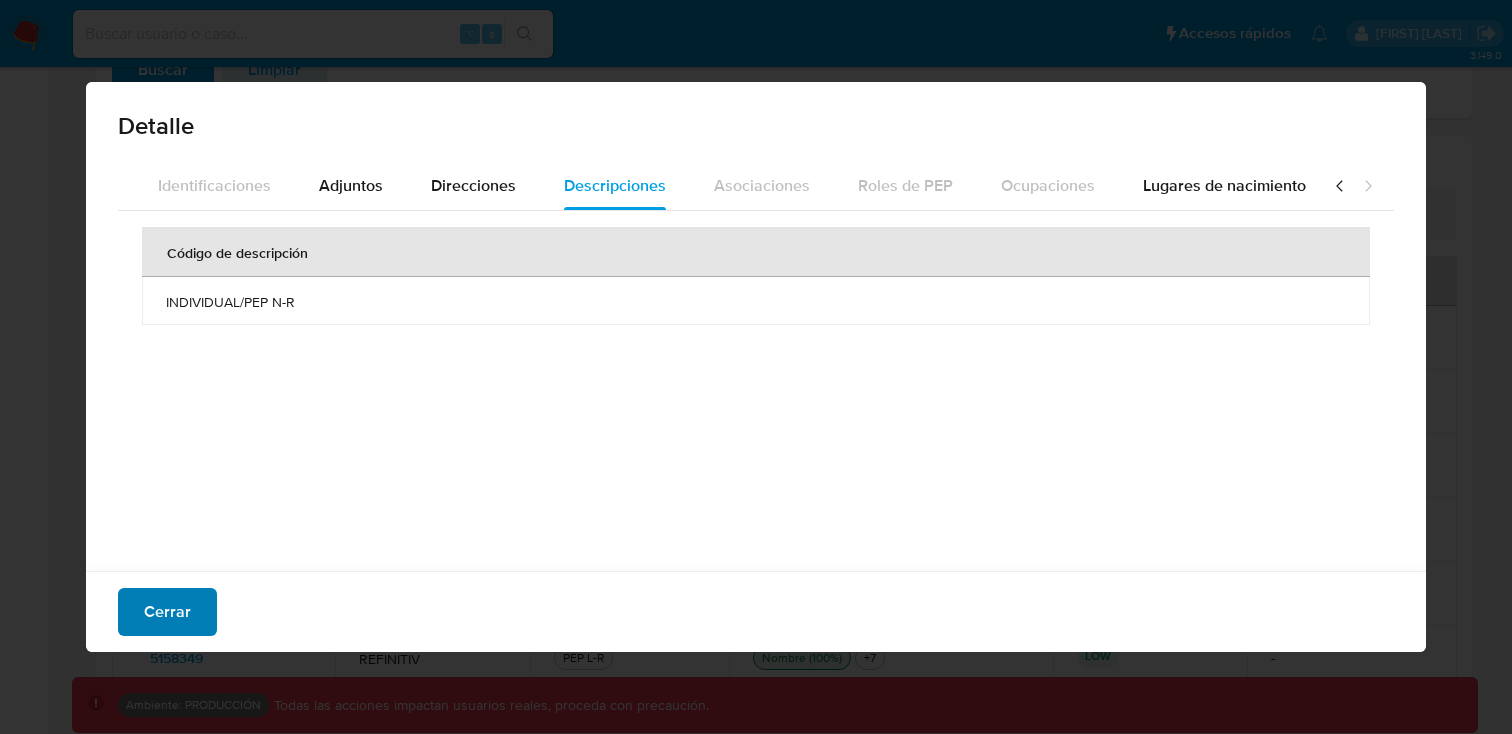 click on "Cerrar" at bounding box center (167, 612) 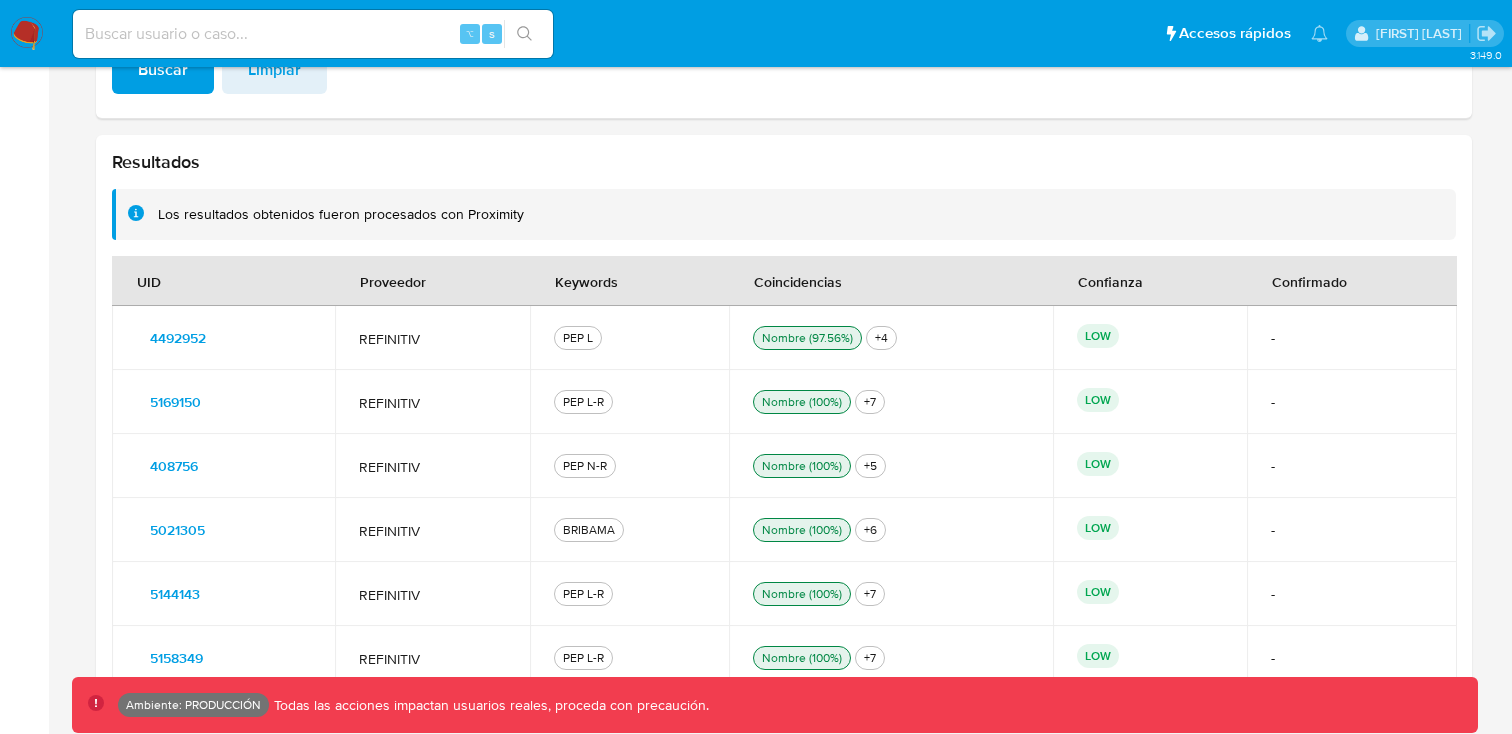 click on "5169150" at bounding box center [175, 402] 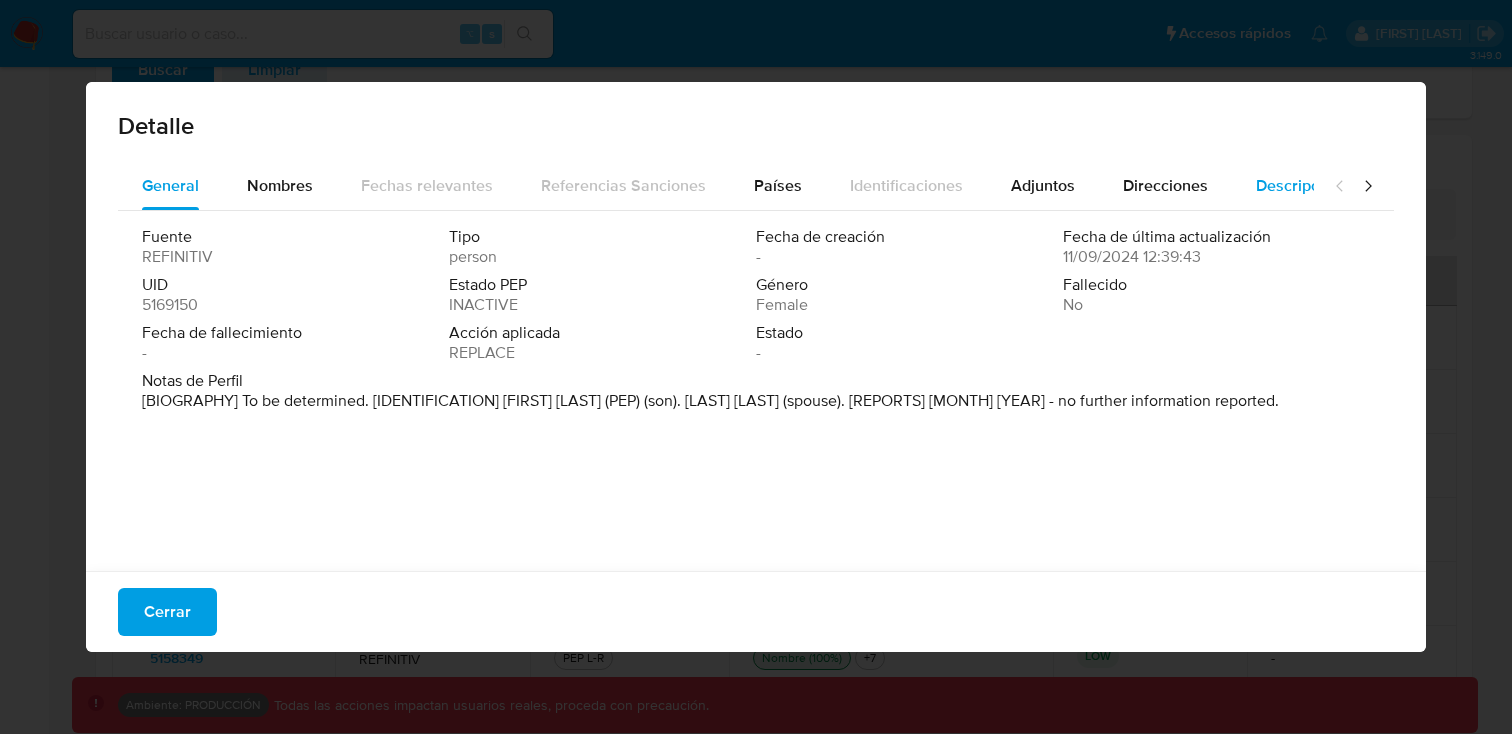 click on "Descripciones" at bounding box center (1307, 185) 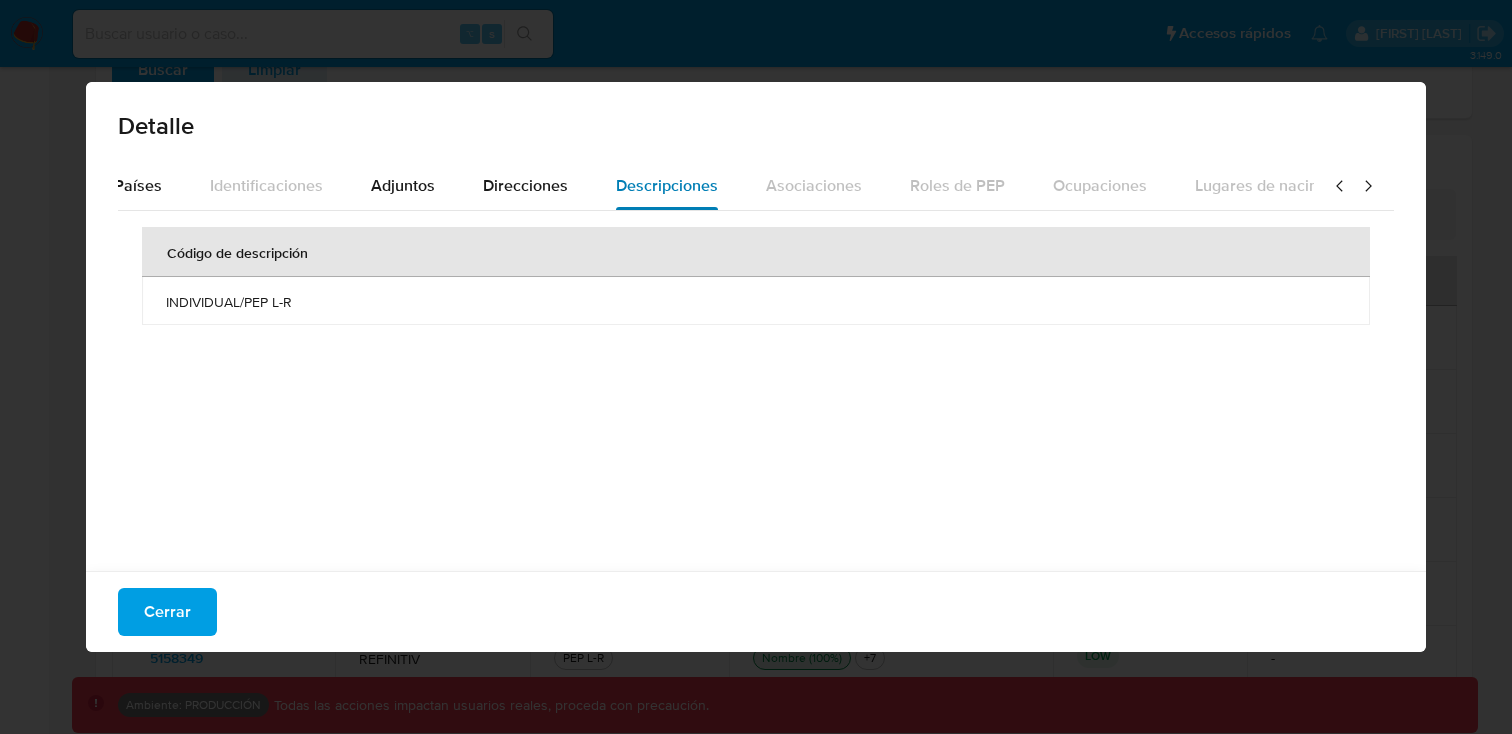 scroll, scrollTop: 0, scrollLeft: 692, axis: horizontal 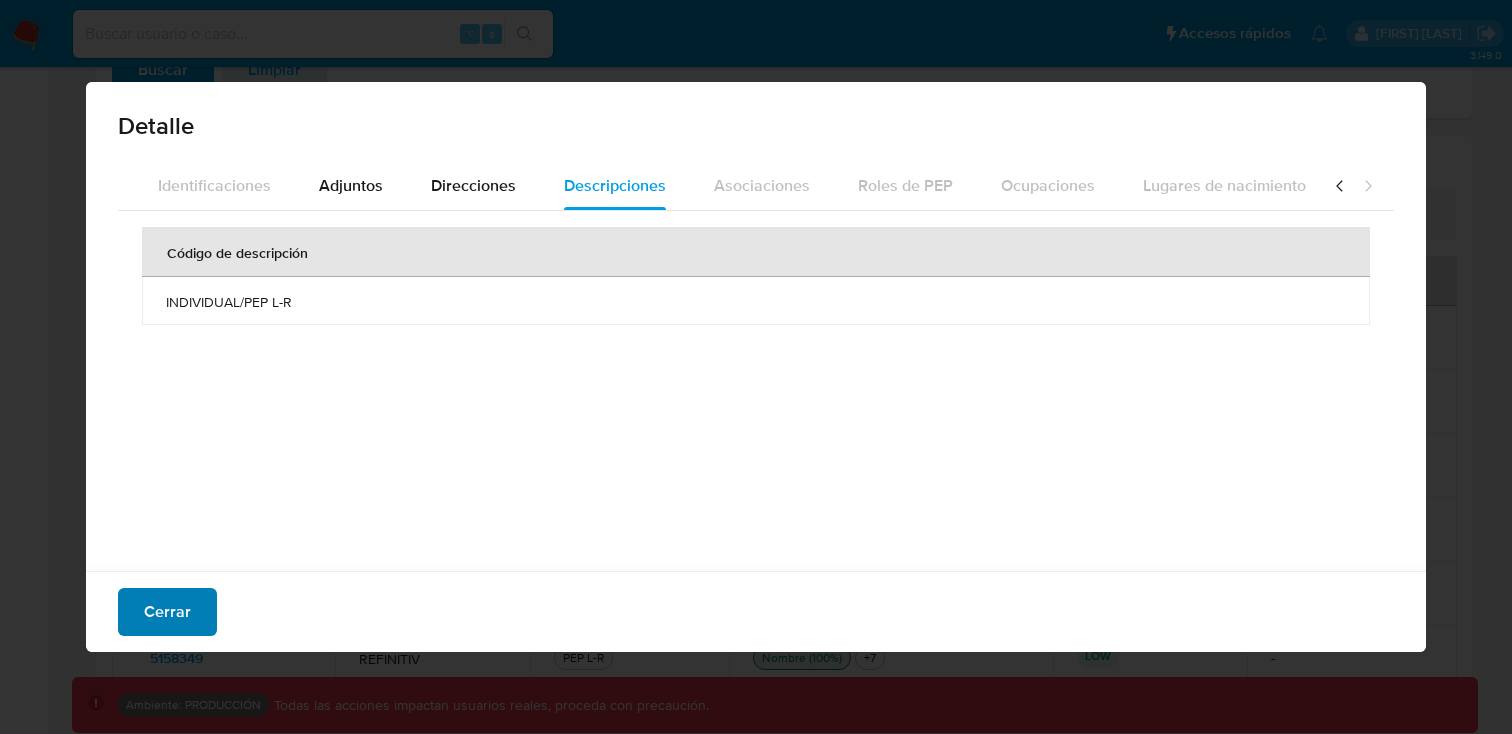 click on "Cerrar" at bounding box center [167, 612] 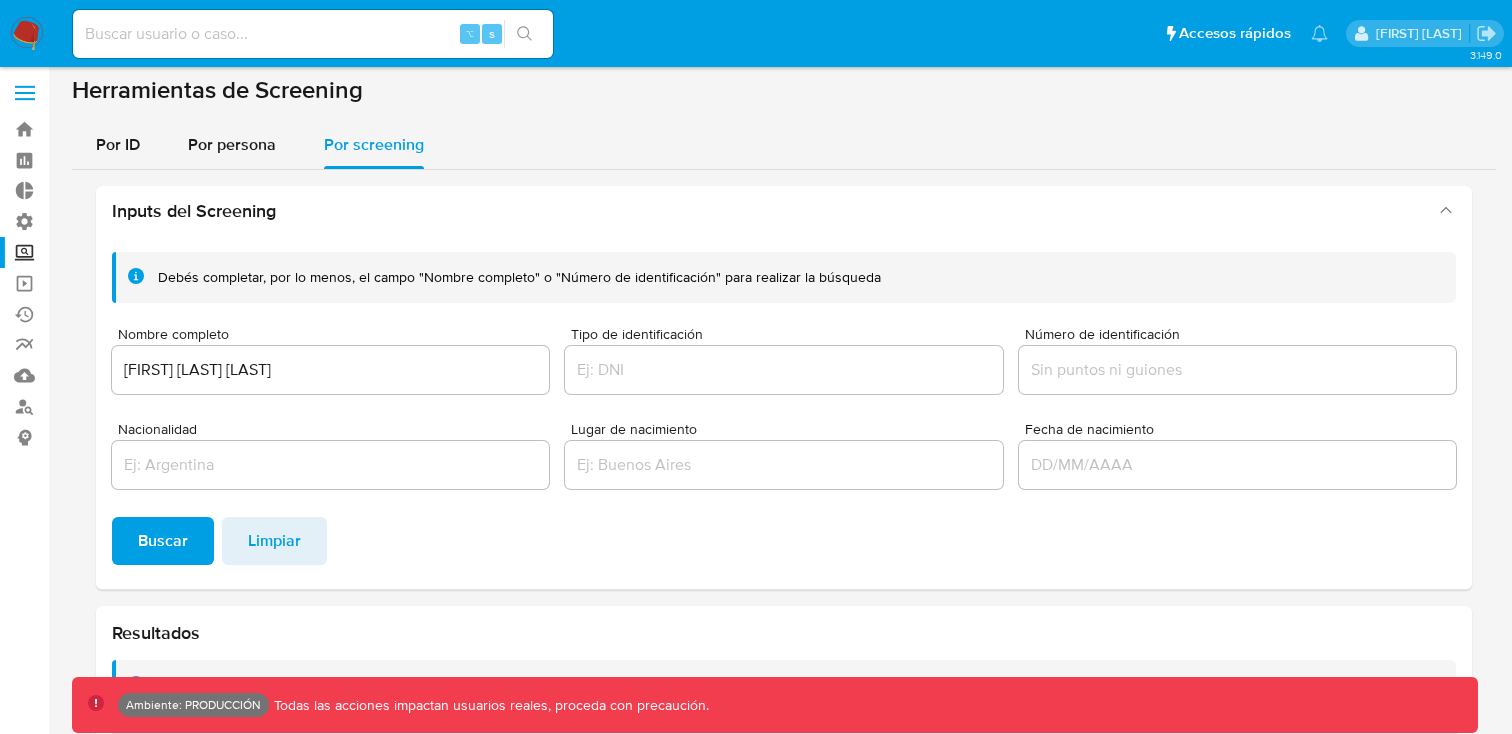 scroll, scrollTop: 0, scrollLeft: 0, axis: both 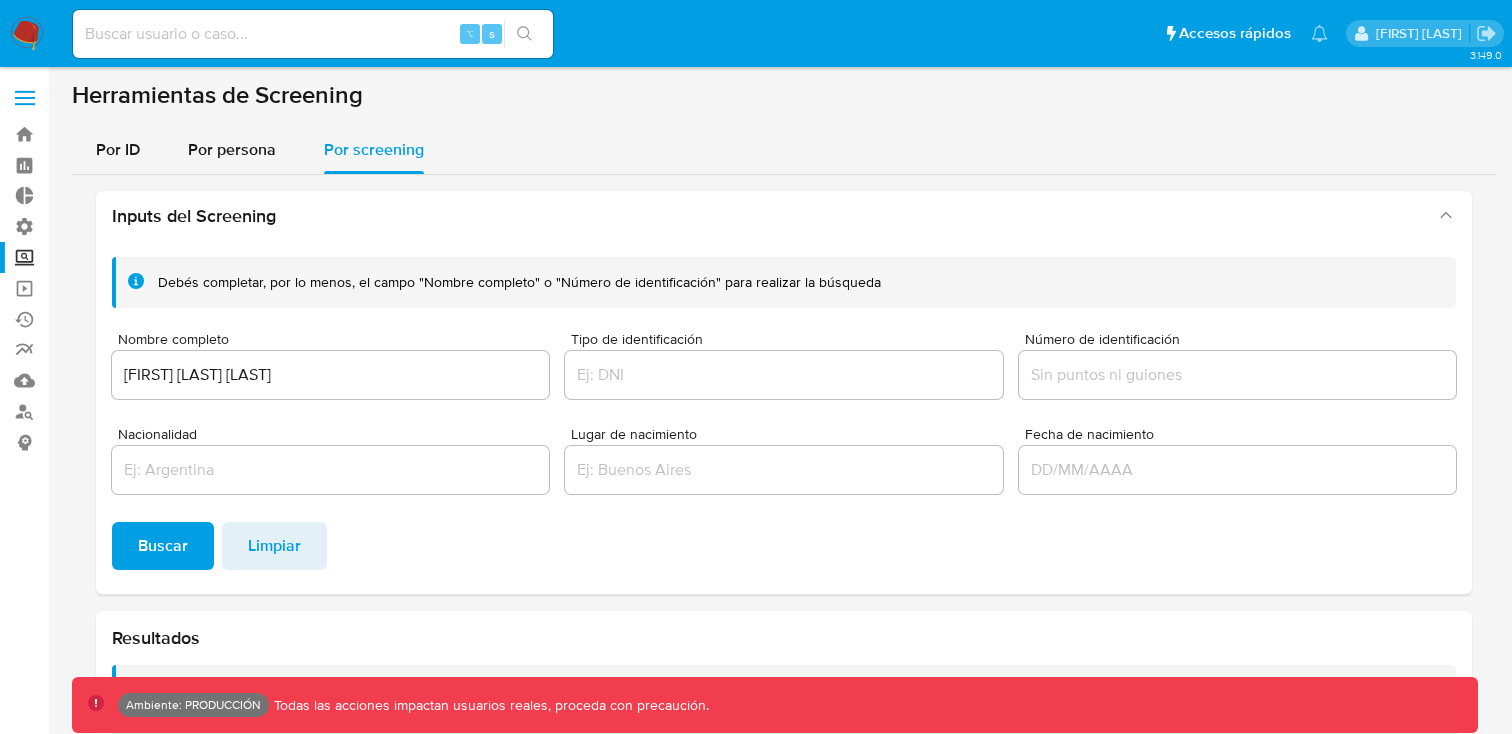 click on "maria alves da silva" at bounding box center (330, 375) 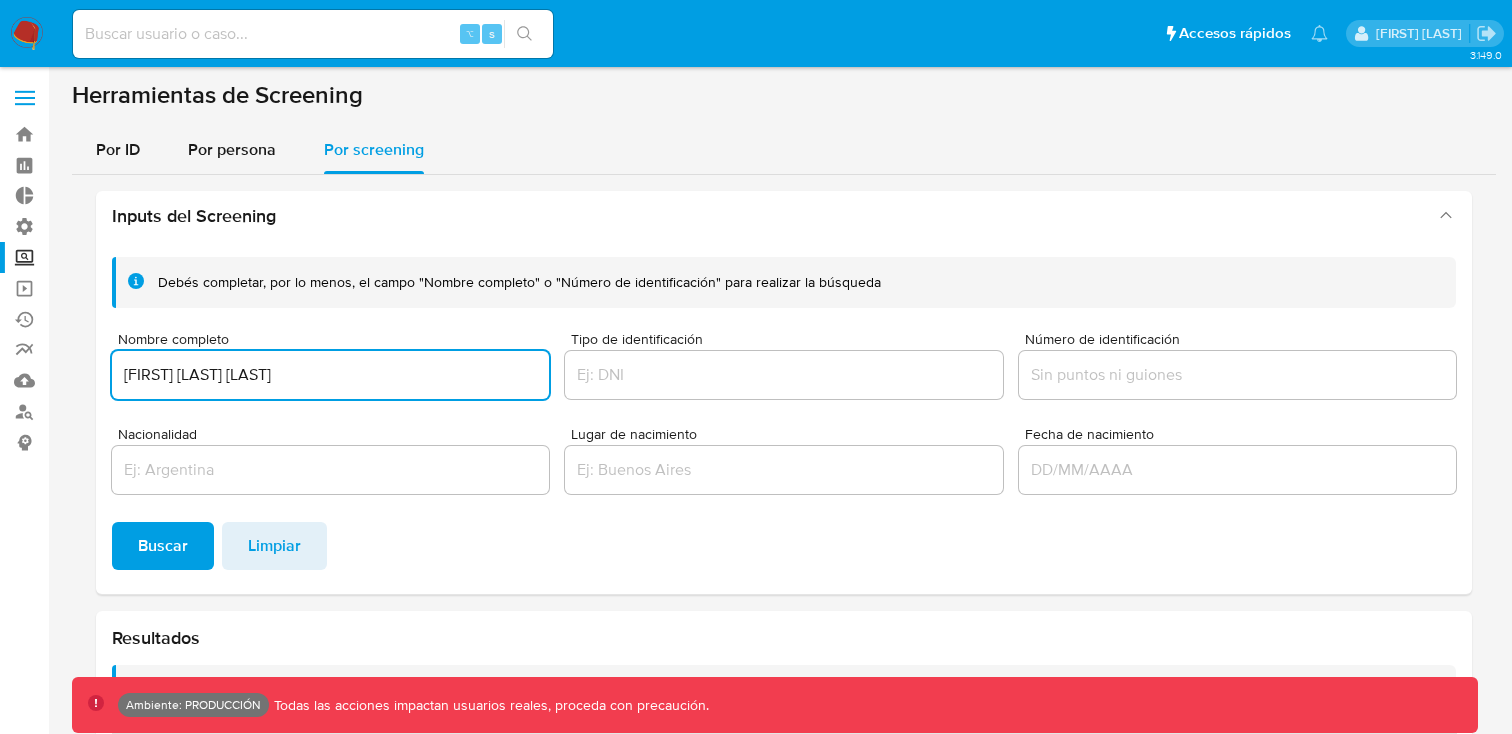 click on "maria alves da silva" at bounding box center (330, 375) 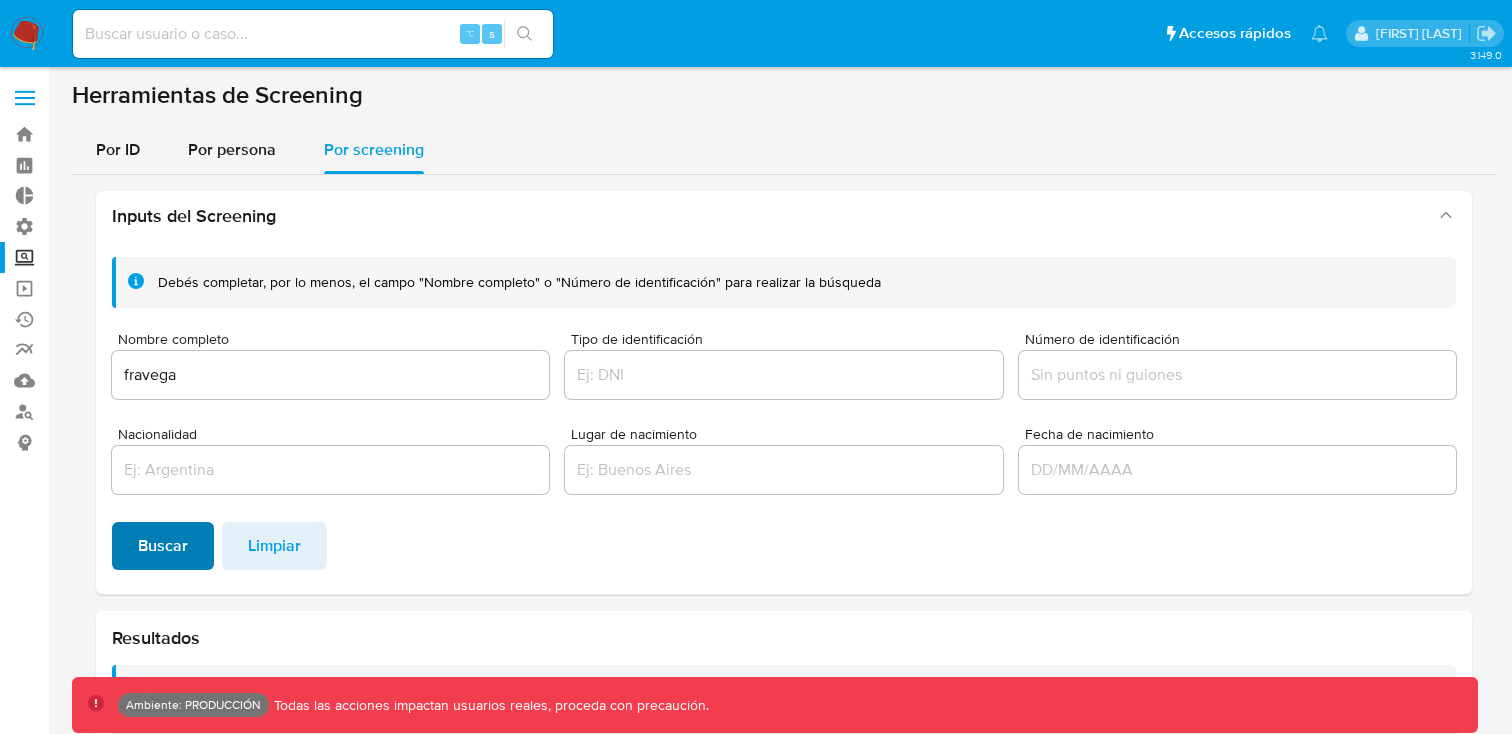 click on "Buscar" at bounding box center (163, 546) 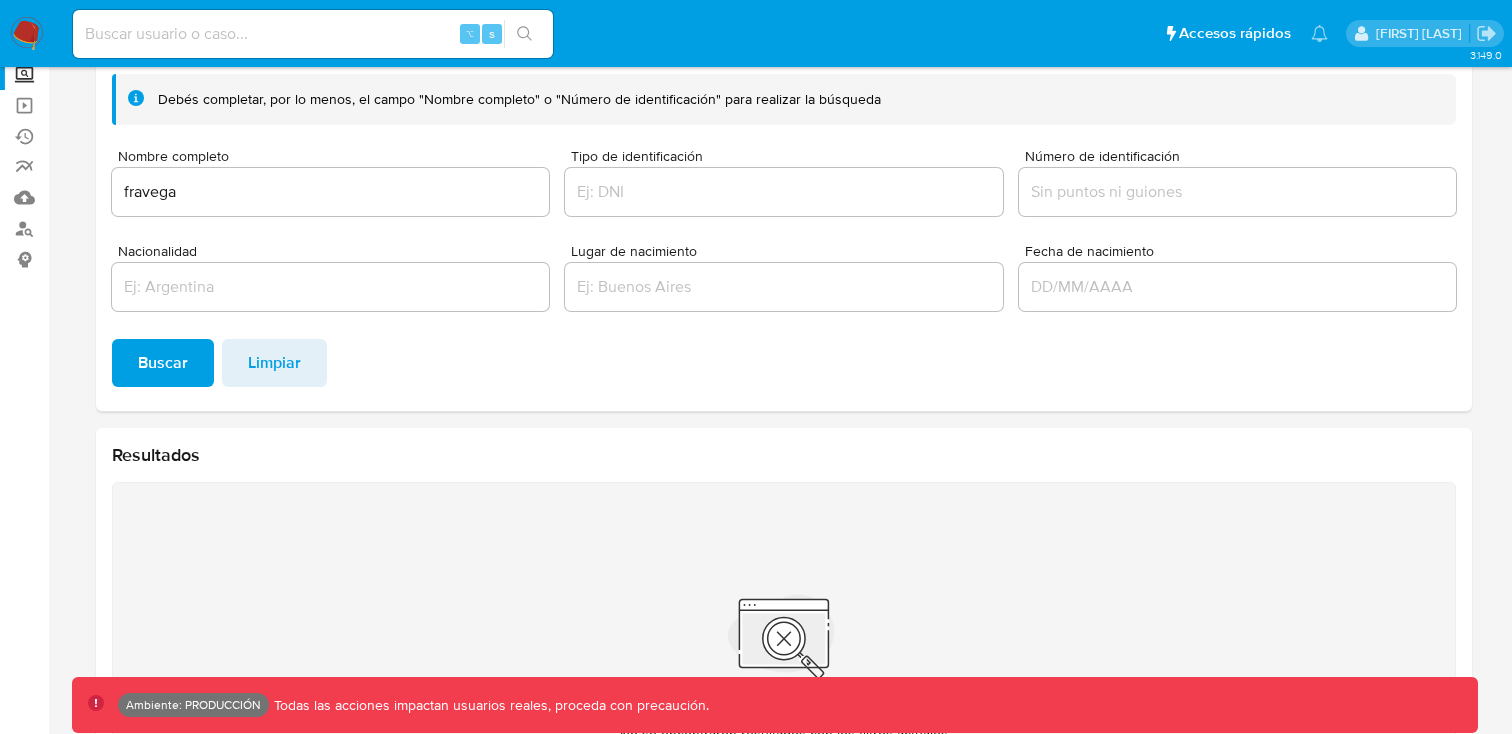 scroll, scrollTop: 90, scrollLeft: 0, axis: vertical 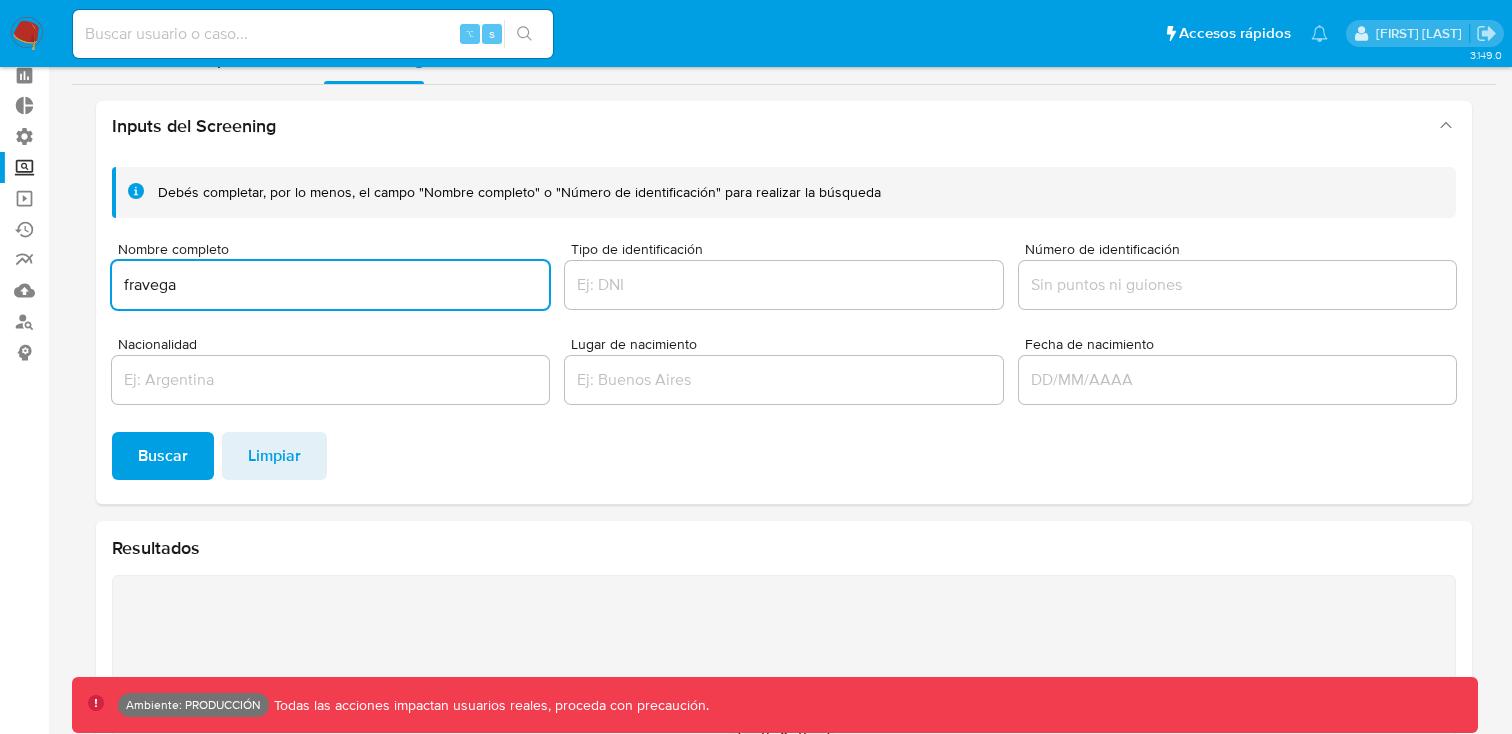 click on "fravega" at bounding box center [330, 285] 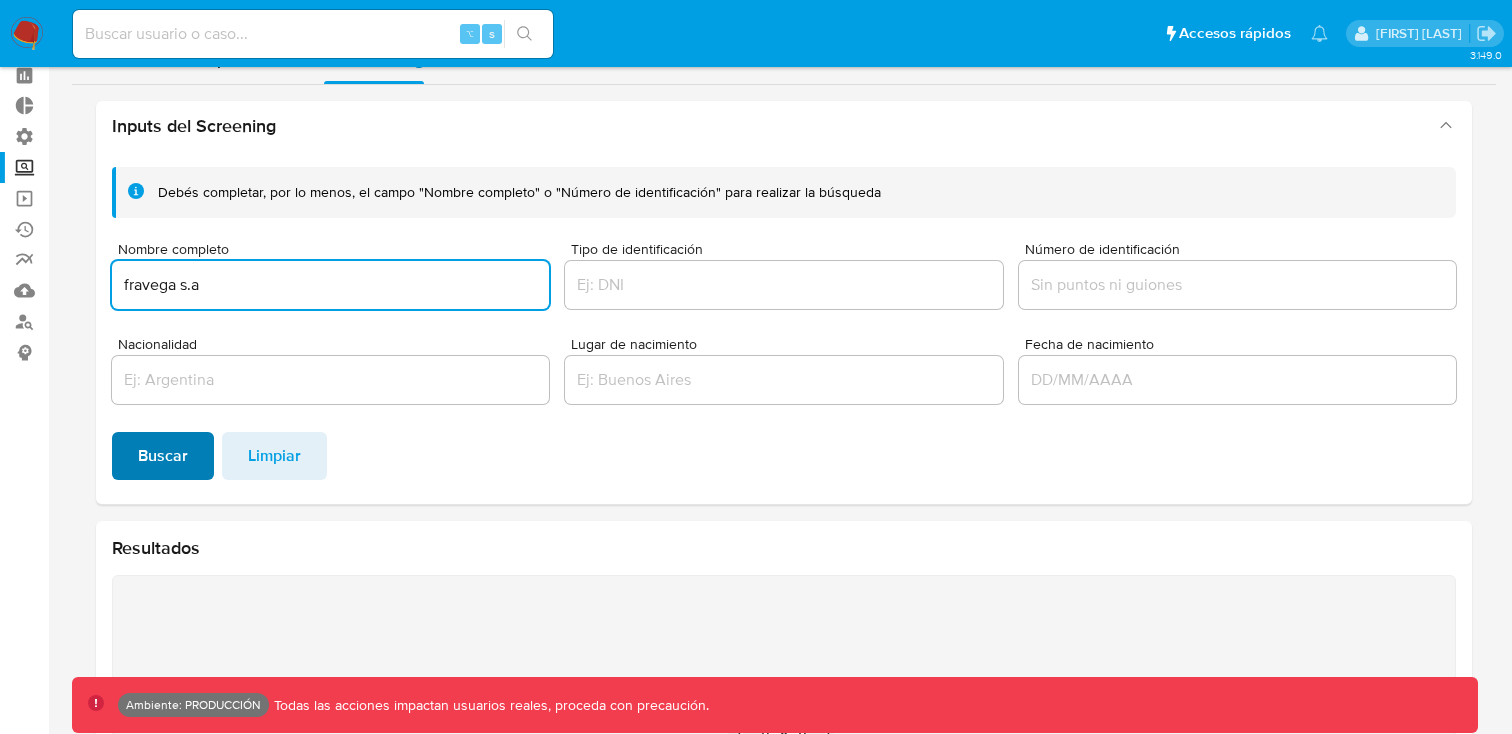 type on "fravega s.a" 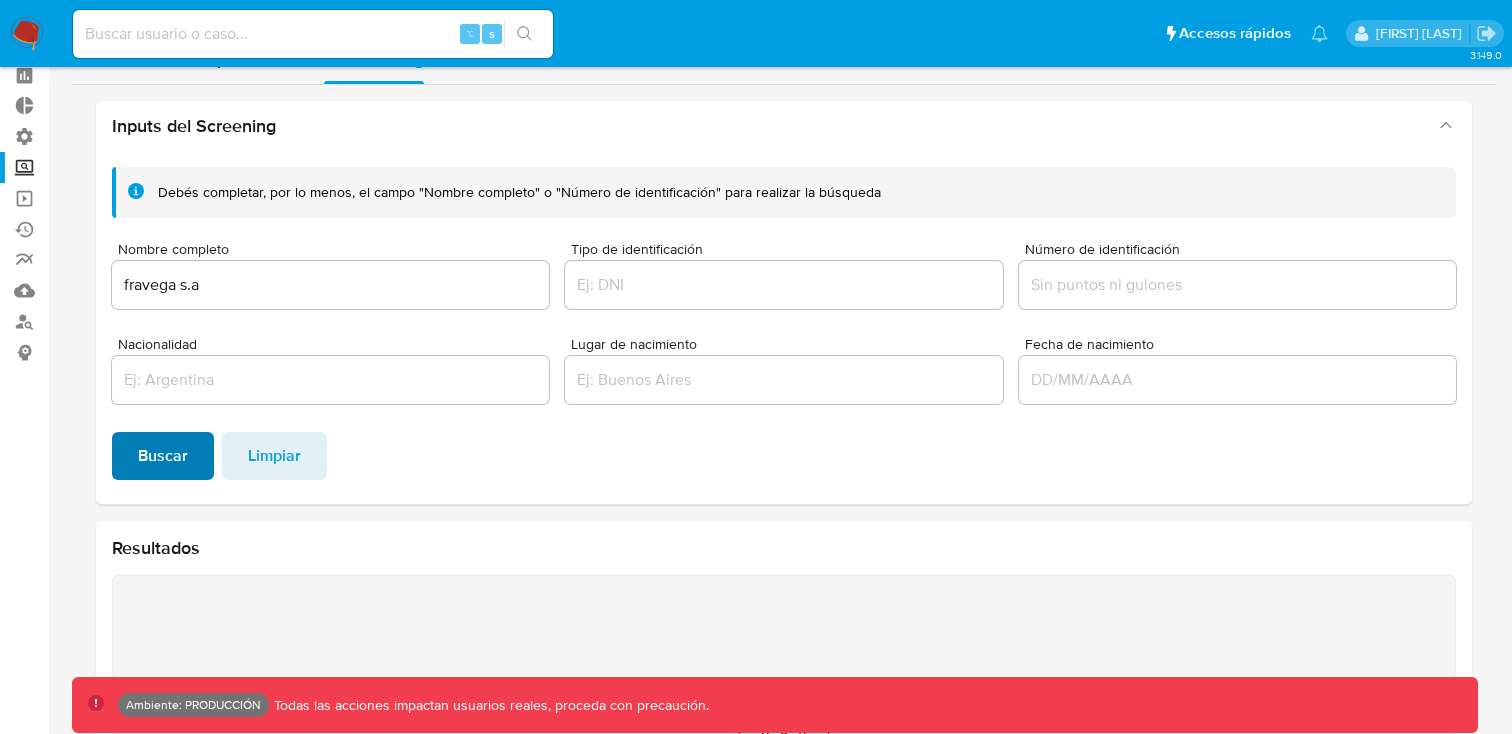 click on "Buscar" at bounding box center (163, 456) 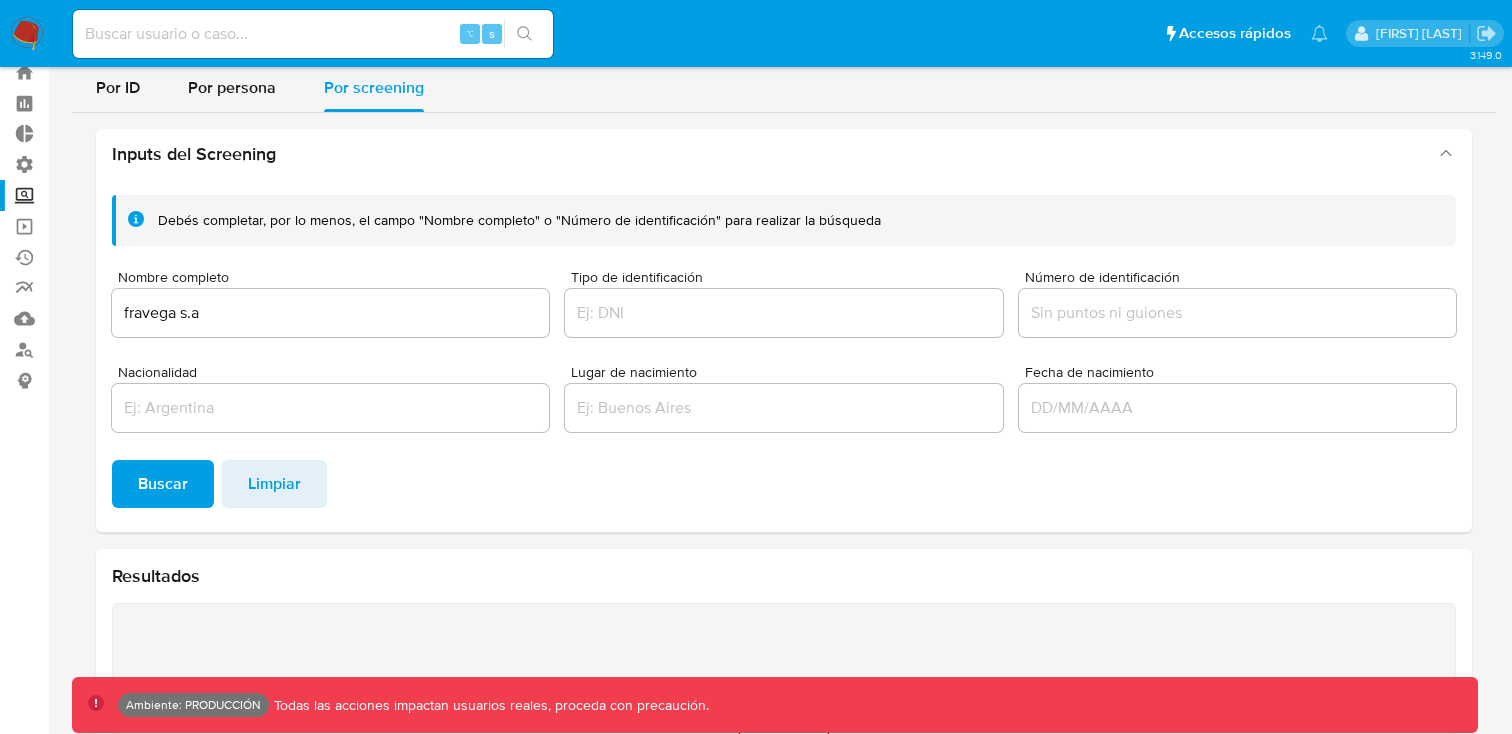 scroll, scrollTop: 0, scrollLeft: 0, axis: both 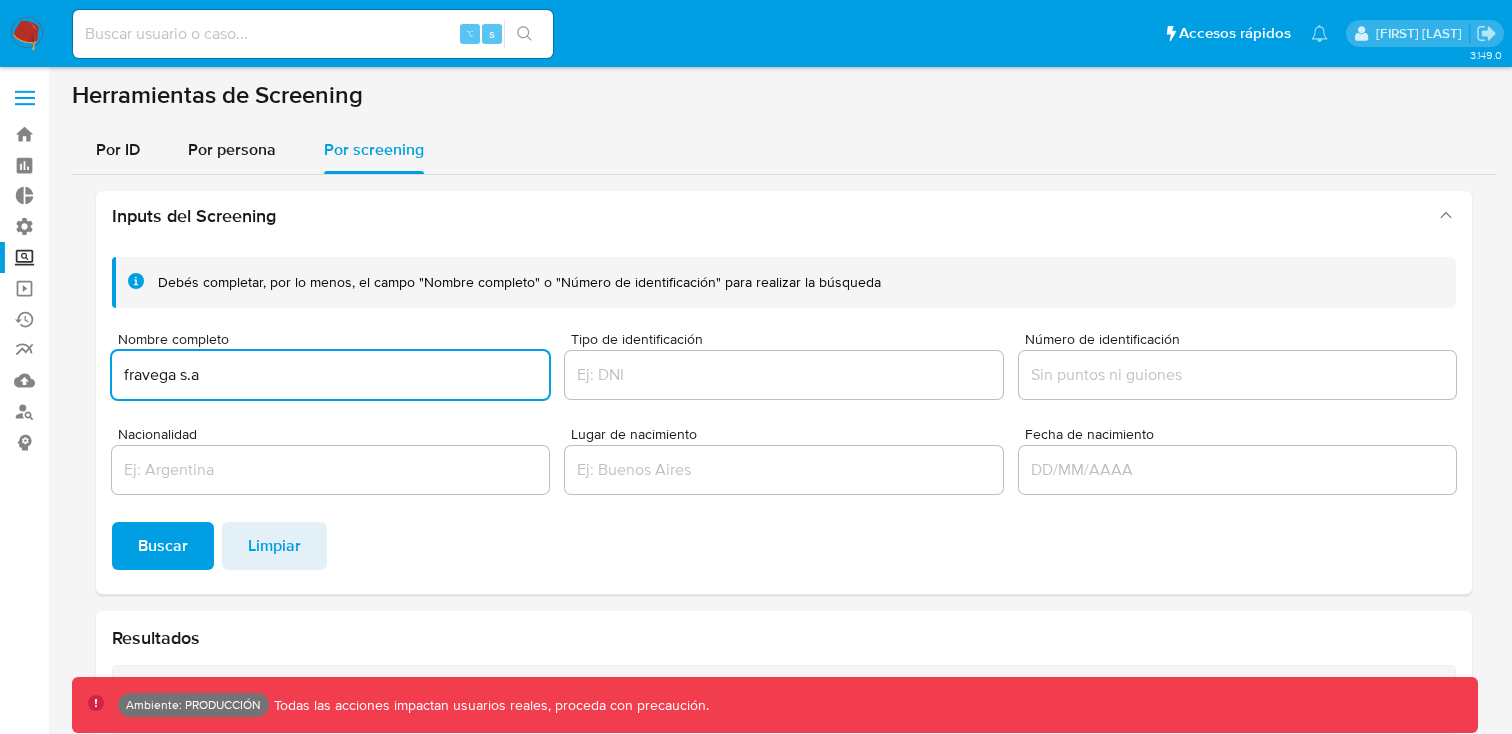 click on "fravega s.a" at bounding box center (330, 375) 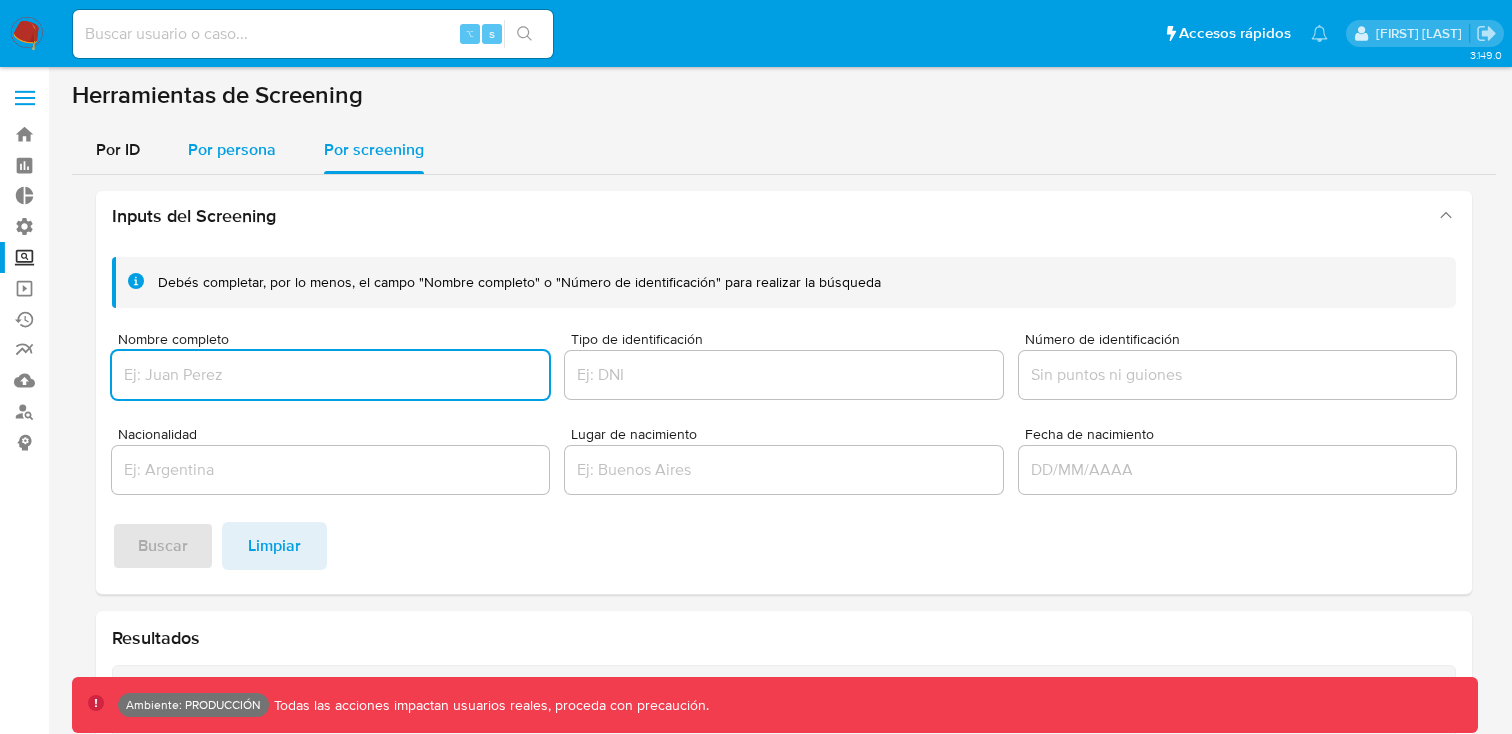 type 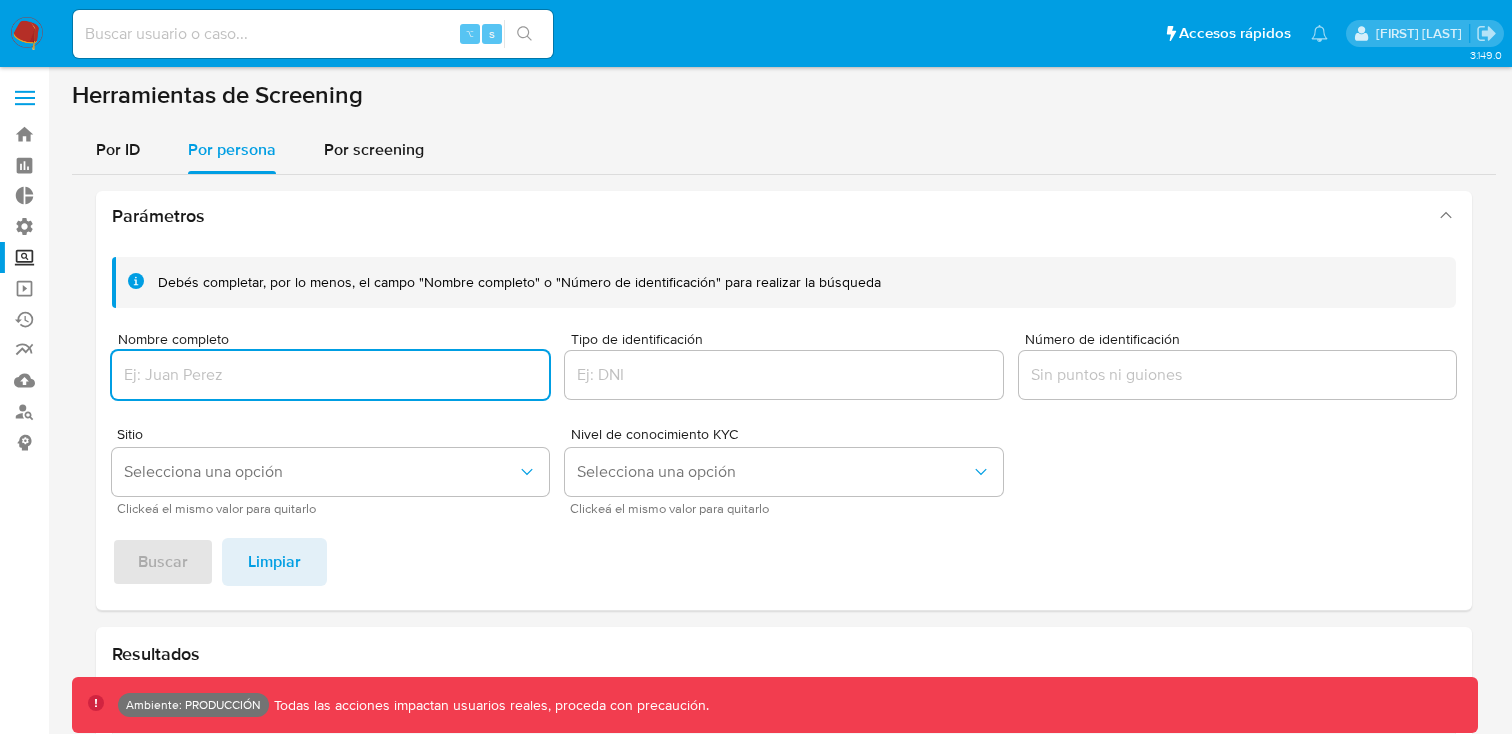 click at bounding box center [330, 375] 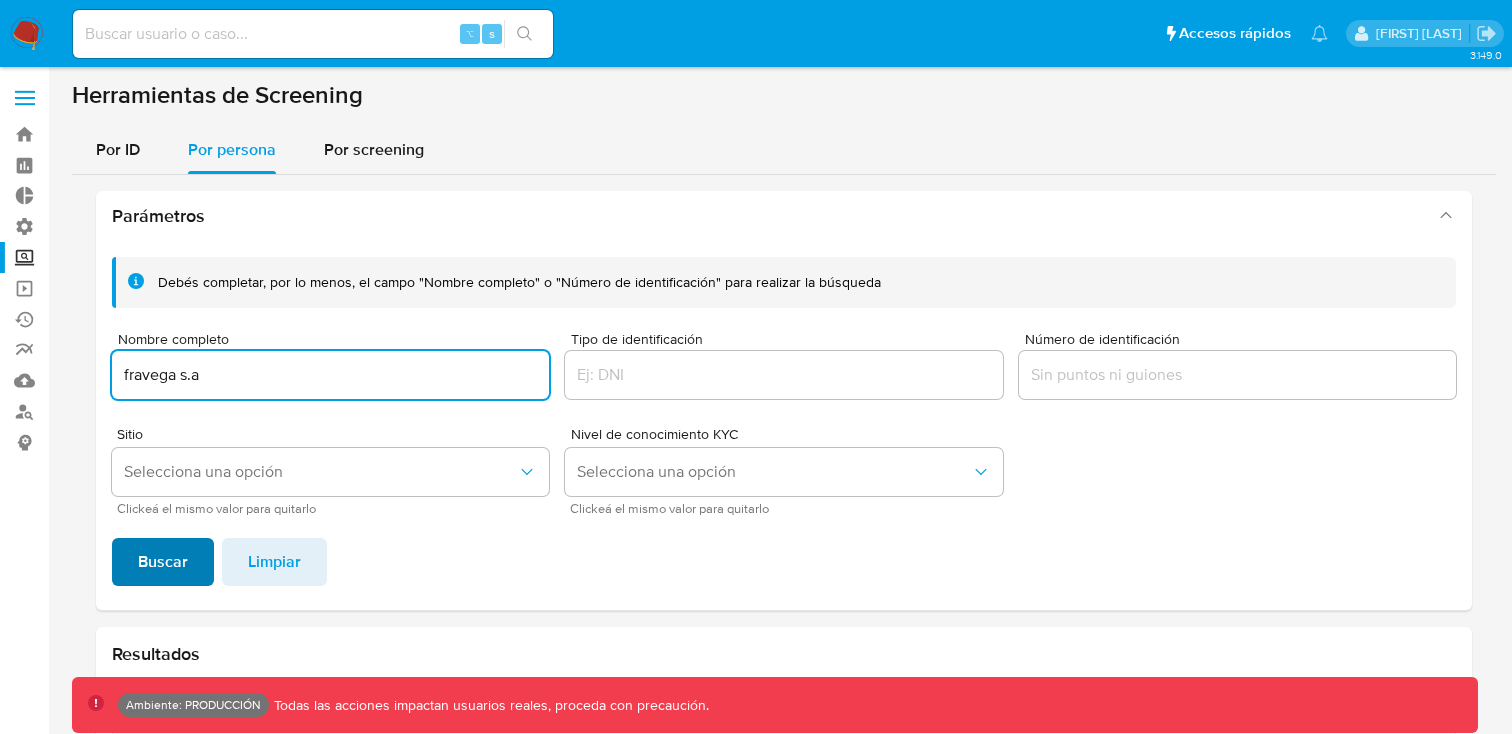 type on "fravega s.a" 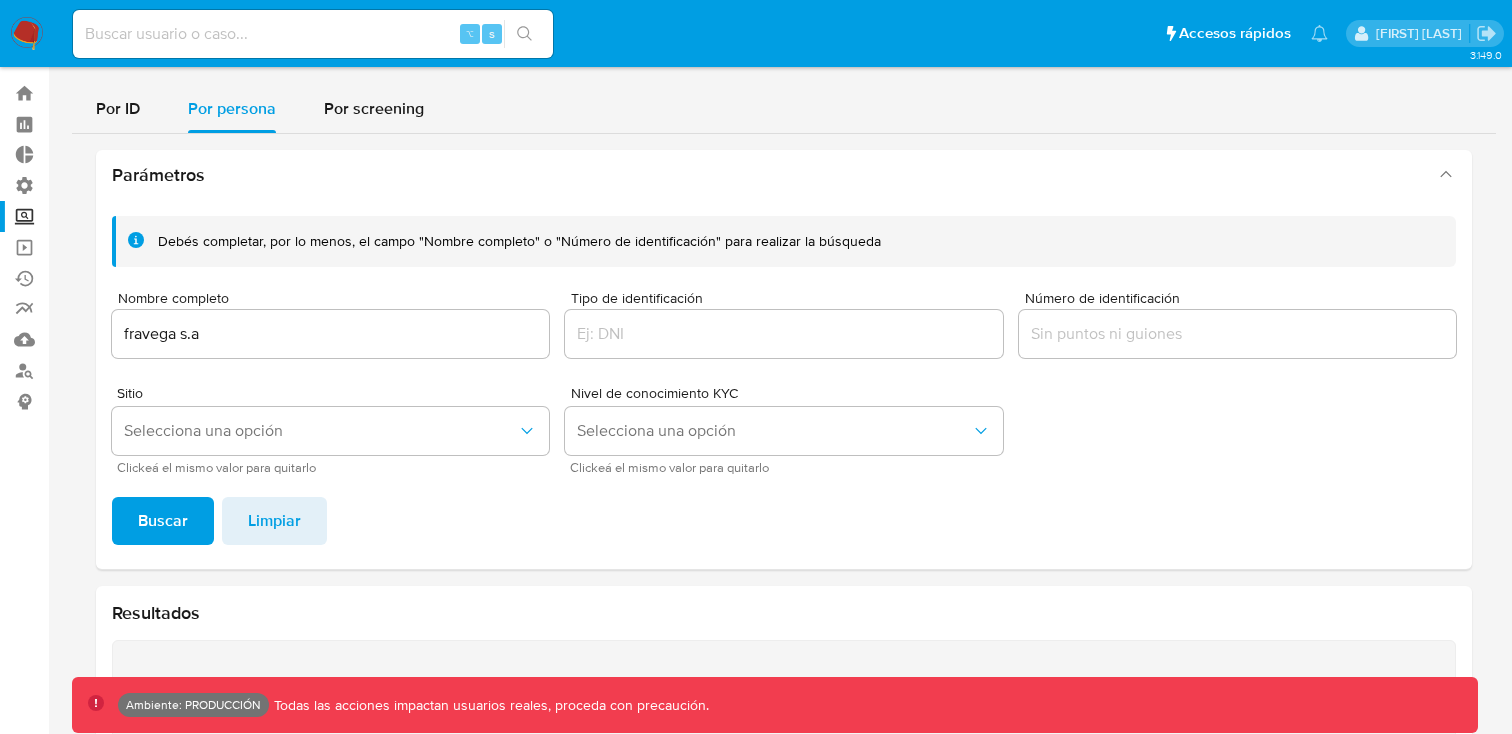 scroll, scrollTop: 20, scrollLeft: 0, axis: vertical 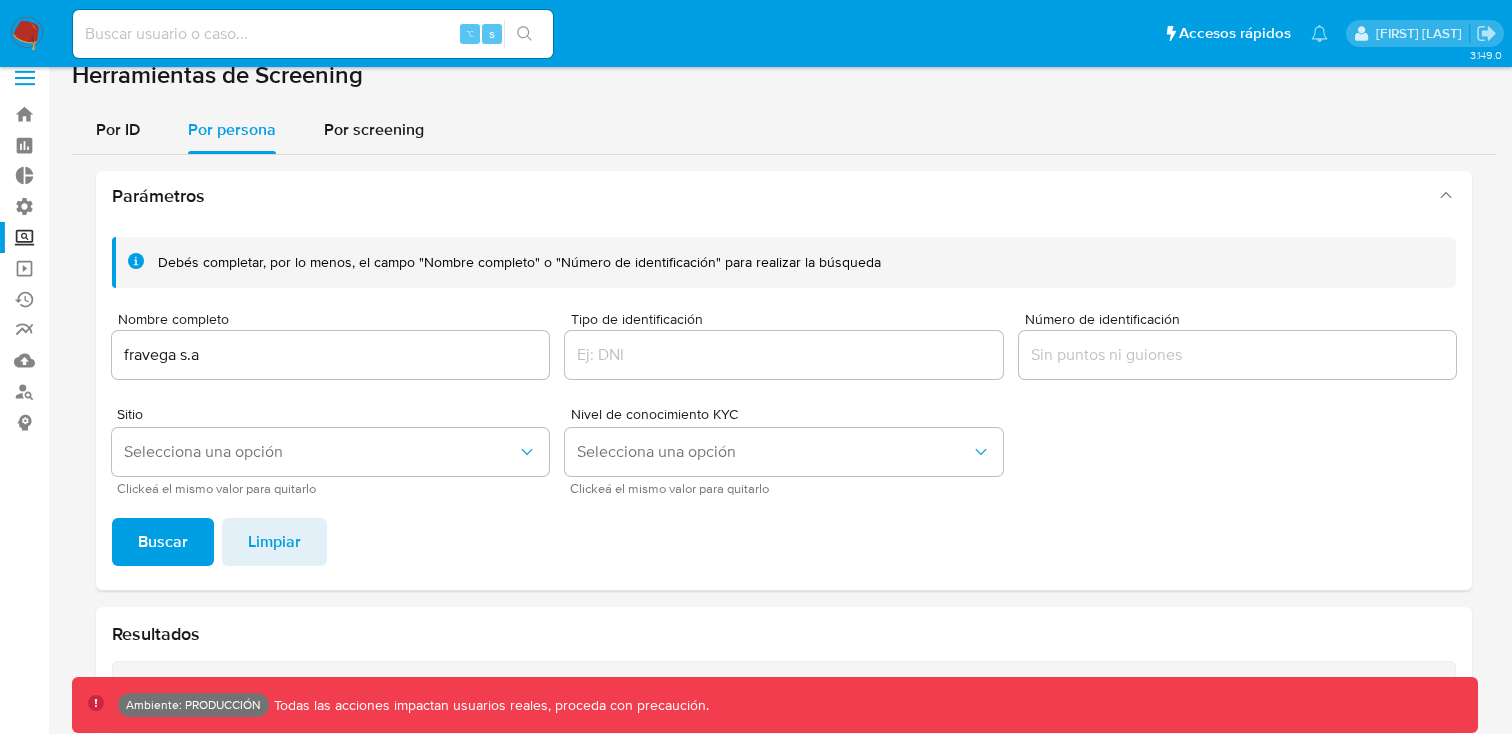 click on "fravega s.a" at bounding box center [330, 355] 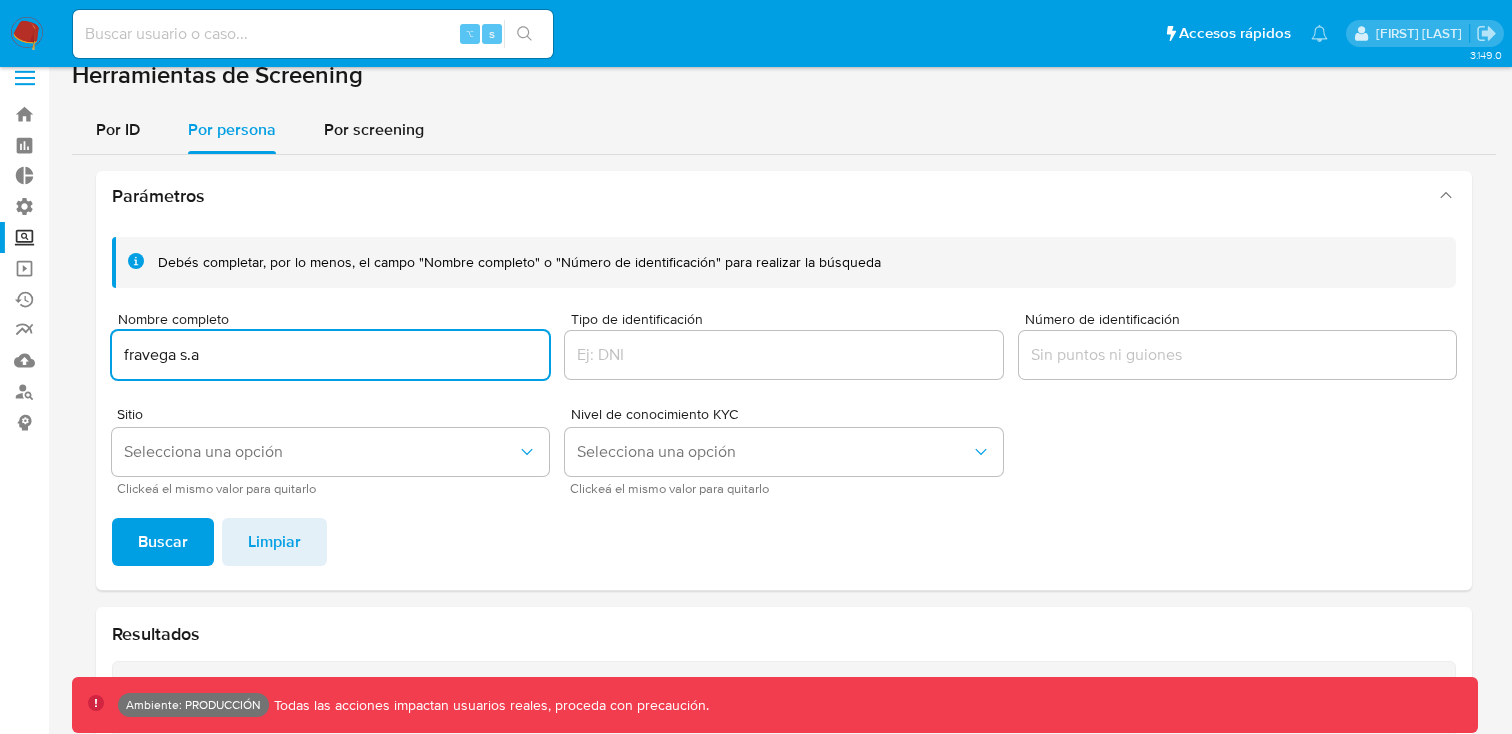 click on "fravega s.a" at bounding box center [330, 355] 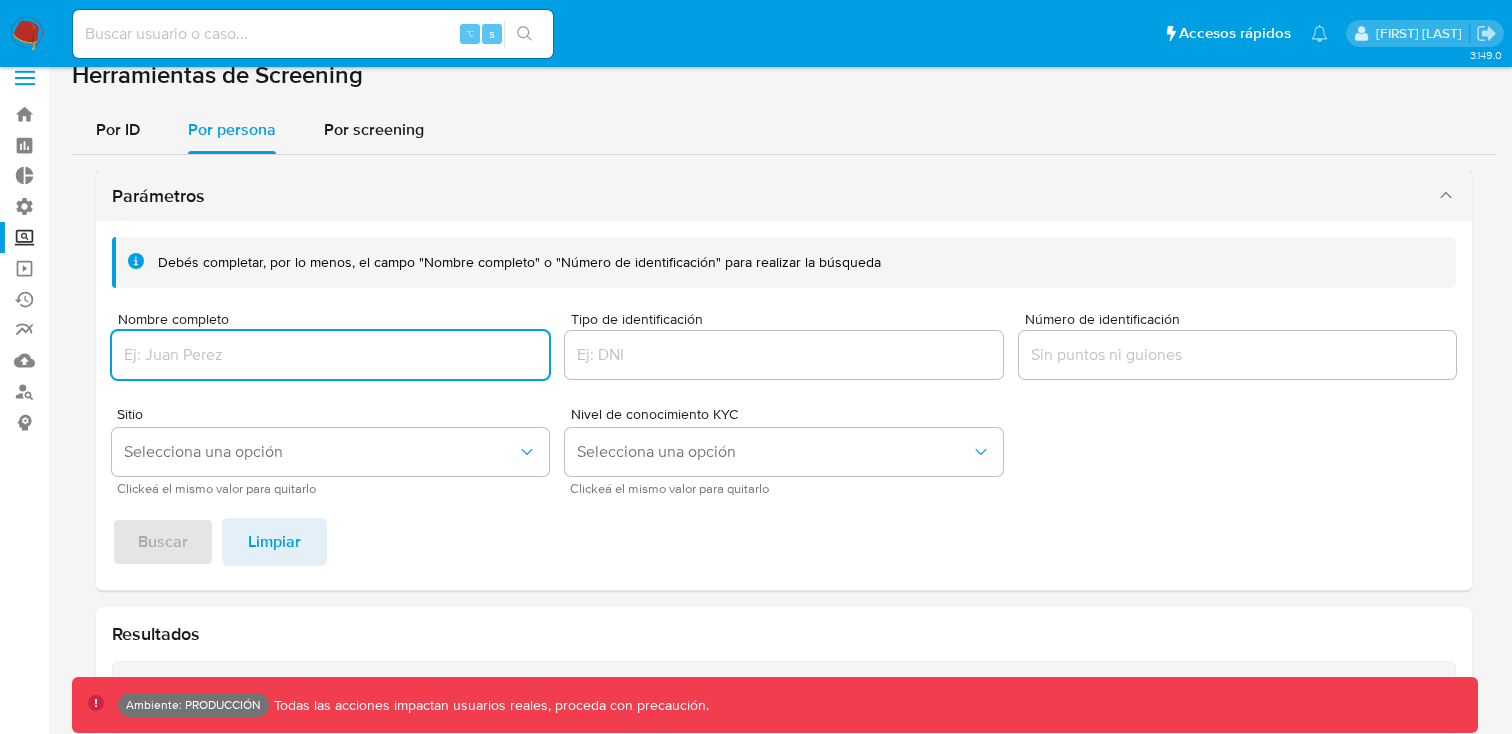 type 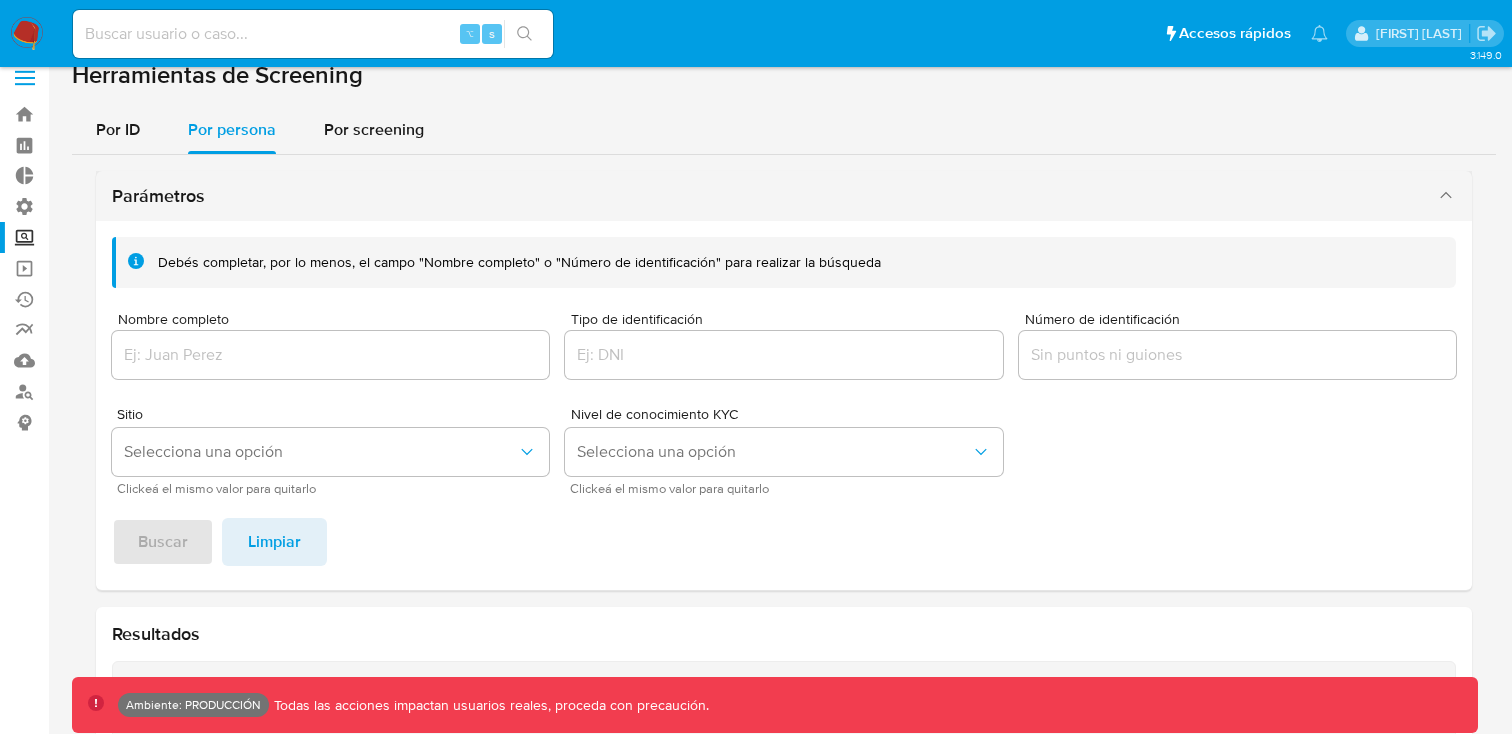 click on "Parámetros" at bounding box center [784, 196] 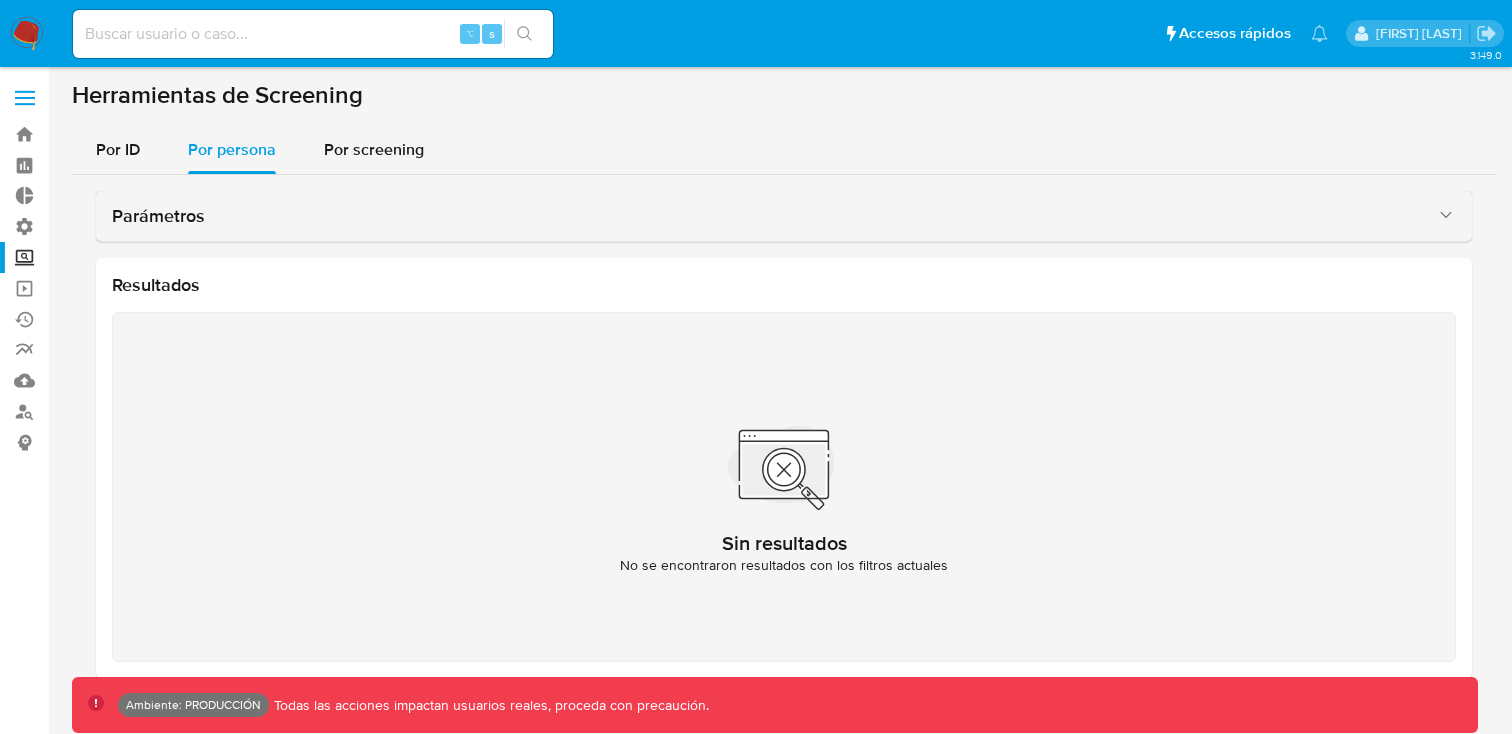 scroll, scrollTop: 0, scrollLeft: 0, axis: both 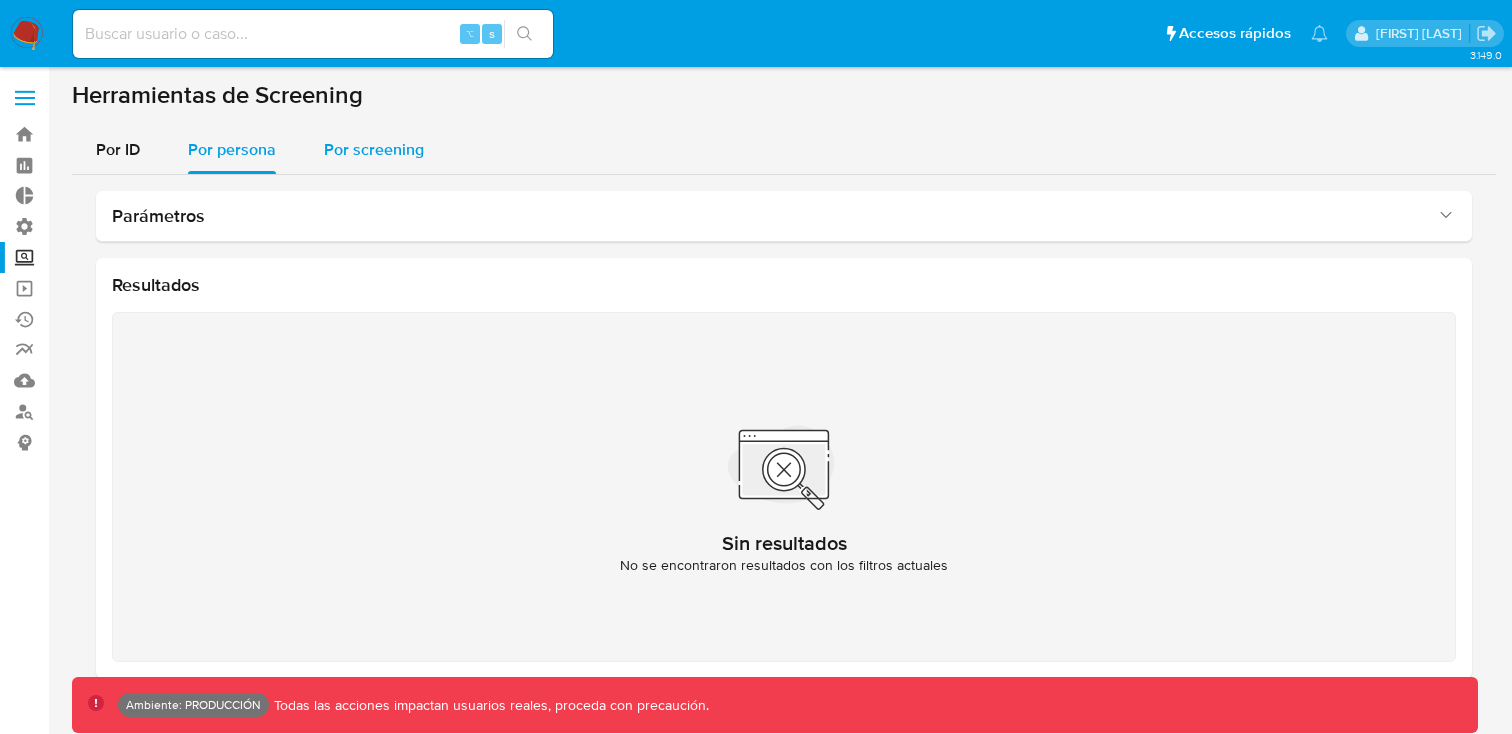 click on "Por screening" at bounding box center [374, 149] 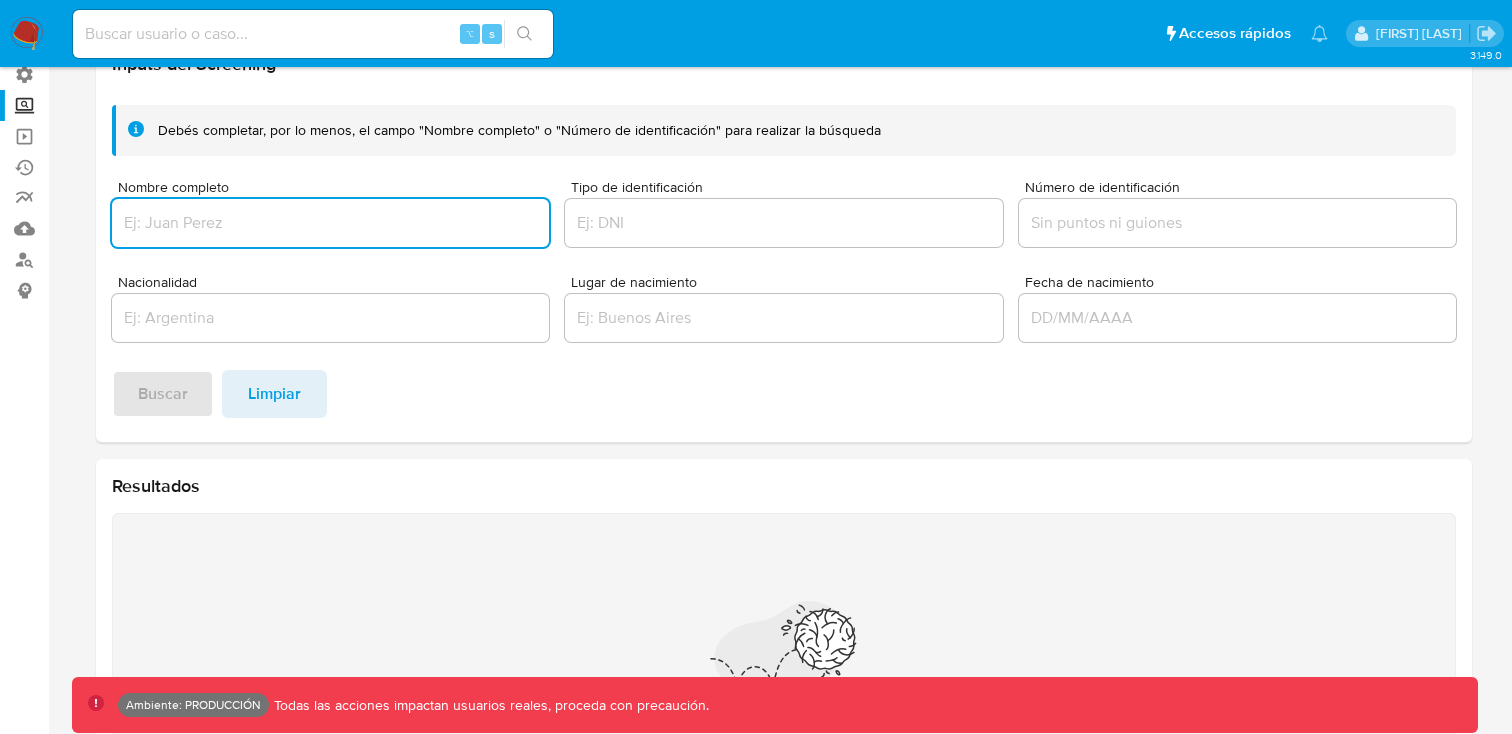 scroll, scrollTop: 150, scrollLeft: 0, axis: vertical 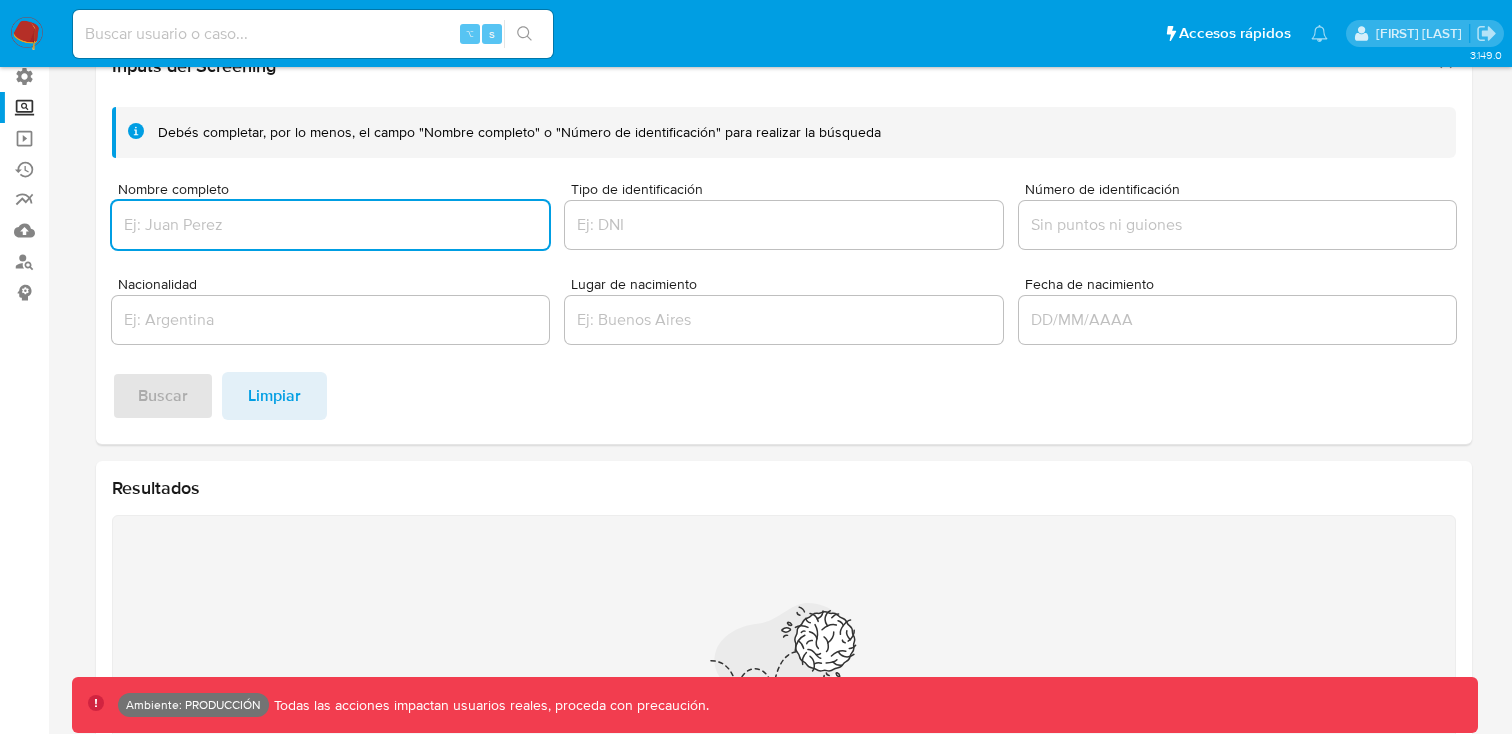 click at bounding box center [330, 225] 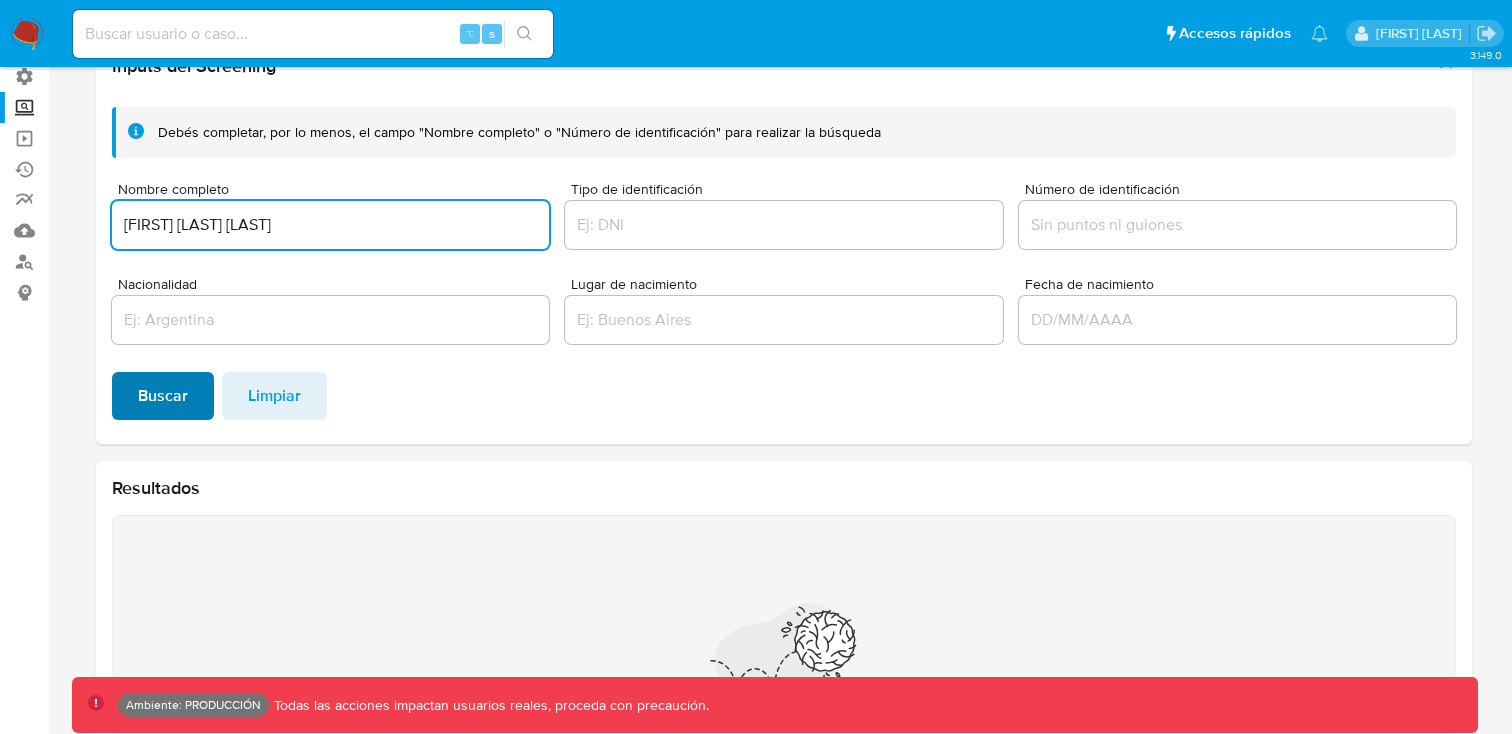 type on "maria alves da silva" 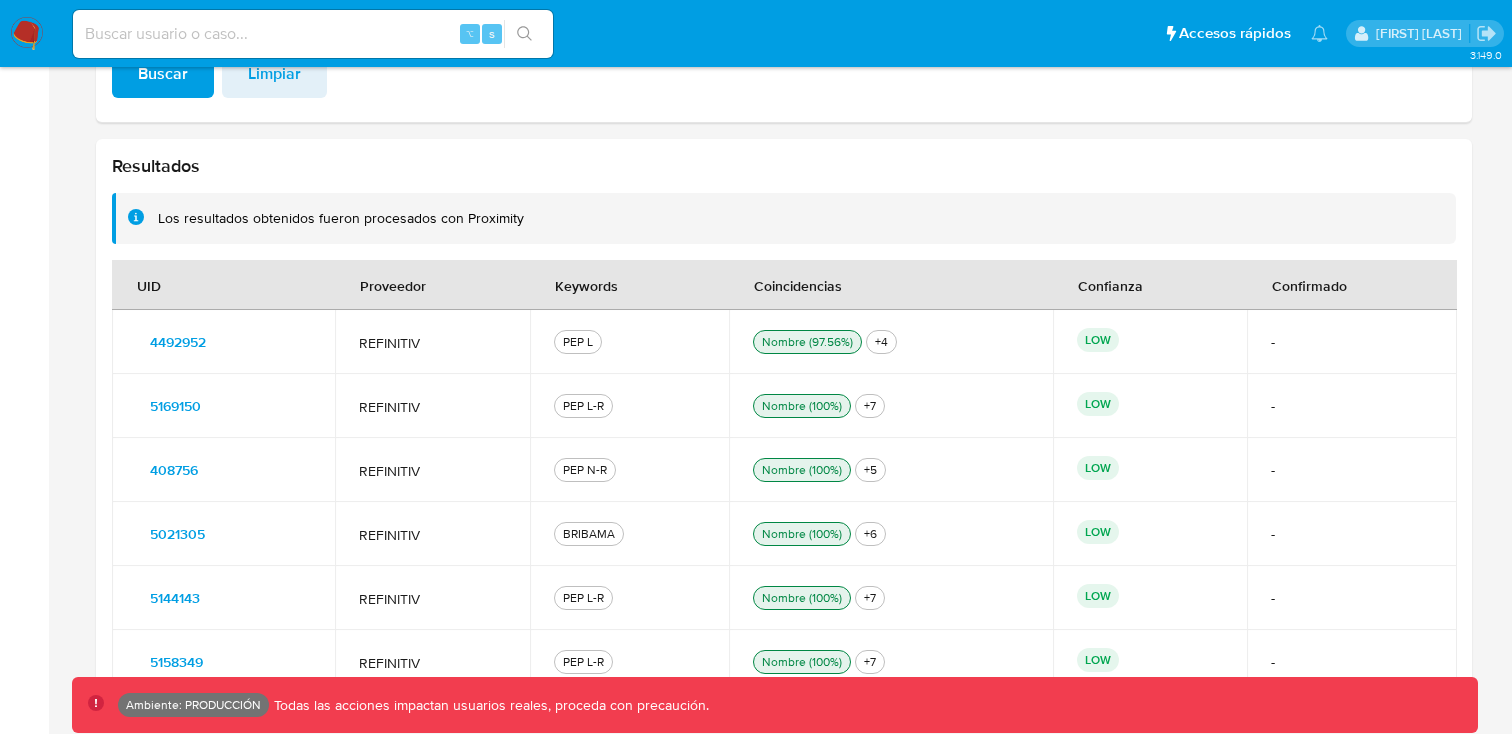 scroll, scrollTop: 476, scrollLeft: 0, axis: vertical 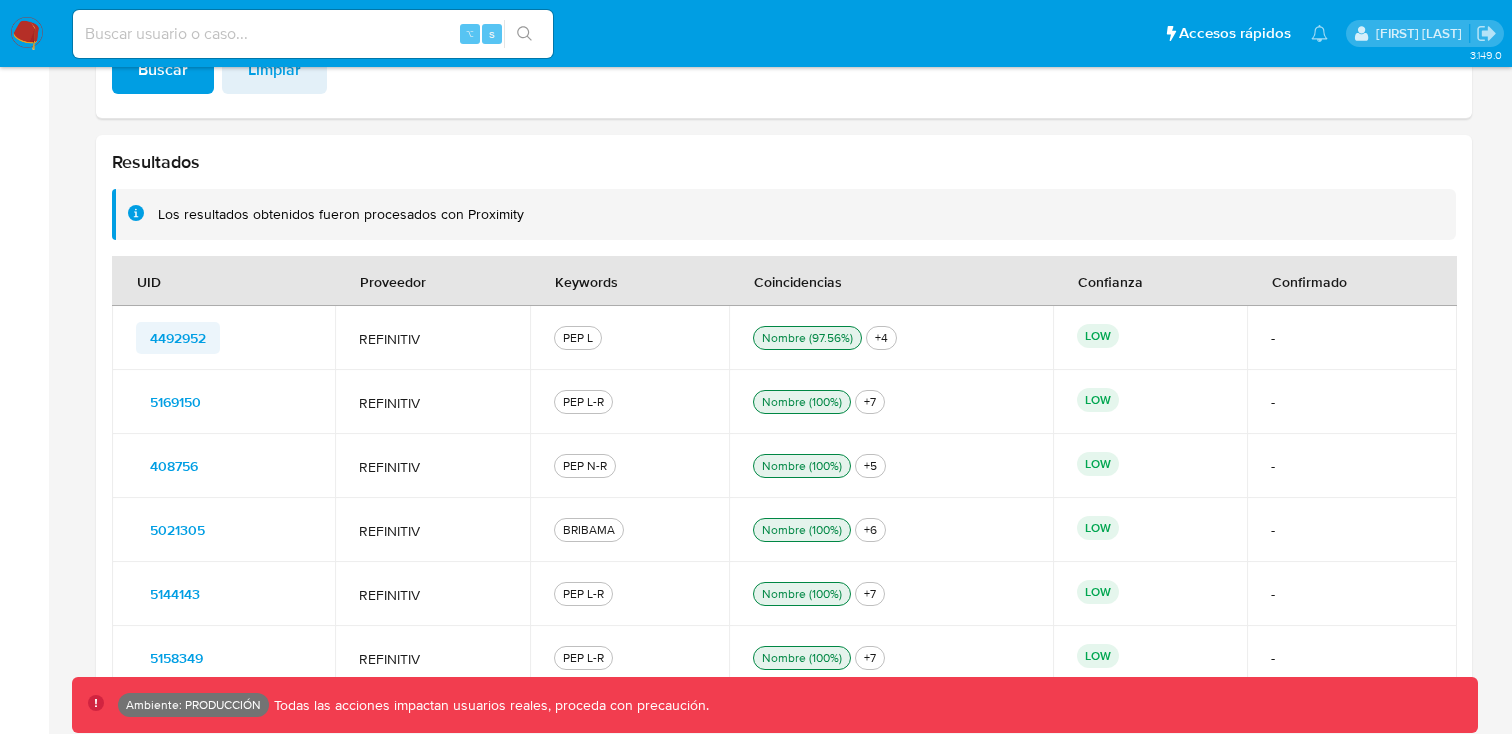 click on "4492952" at bounding box center (178, 338) 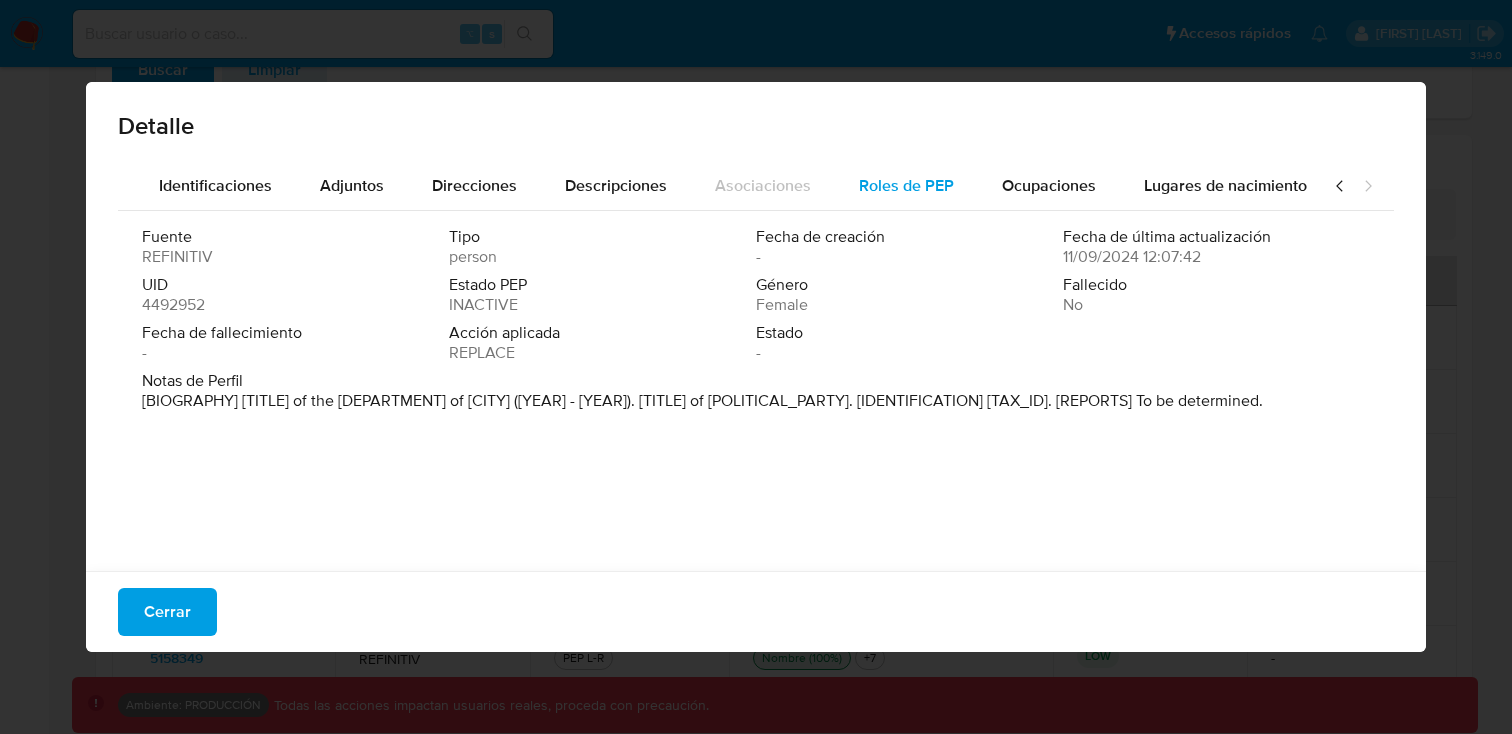 scroll, scrollTop: 0, scrollLeft: 692, axis: horizontal 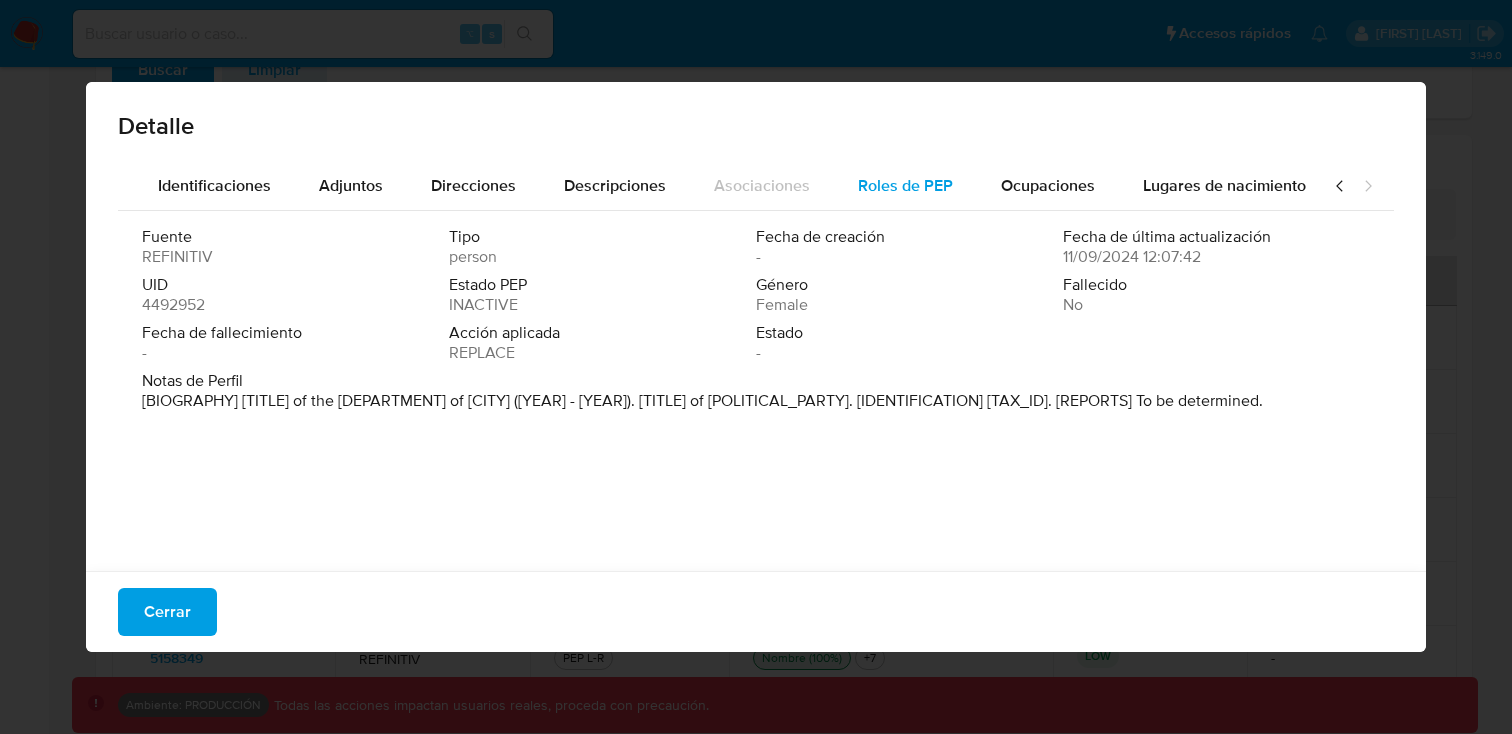click on "Roles de PEP" at bounding box center [905, 185] 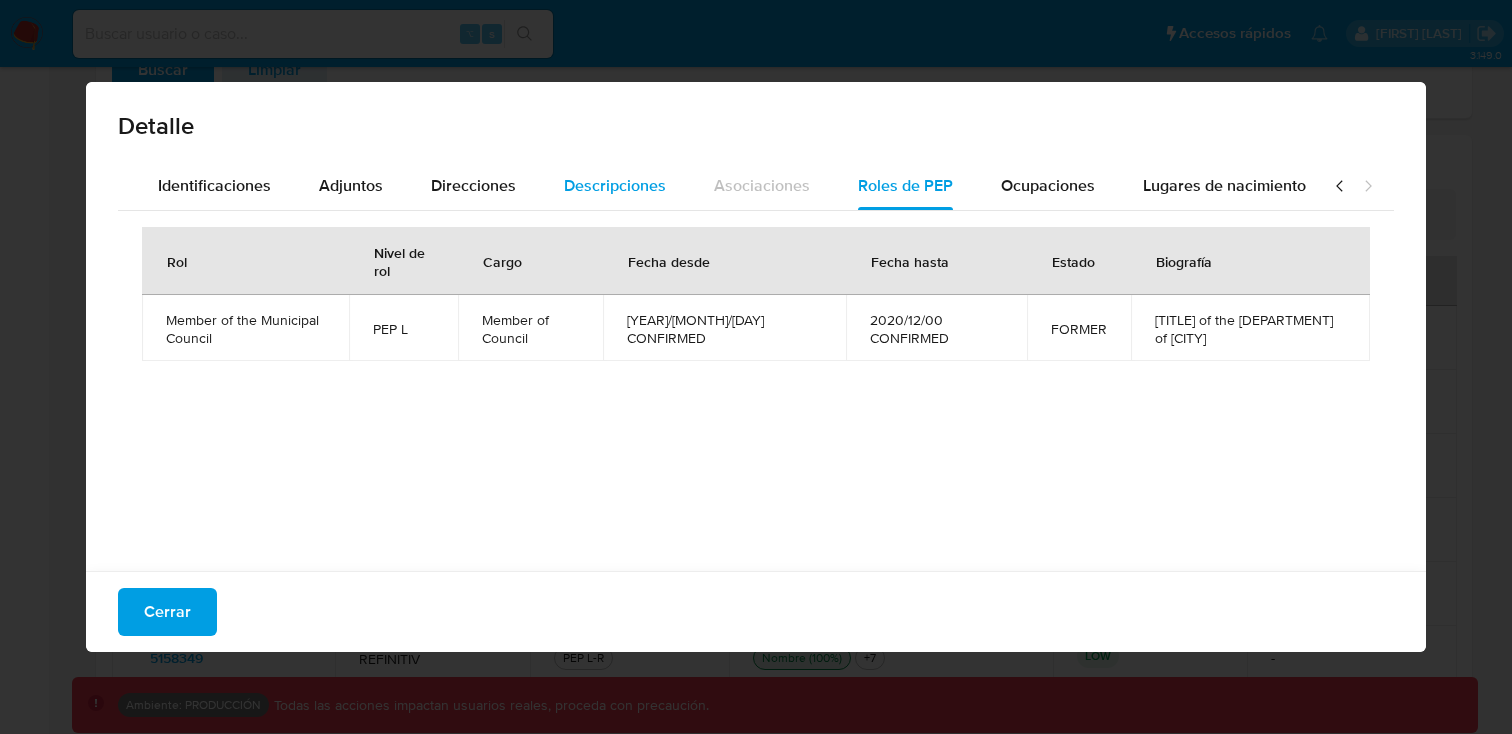 click on "Descripciones" at bounding box center (615, 185) 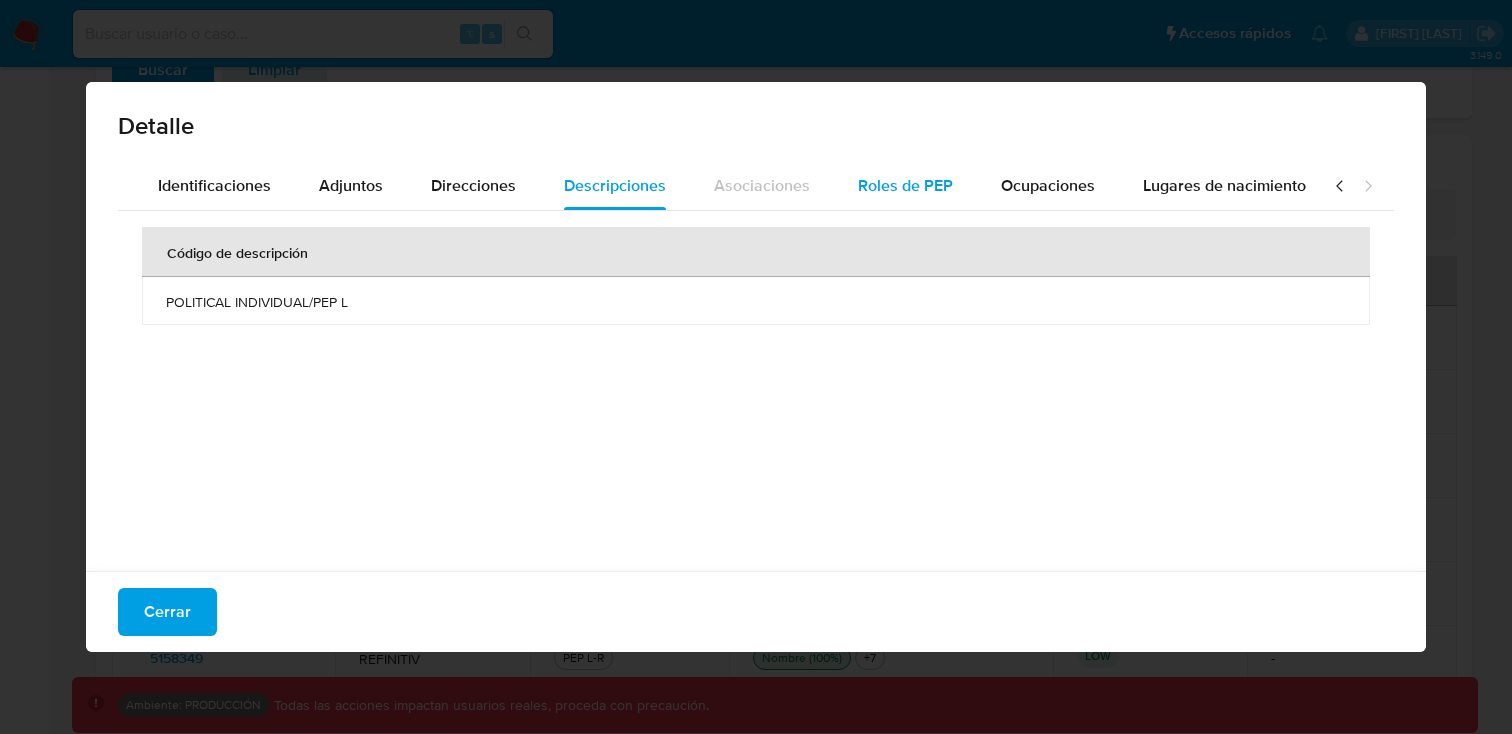 click on "Roles de PEP" at bounding box center (905, 185) 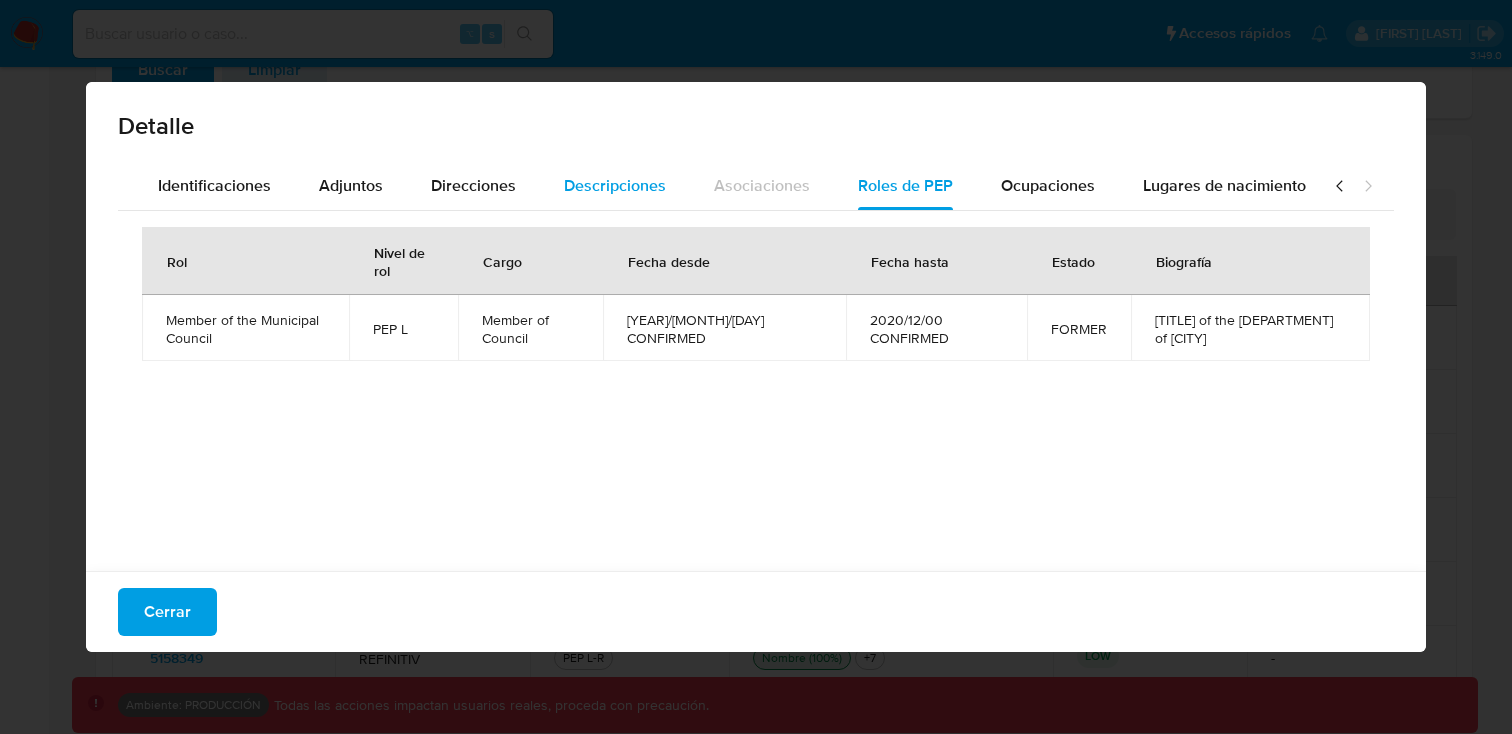 click on "Descripciones" at bounding box center (615, 185) 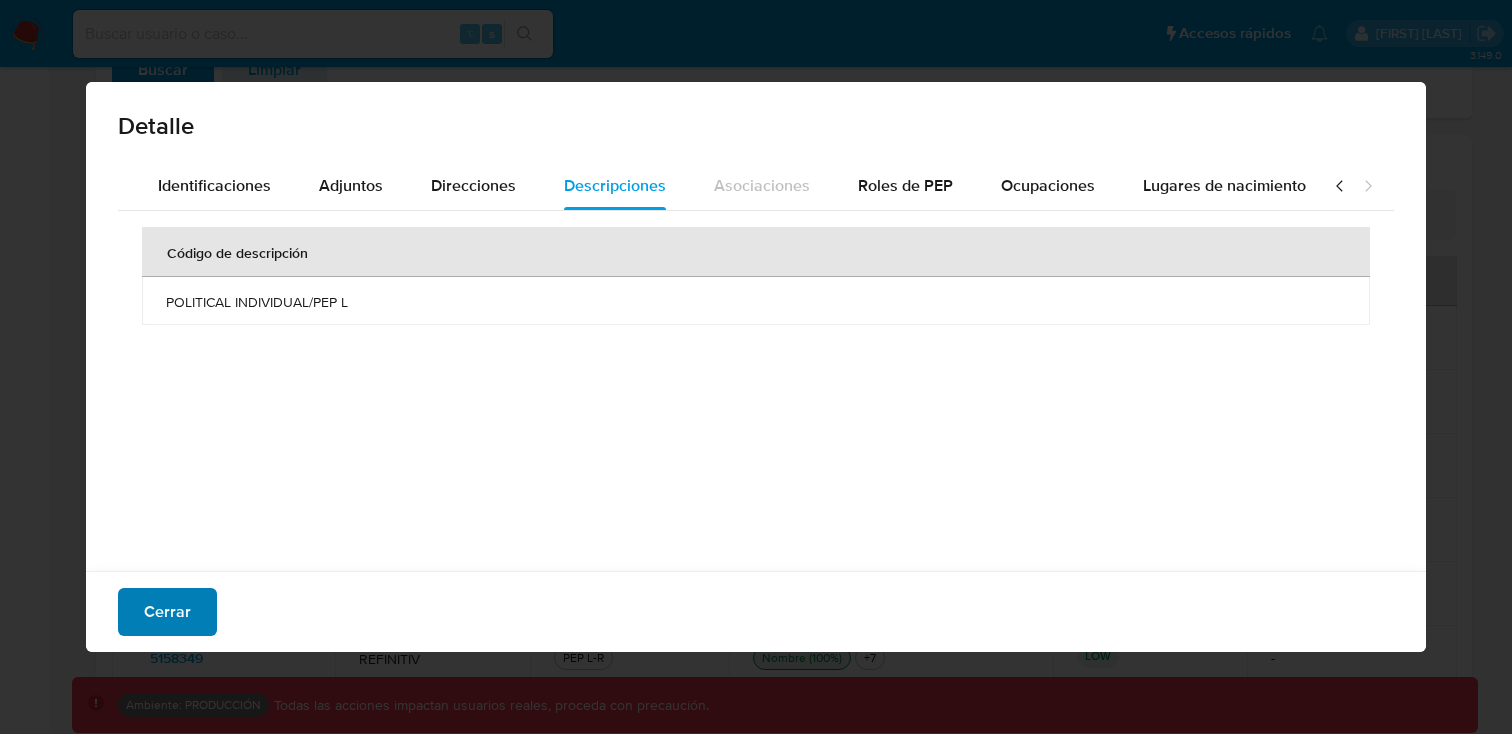 click on "Cerrar" at bounding box center [167, 612] 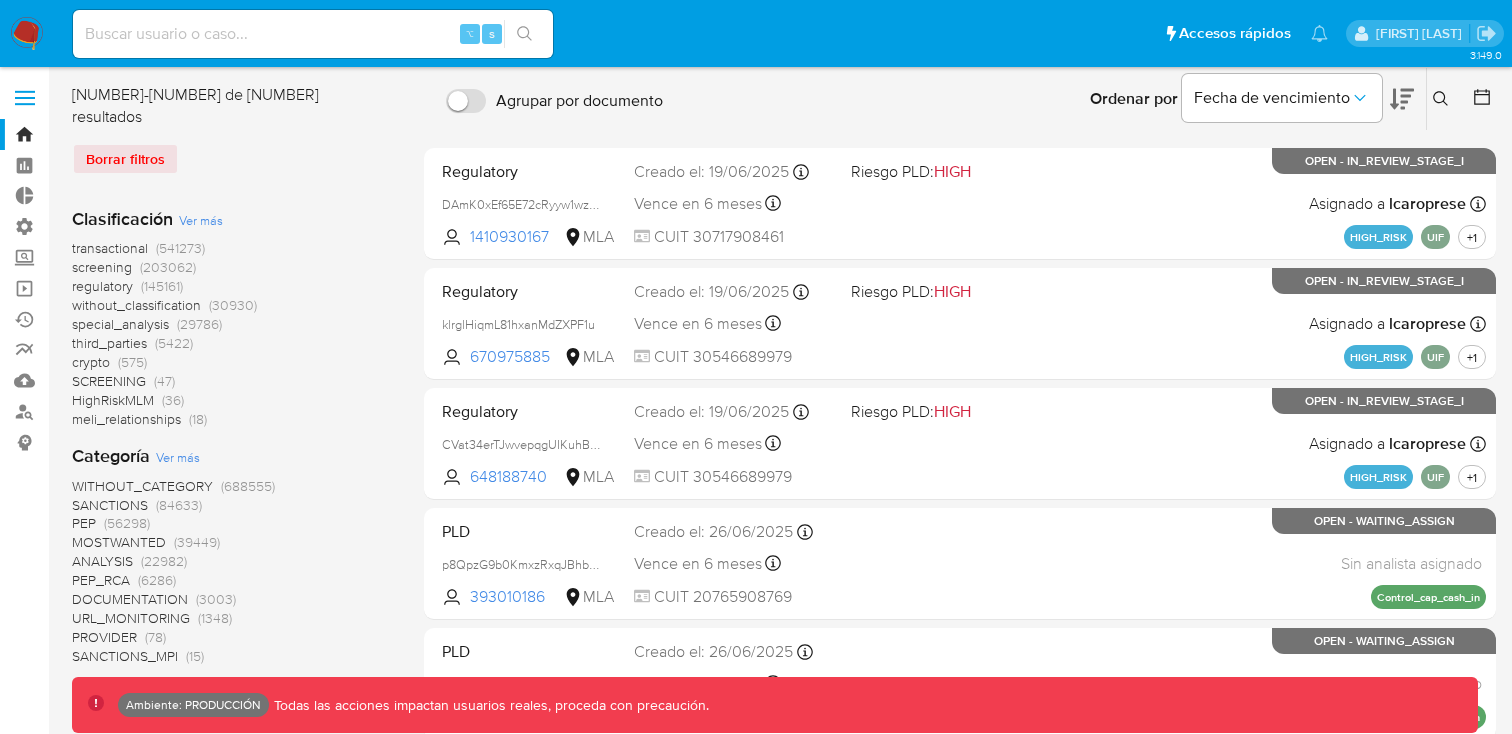 scroll, scrollTop: 0, scrollLeft: 0, axis: both 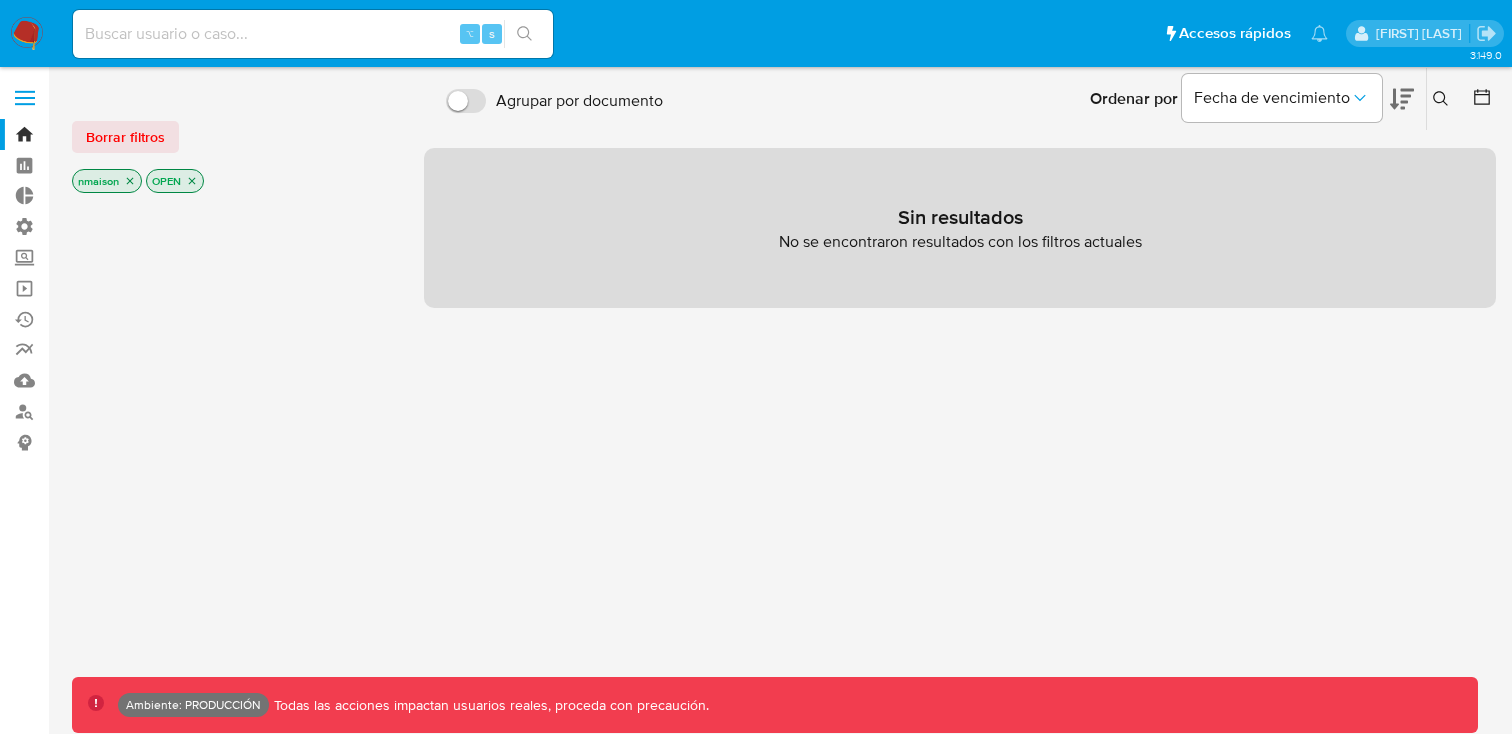 click 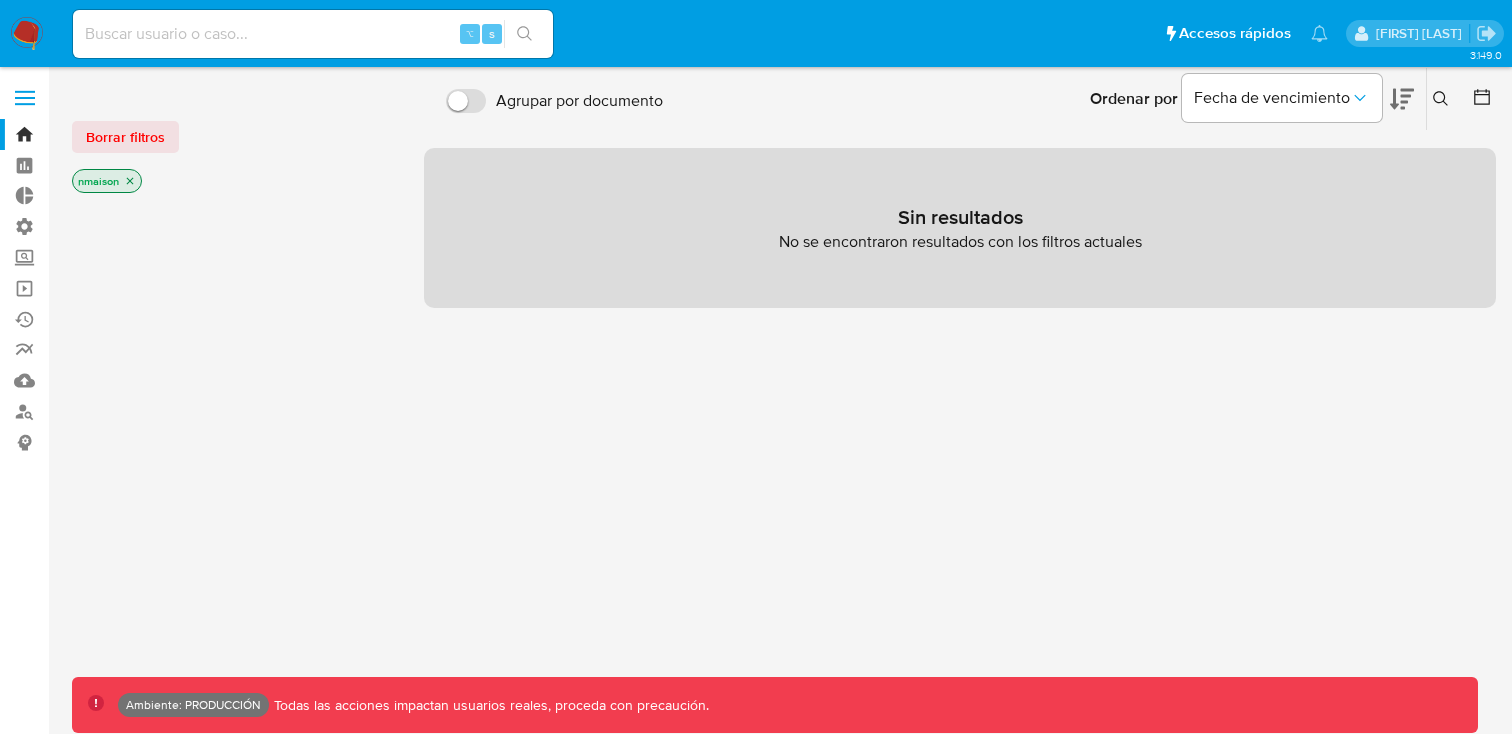 click 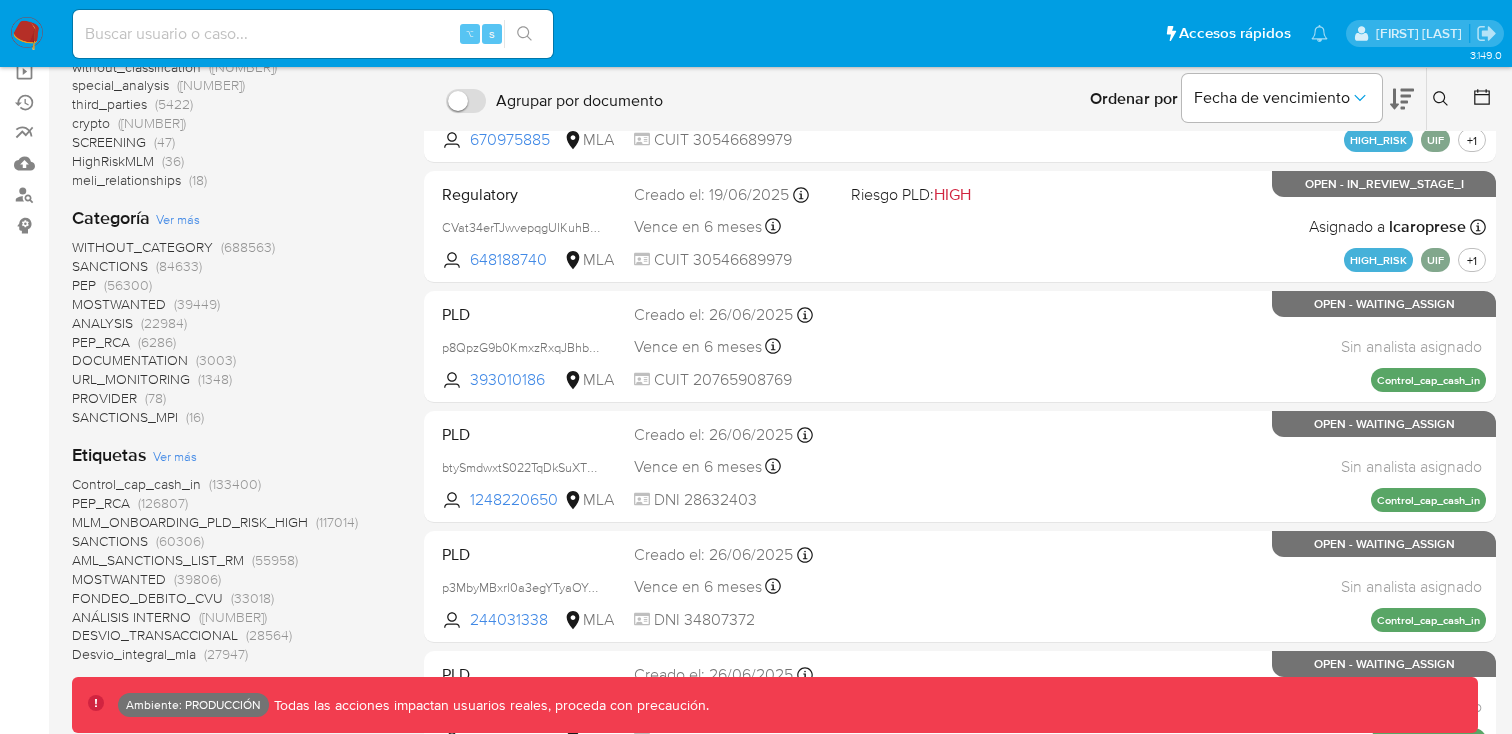 scroll, scrollTop: 215, scrollLeft: 0, axis: vertical 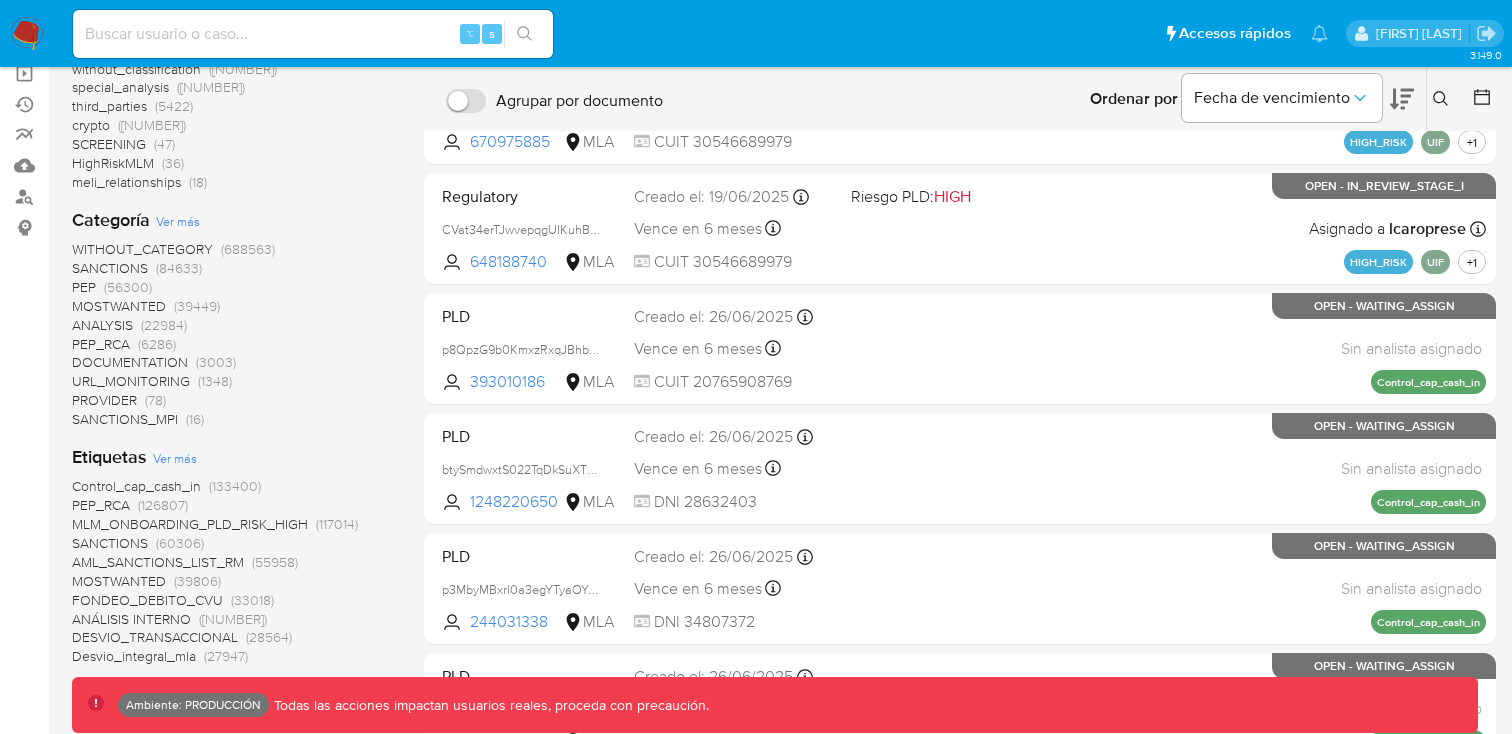 click on "Ver más" at bounding box center (178, 221) 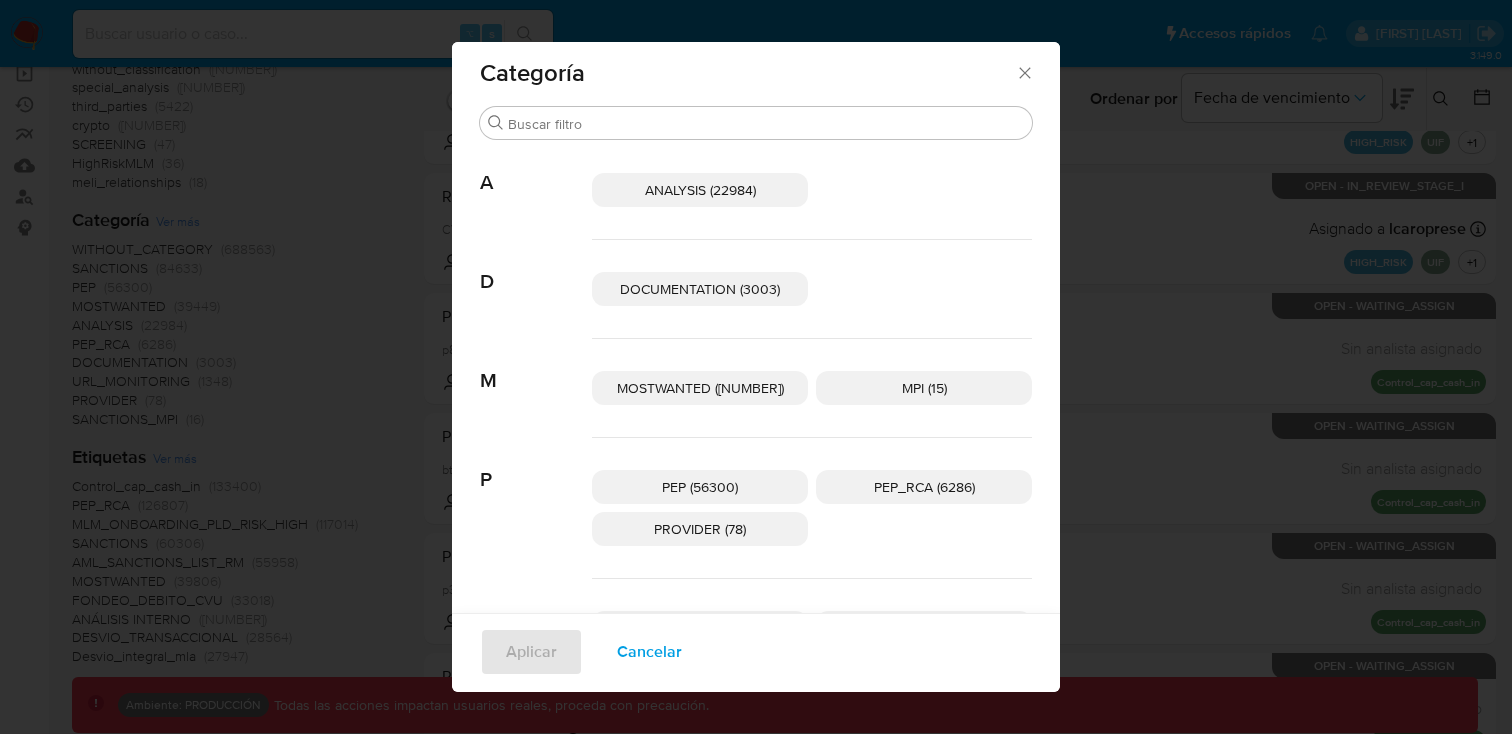 scroll, scrollTop: 0, scrollLeft: 0, axis: both 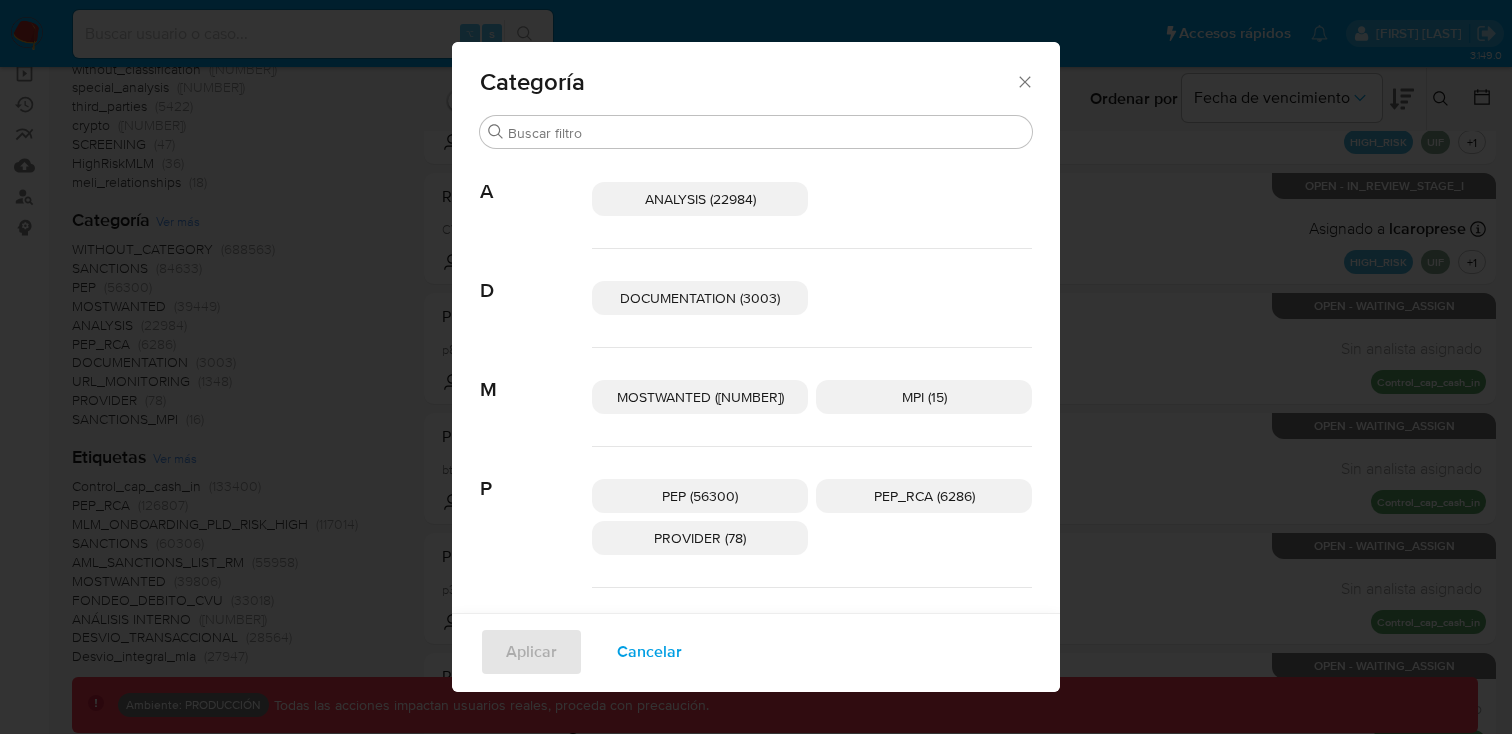 click 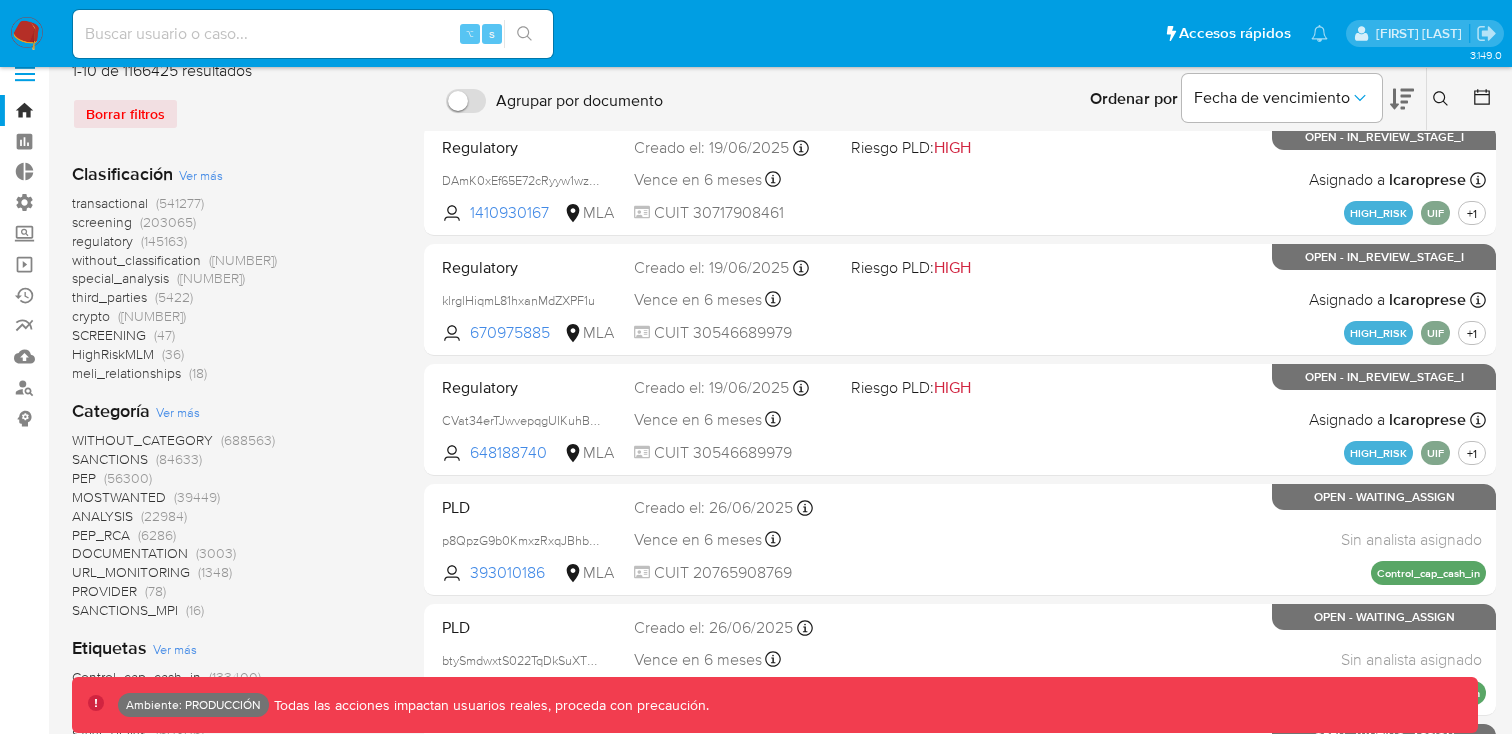 scroll, scrollTop: 22, scrollLeft: 0, axis: vertical 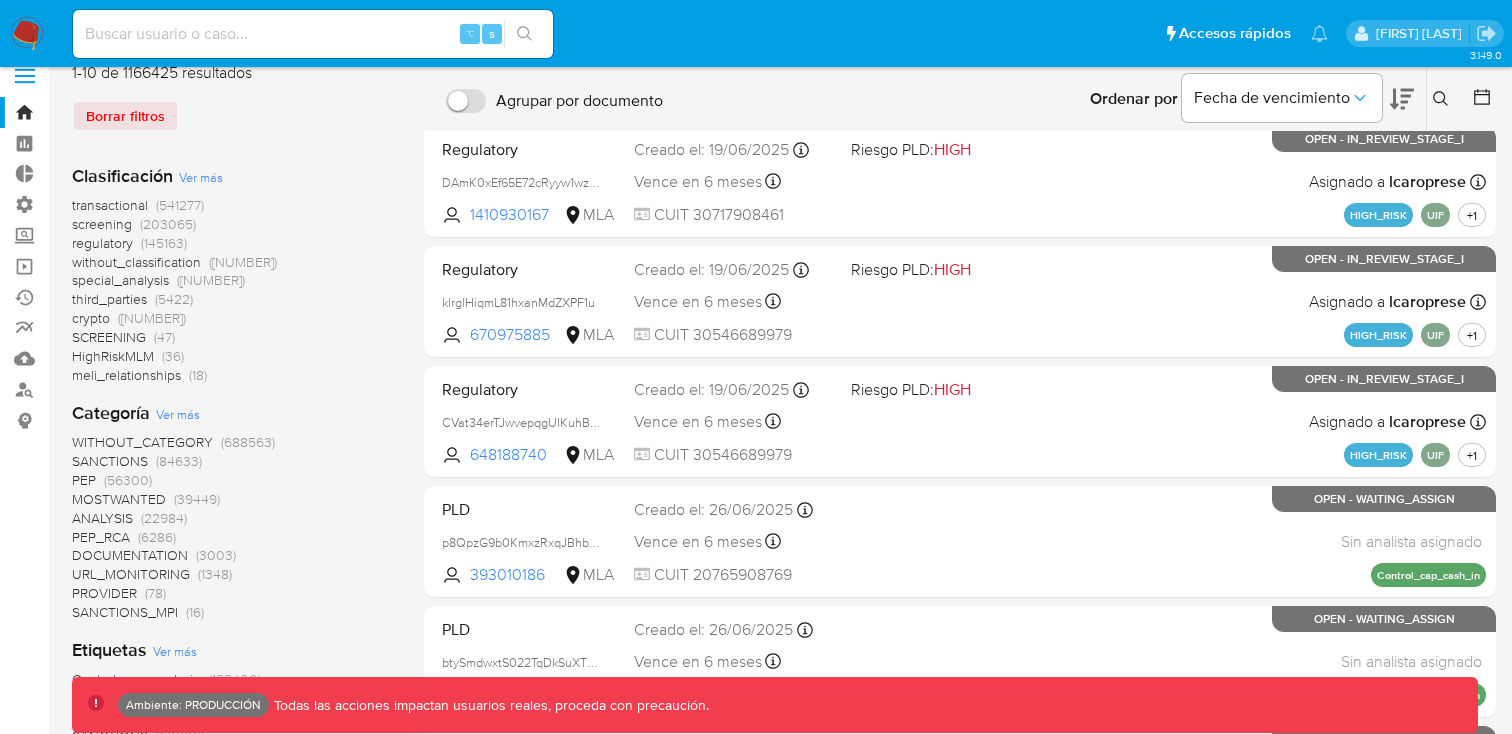 click on "Ver más" at bounding box center (201, 177) 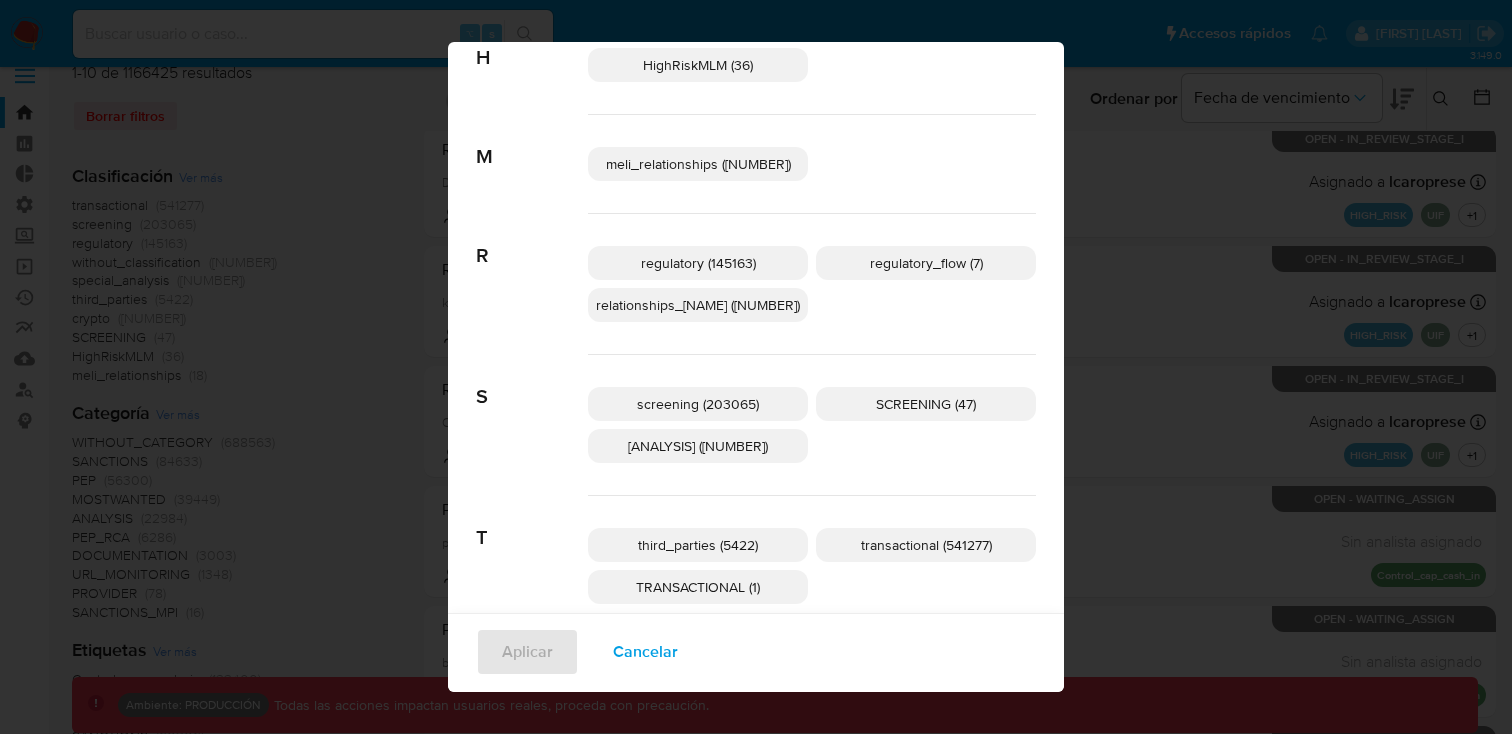 scroll, scrollTop: 0, scrollLeft: 0, axis: both 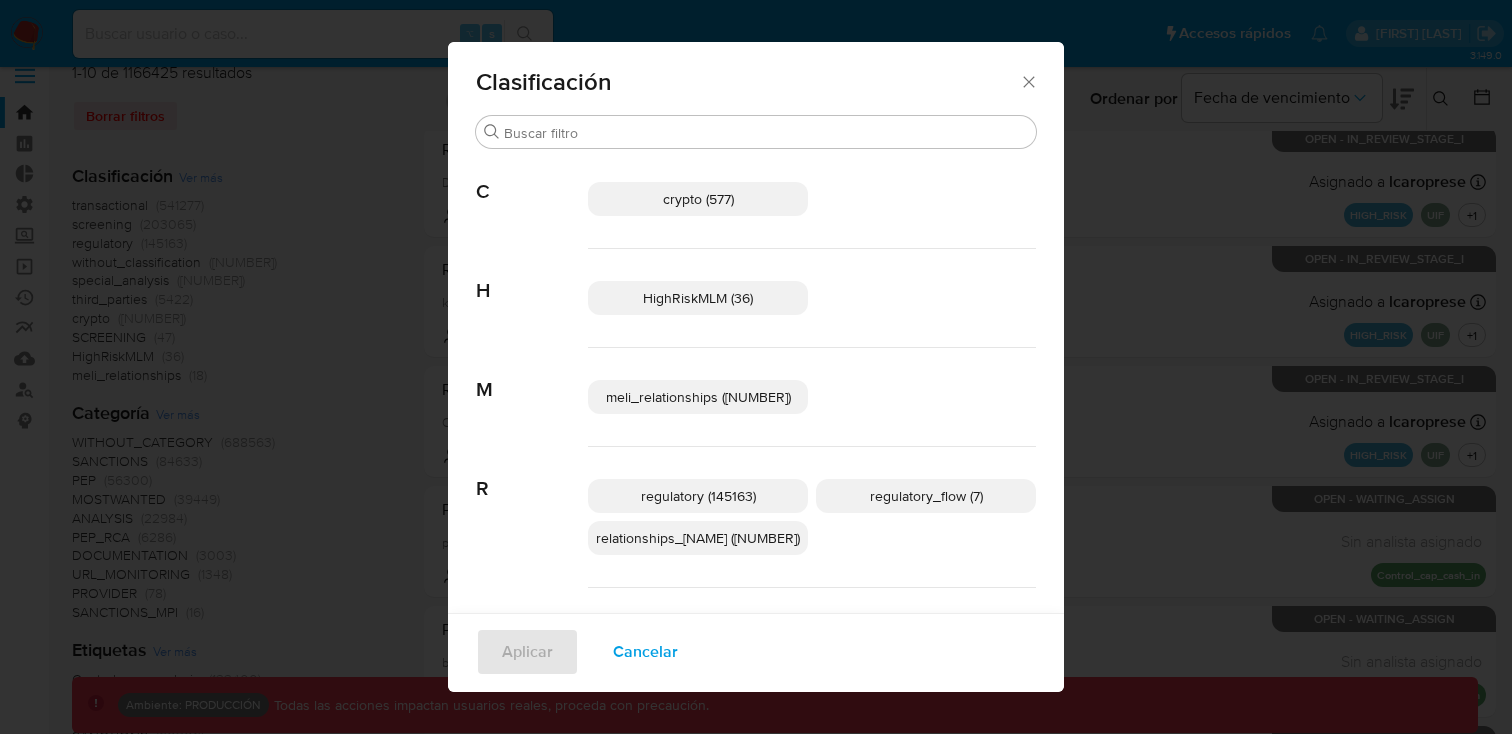 click 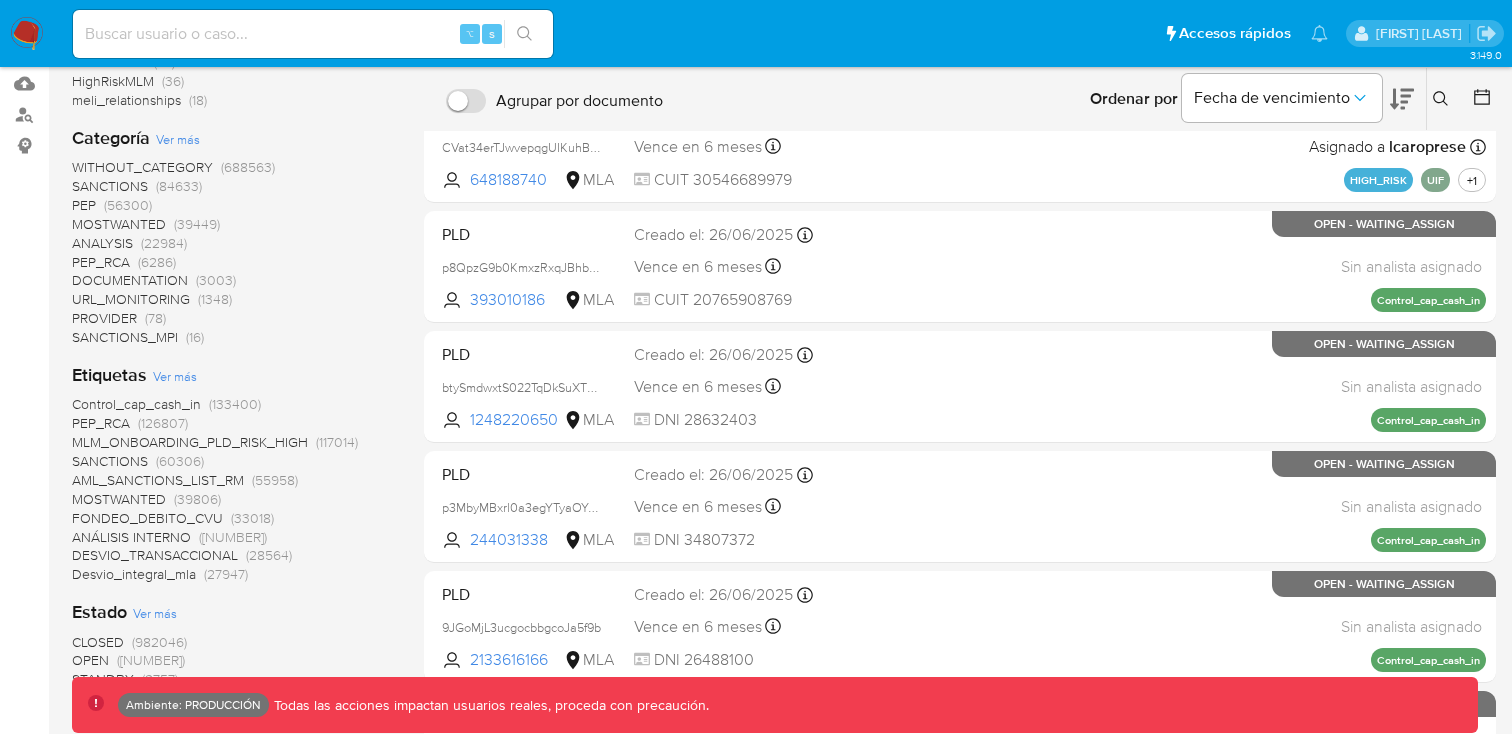 scroll, scrollTop: 317, scrollLeft: 0, axis: vertical 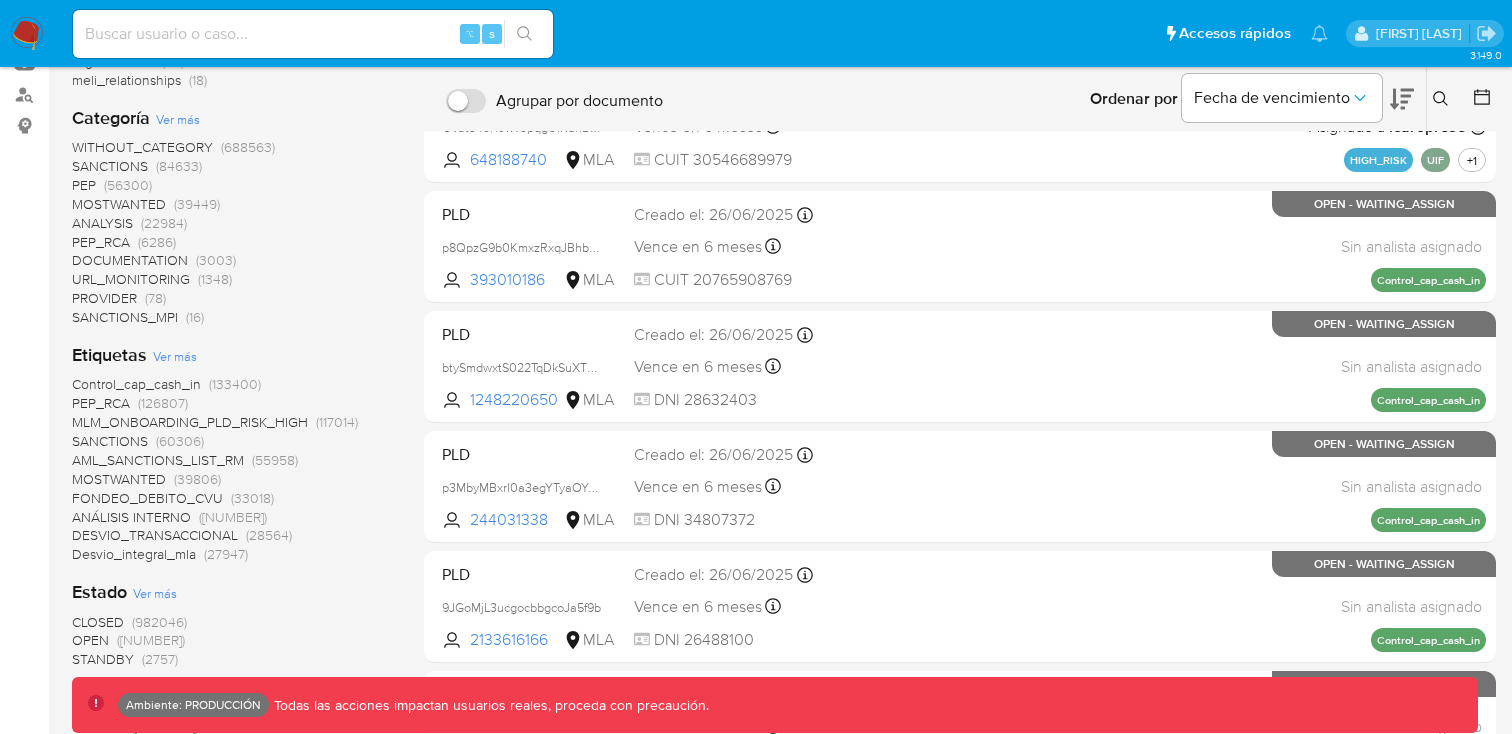click on "Ver más" at bounding box center (175, 356) 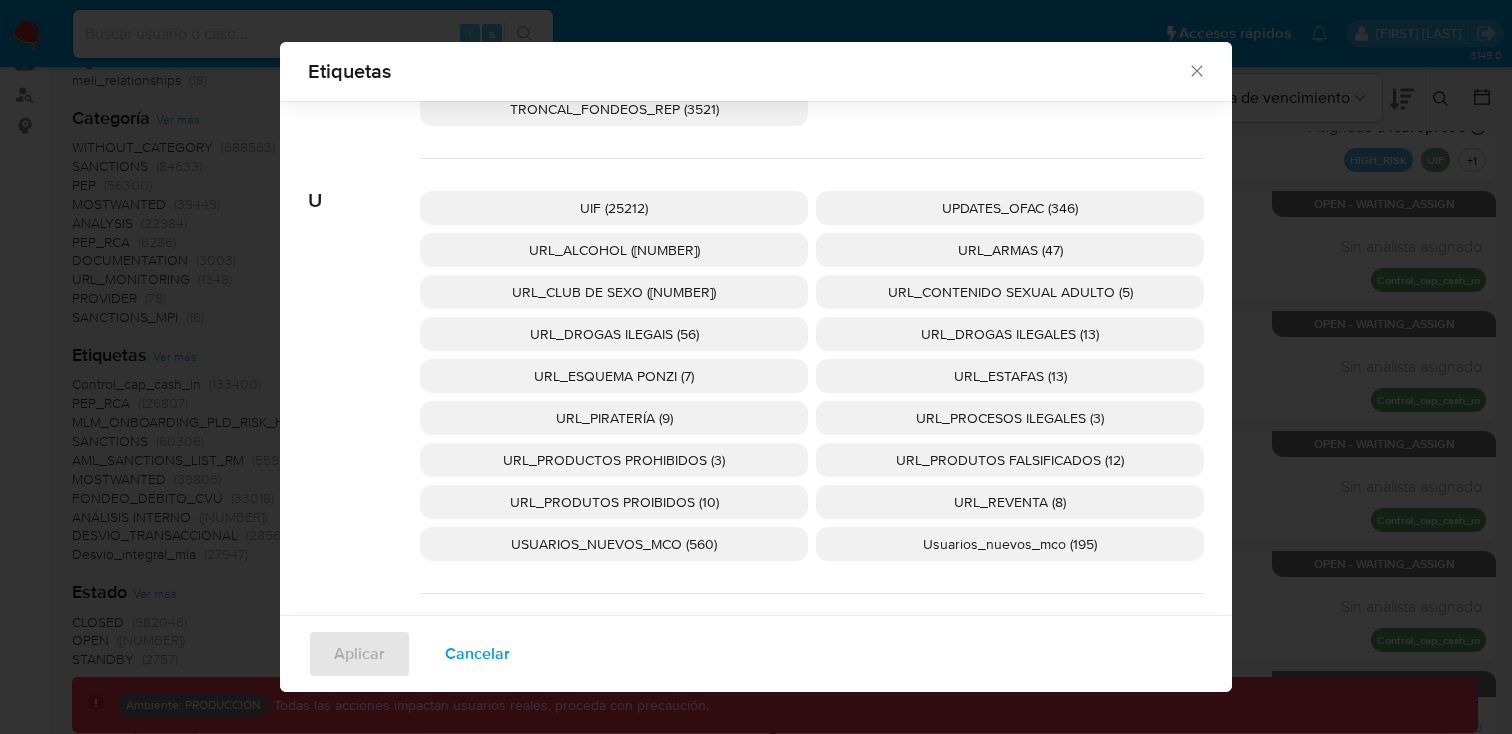 scroll, scrollTop: 11655, scrollLeft: 0, axis: vertical 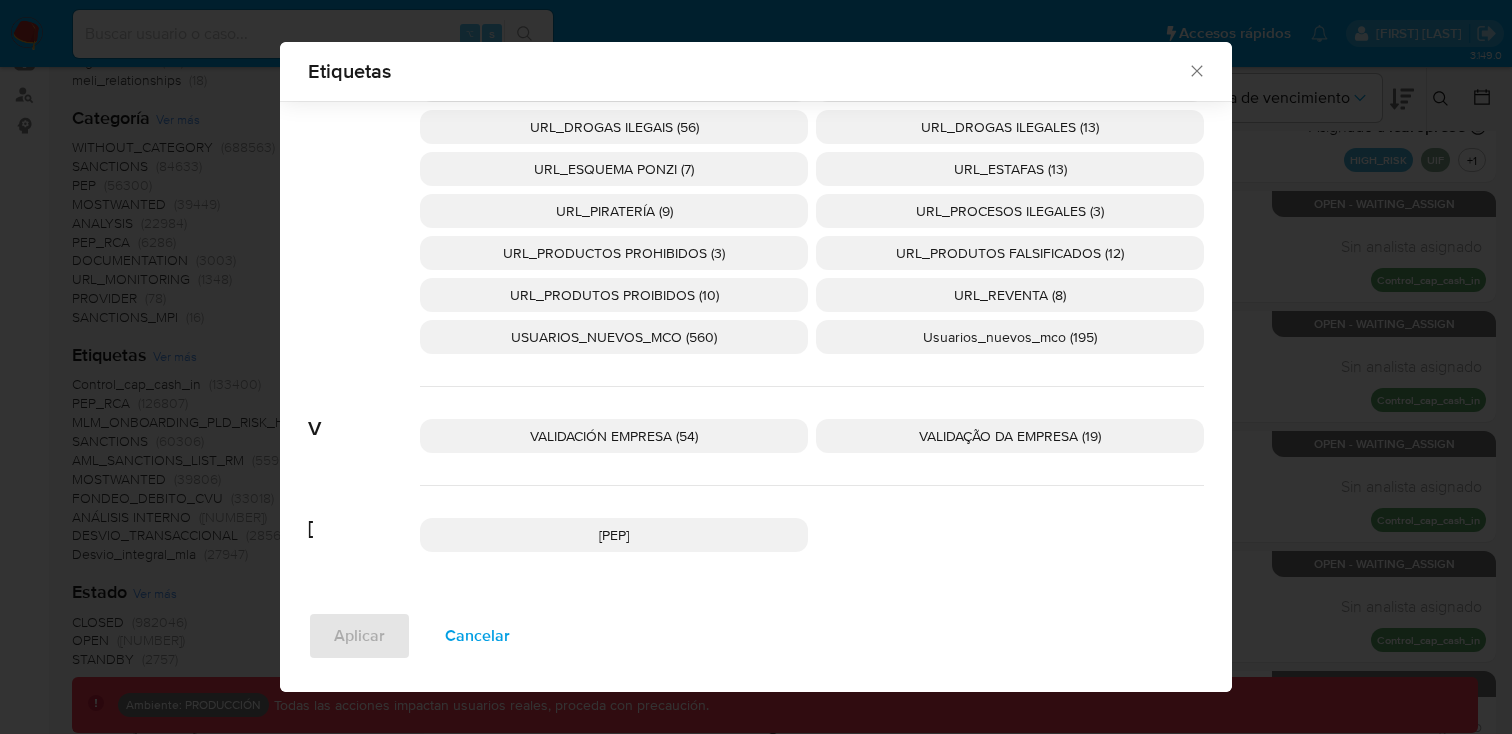 click 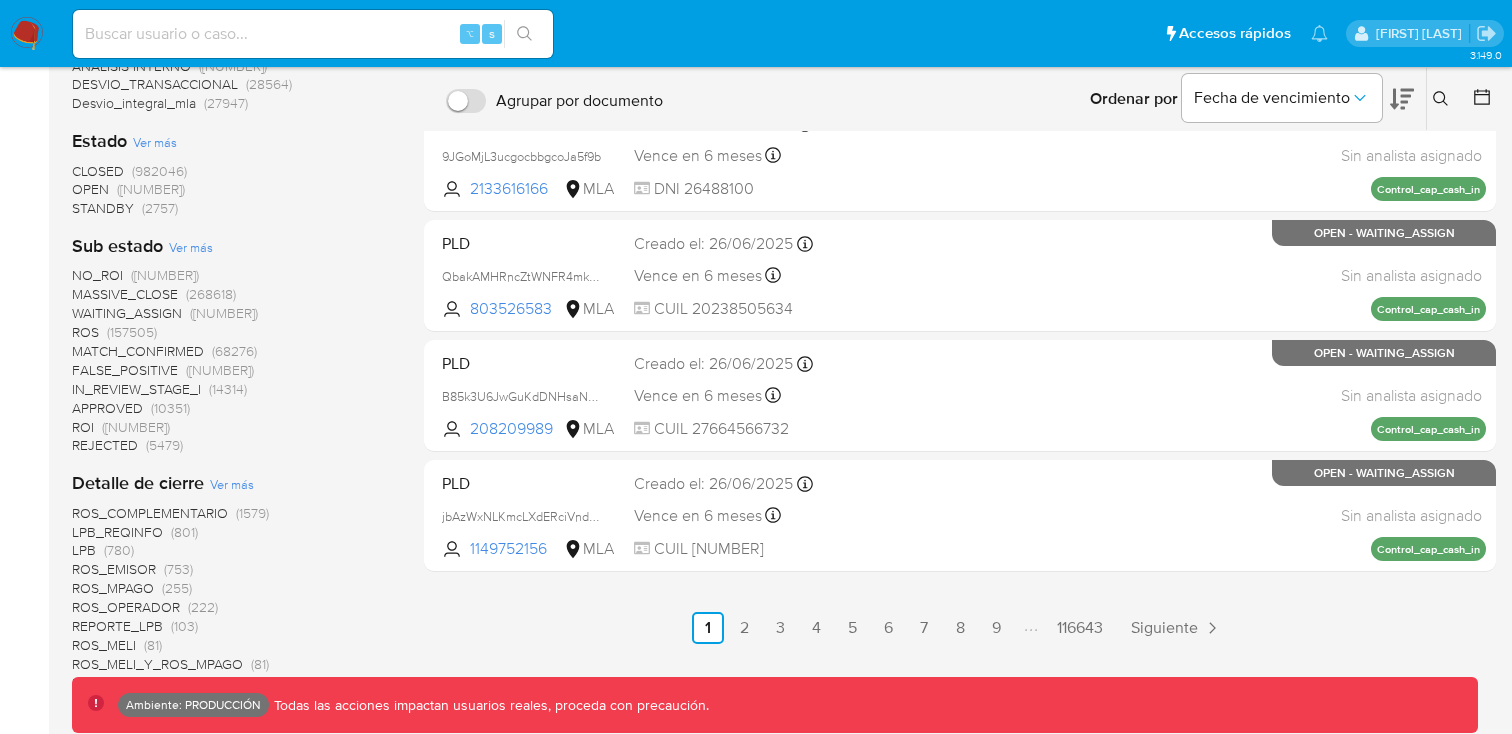 scroll, scrollTop: 771, scrollLeft: 0, axis: vertical 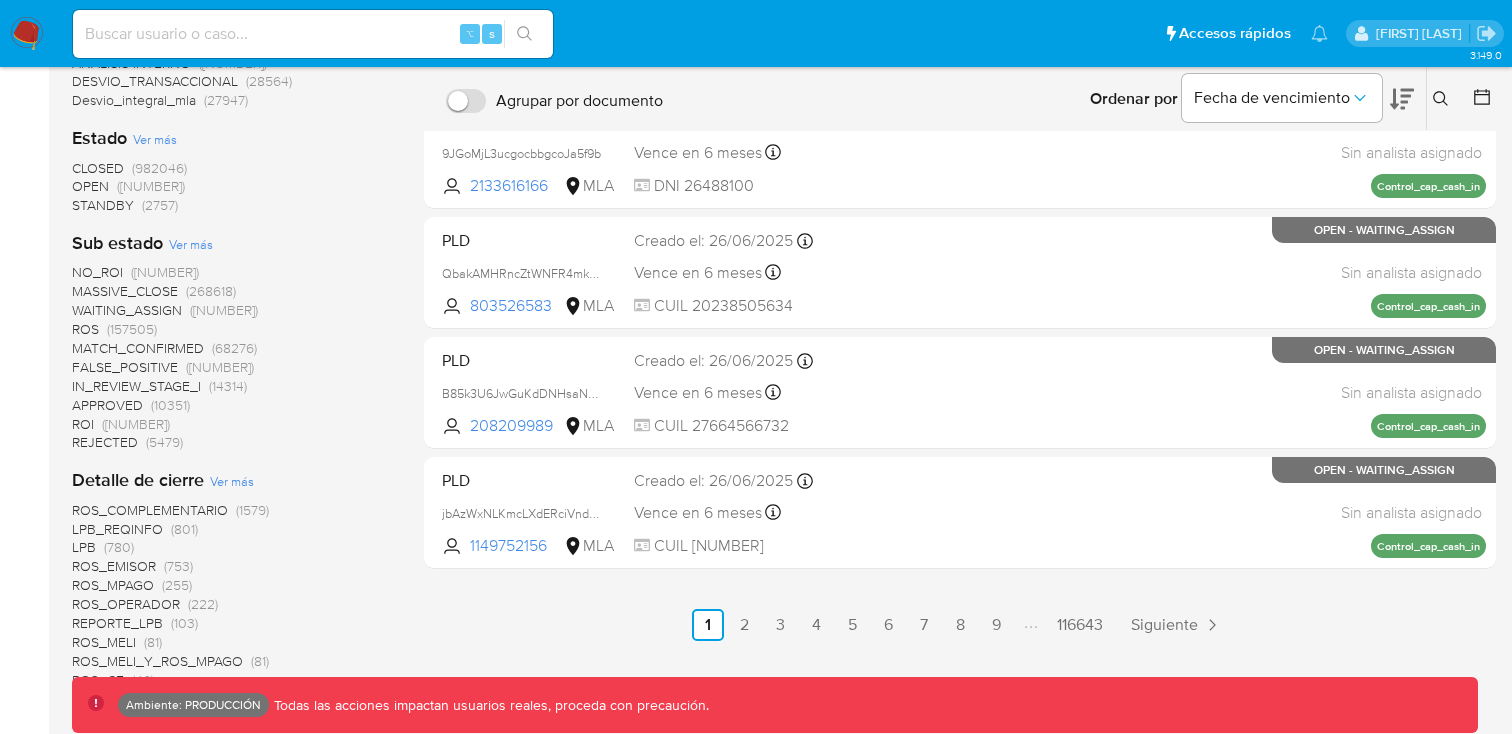 click on "Ver más" at bounding box center (191, 244) 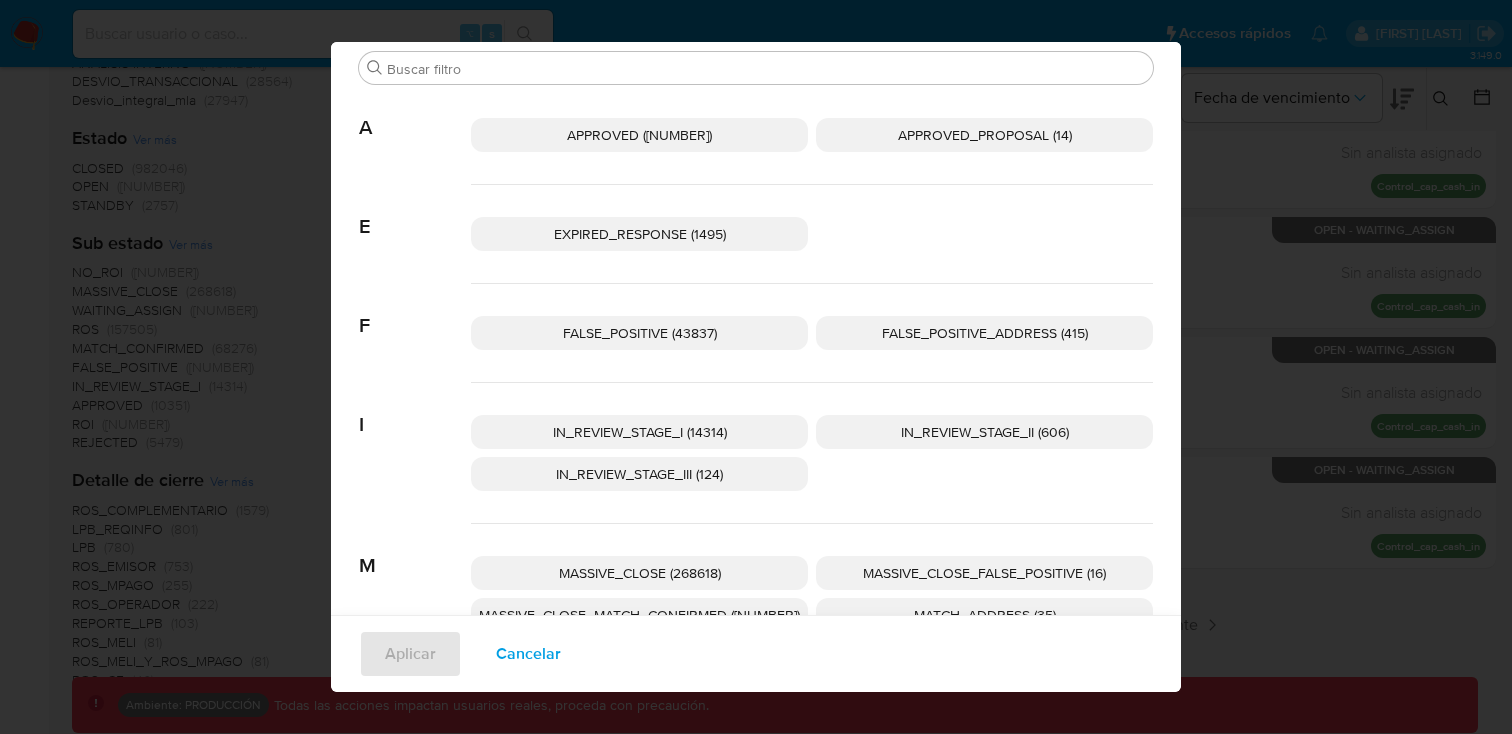 scroll, scrollTop: 65, scrollLeft: 0, axis: vertical 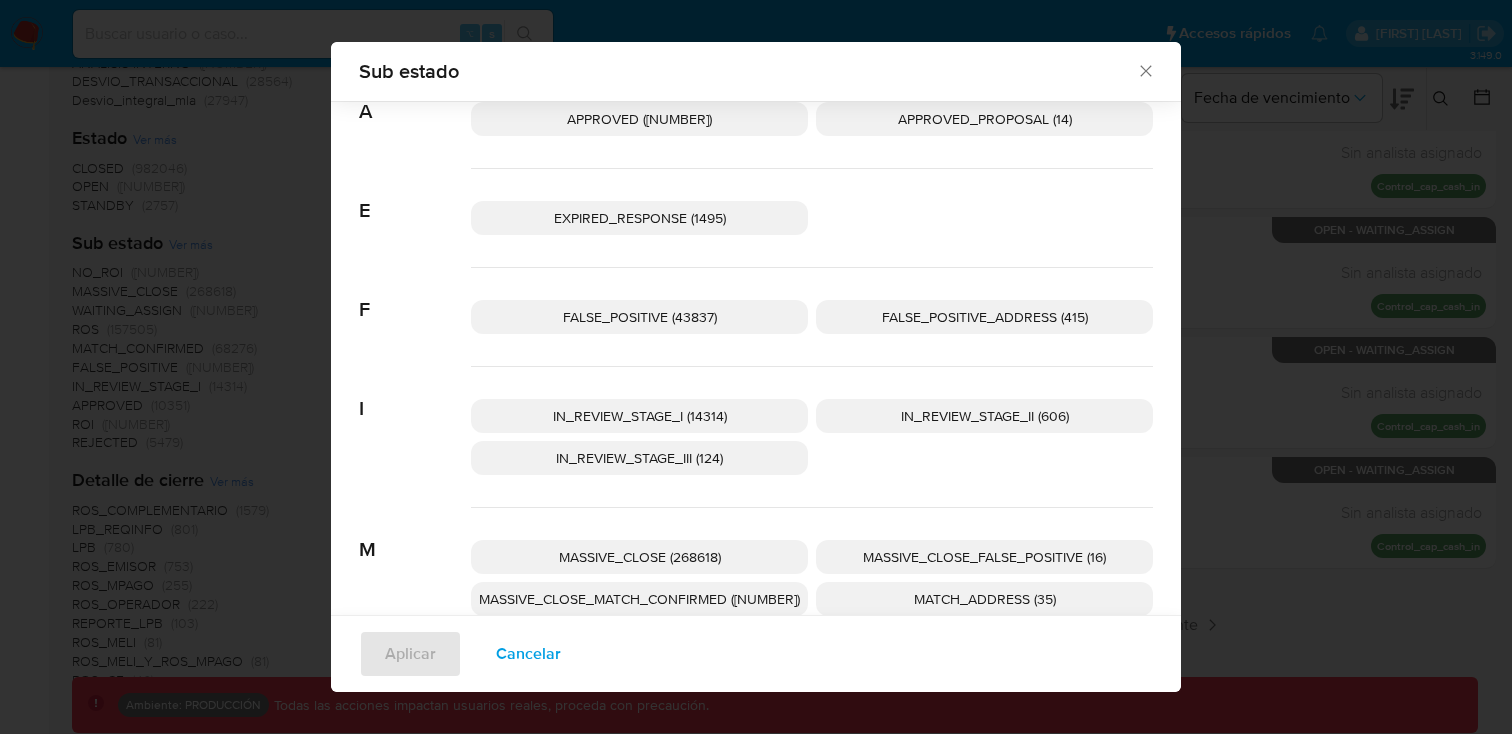 click 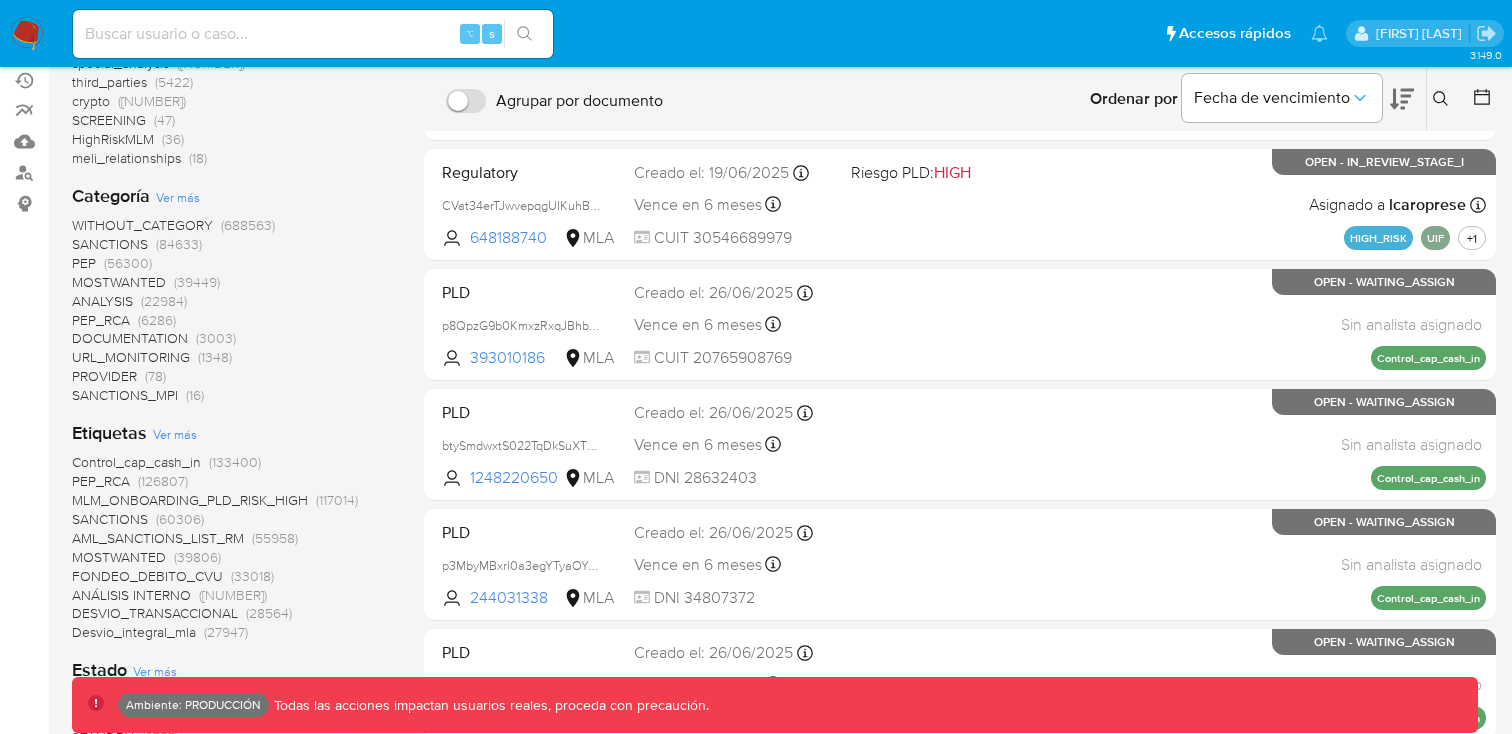 scroll, scrollTop: 0, scrollLeft: 0, axis: both 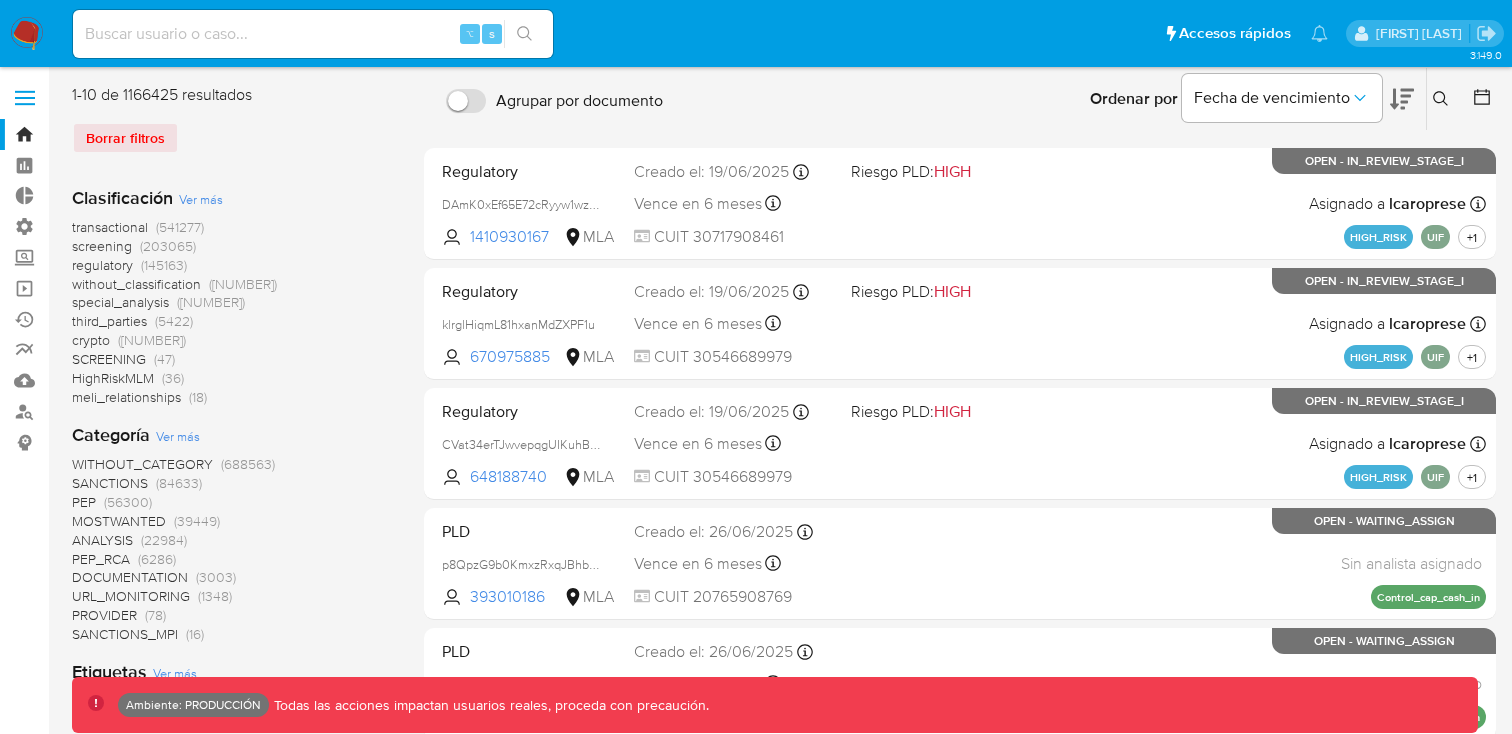 click on "screening" at bounding box center (102, 246) 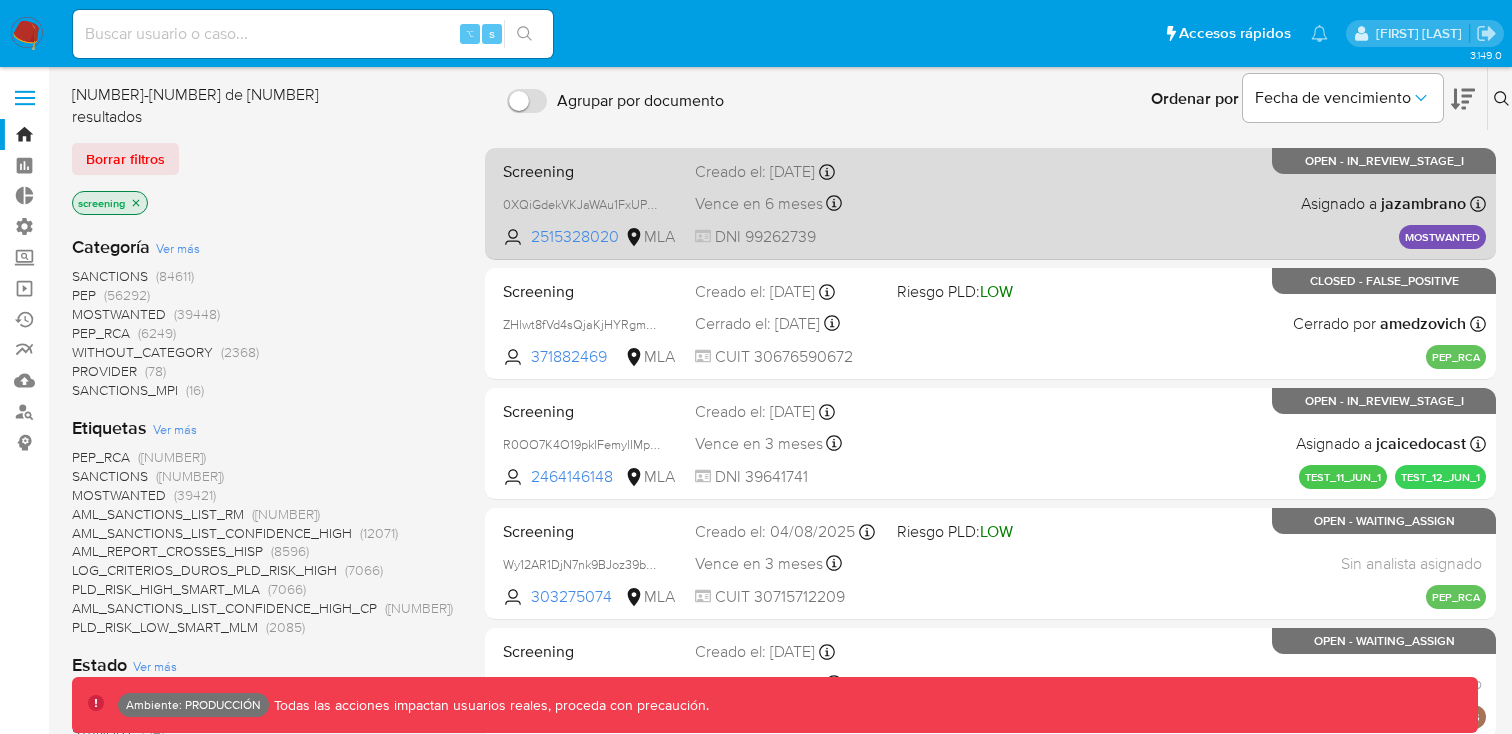 click on "Screening 0XQiGdekVKJaWAu1FxUPvD9t 2515328020 MLA Creado el: 24/06/2025   Creado el: 24/06/2025 17:28:40 Vence en 6 meses   Vence el 20/01/2026 17:28:41 DNI   99262739 Asignado a   jazambrano   Asignado el: 24/06/2025 17:28:40 MOSTWANTED OPEN - IN_REVIEW_STAGE_I" at bounding box center (990, 203) 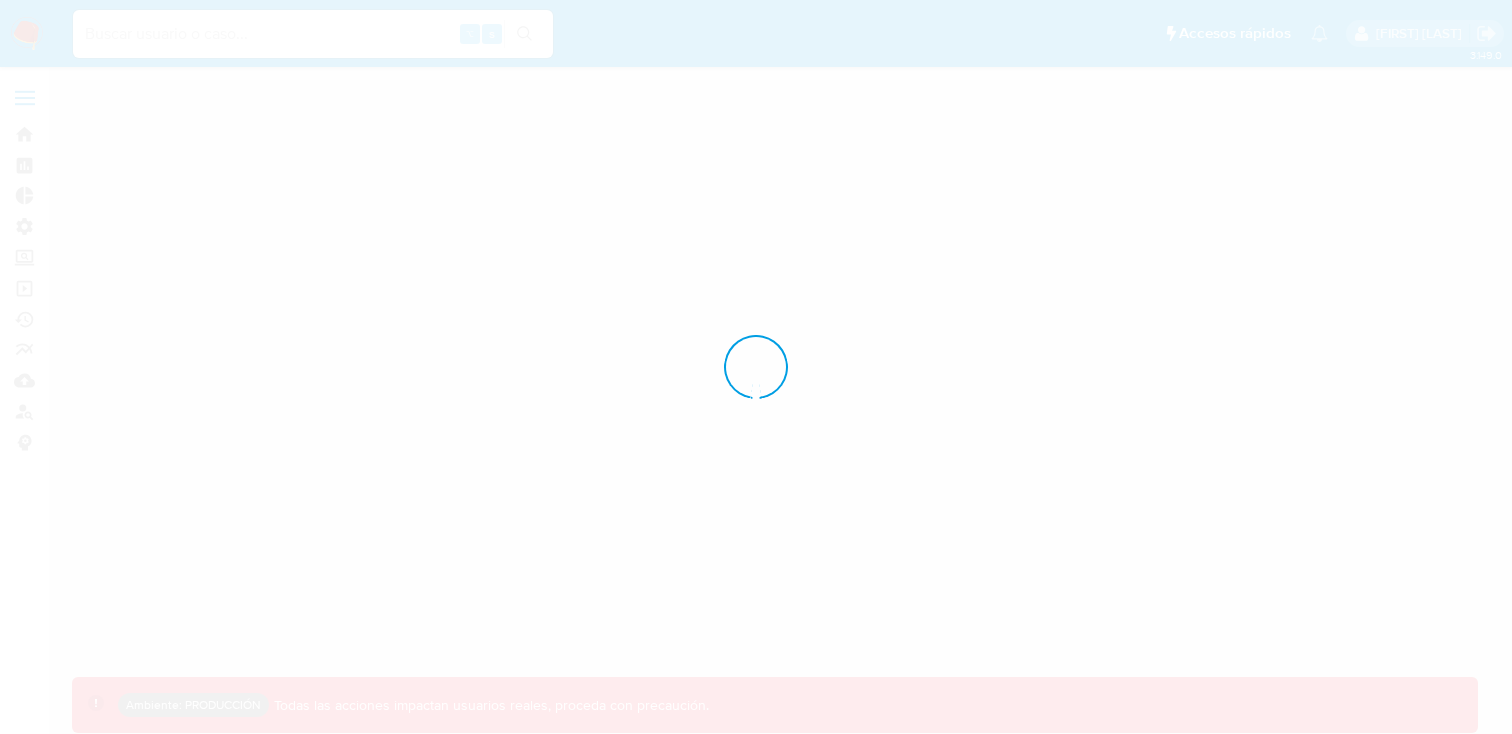 scroll, scrollTop: 0, scrollLeft: 0, axis: both 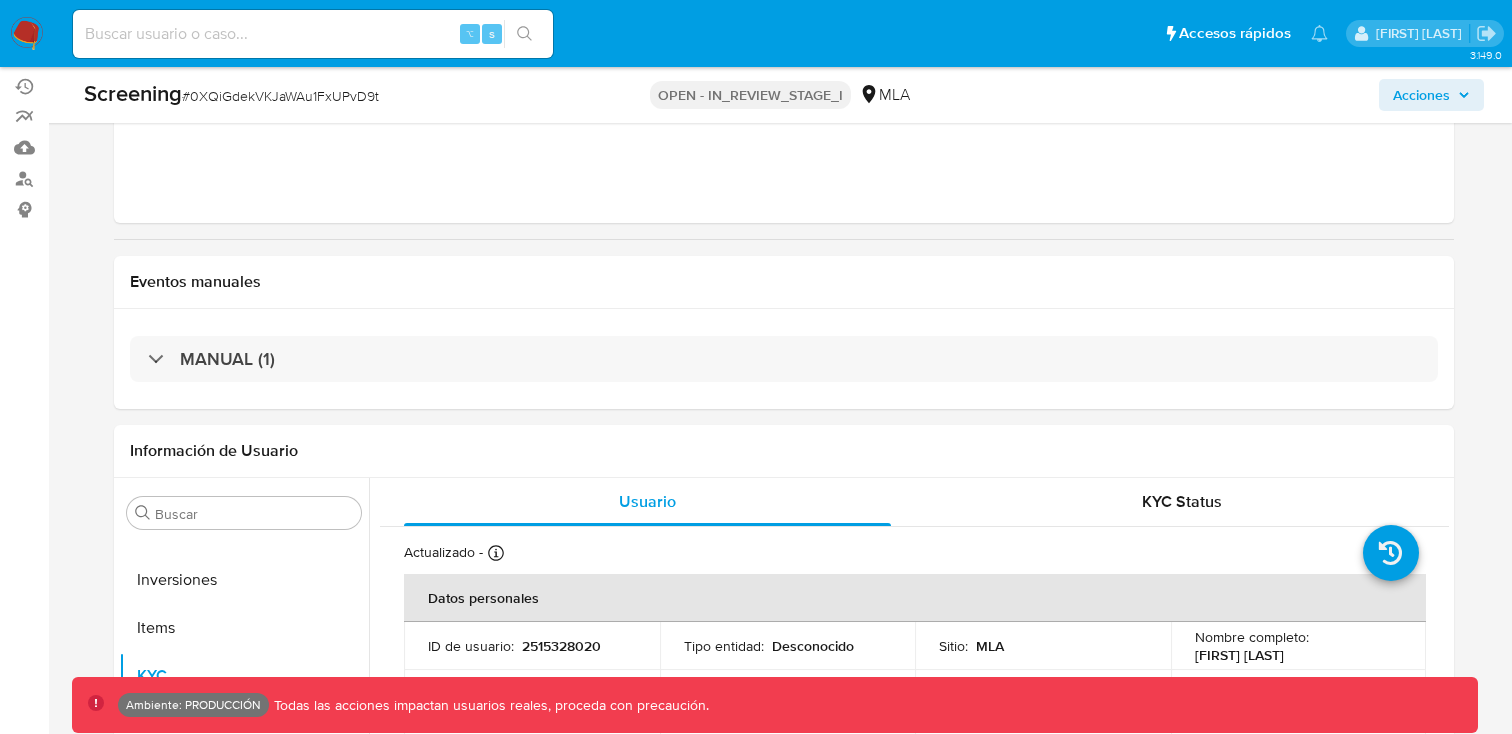 select on "10" 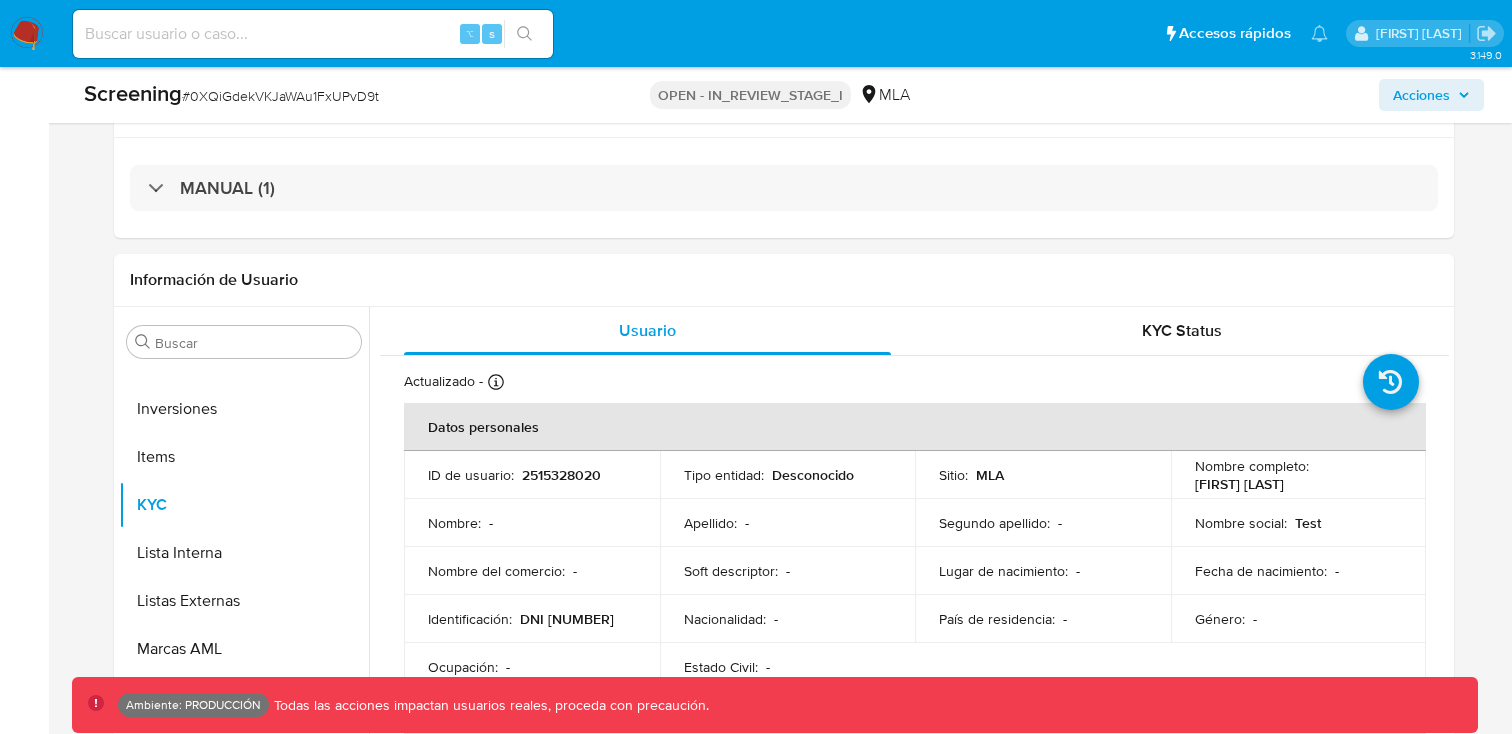 scroll, scrollTop: 408, scrollLeft: 0, axis: vertical 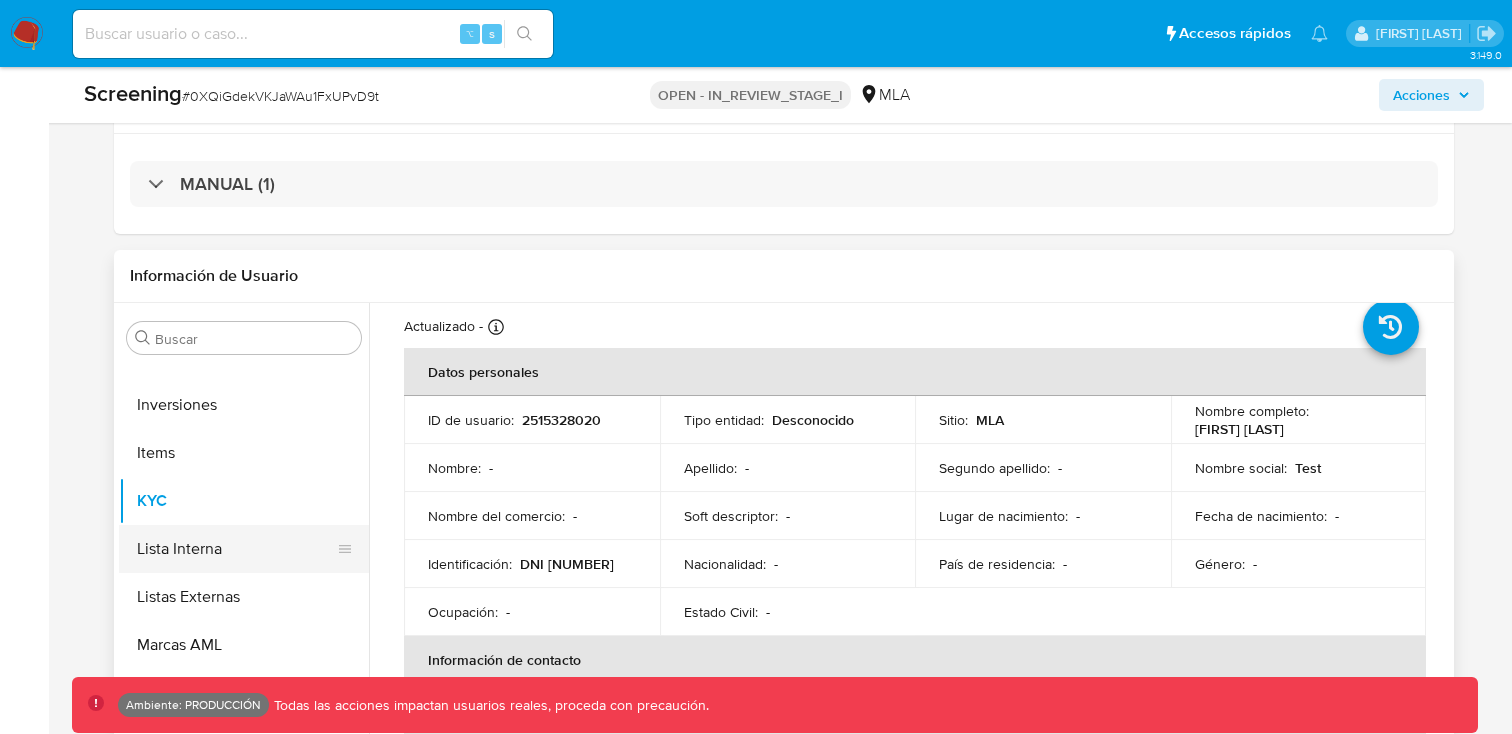 click on "Lista Interna" at bounding box center (236, 549) 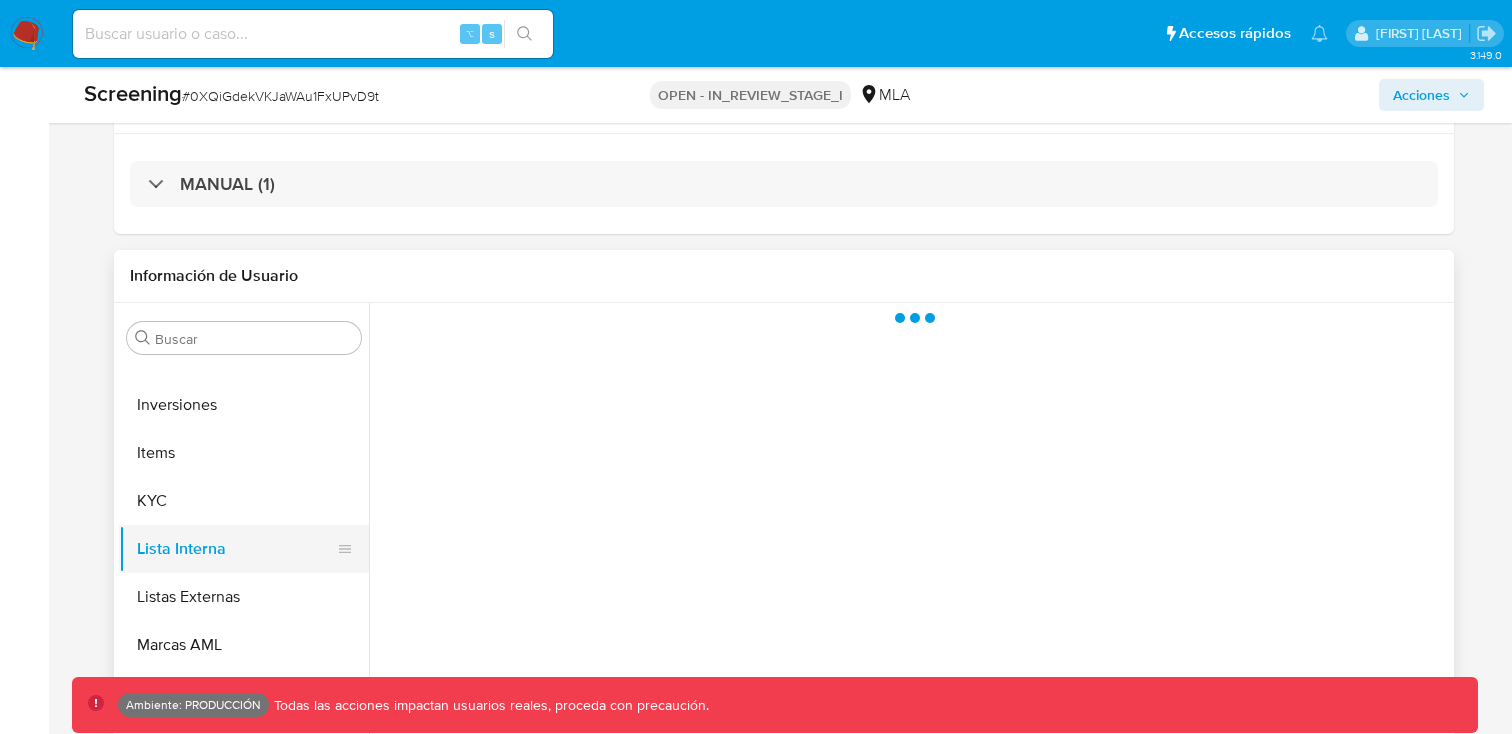 scroll, scrollTop: 0, scrollLeft: 0, axis: both 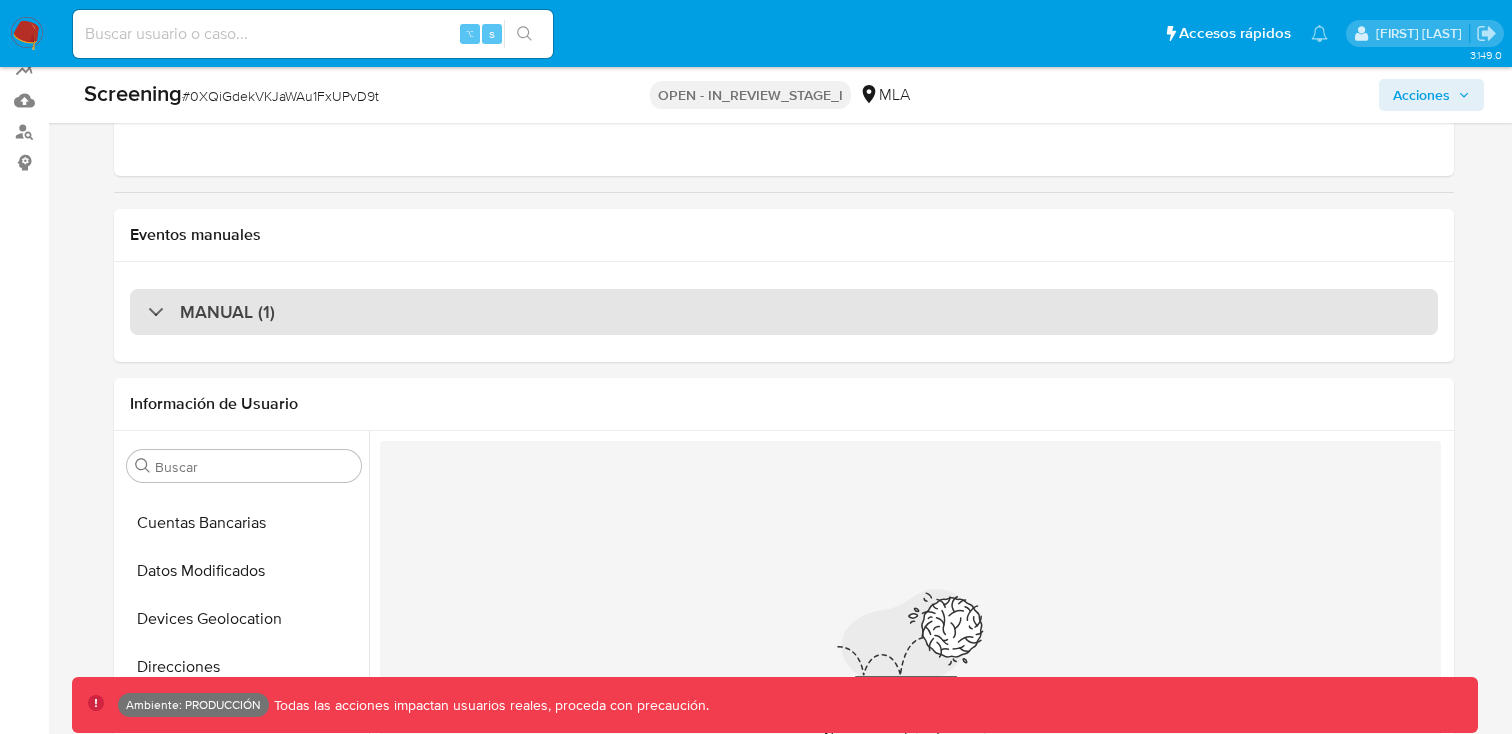 click on "MANUAL (1)" at bounding box center [211, 312] 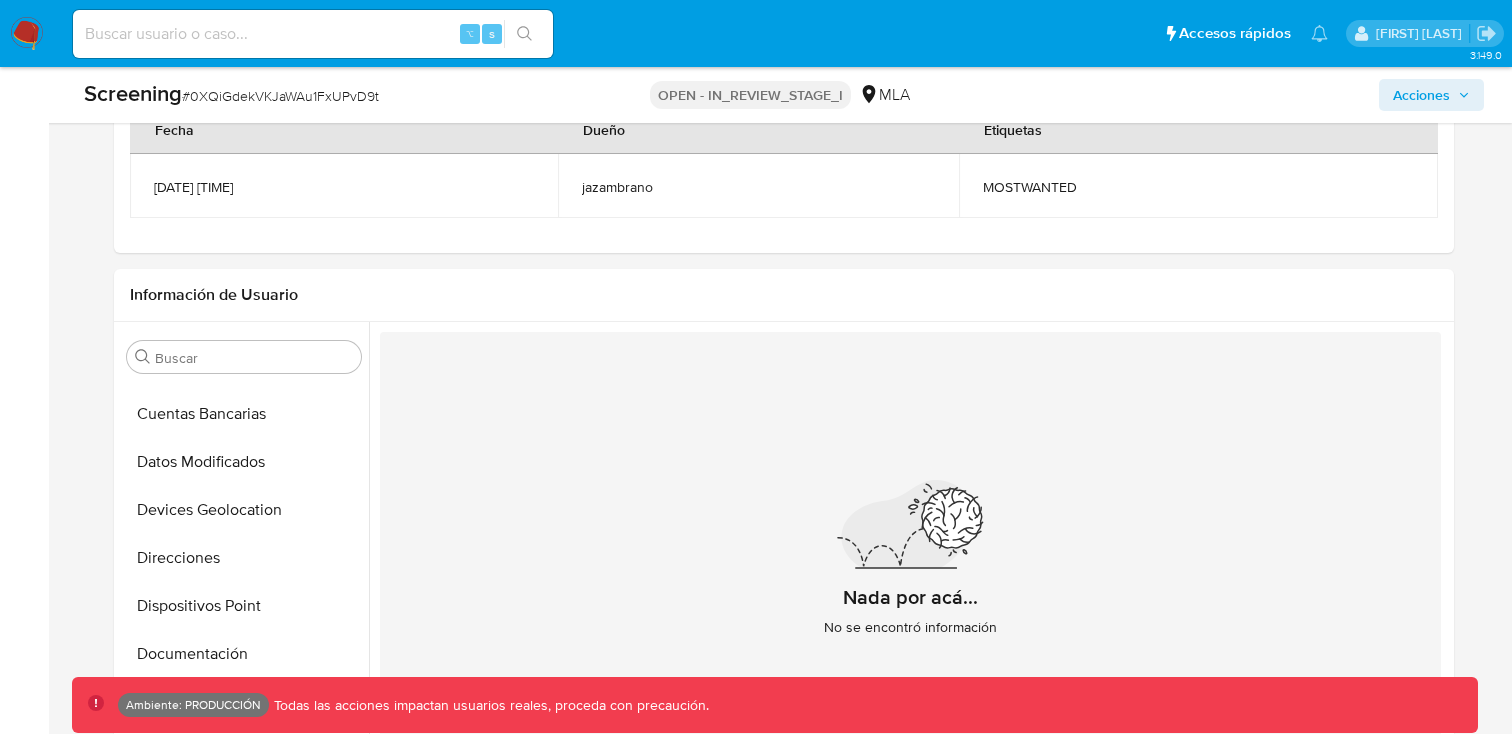 scroll, scrollTop: 529, scrollLeft: 0, axis: vertical 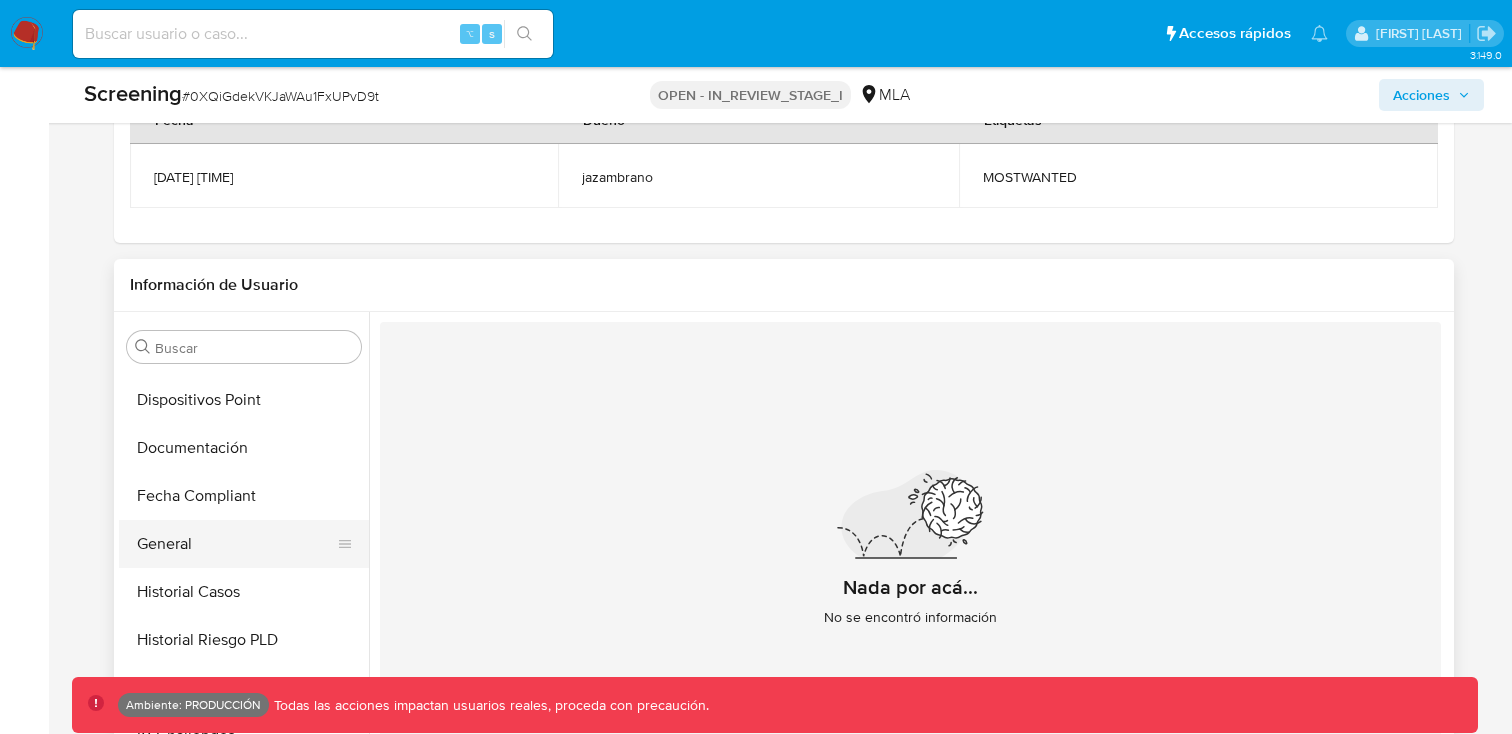 click on "General" at bounding box center (236, 544) 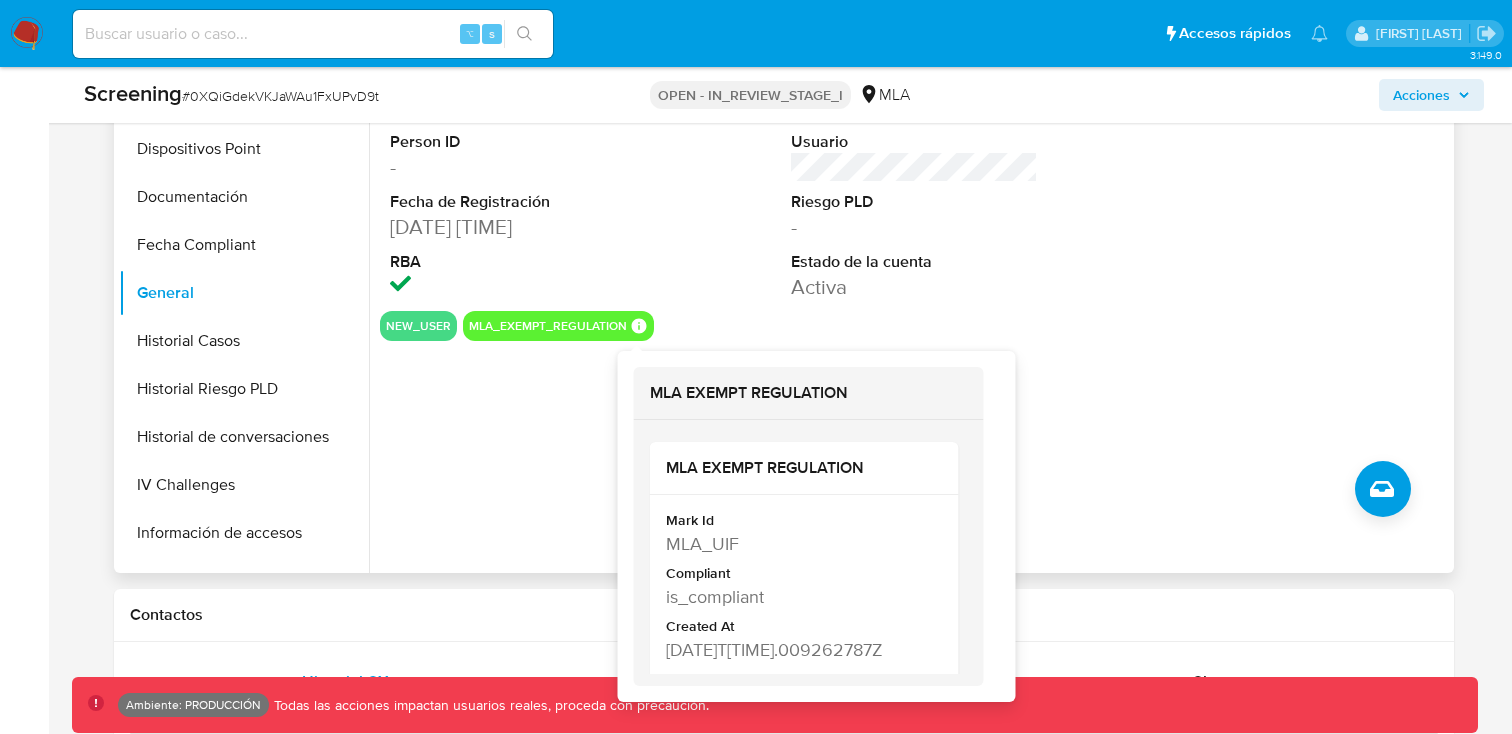 scroll, scrollTop: 815, scrollLeft: 0, axis: vertical 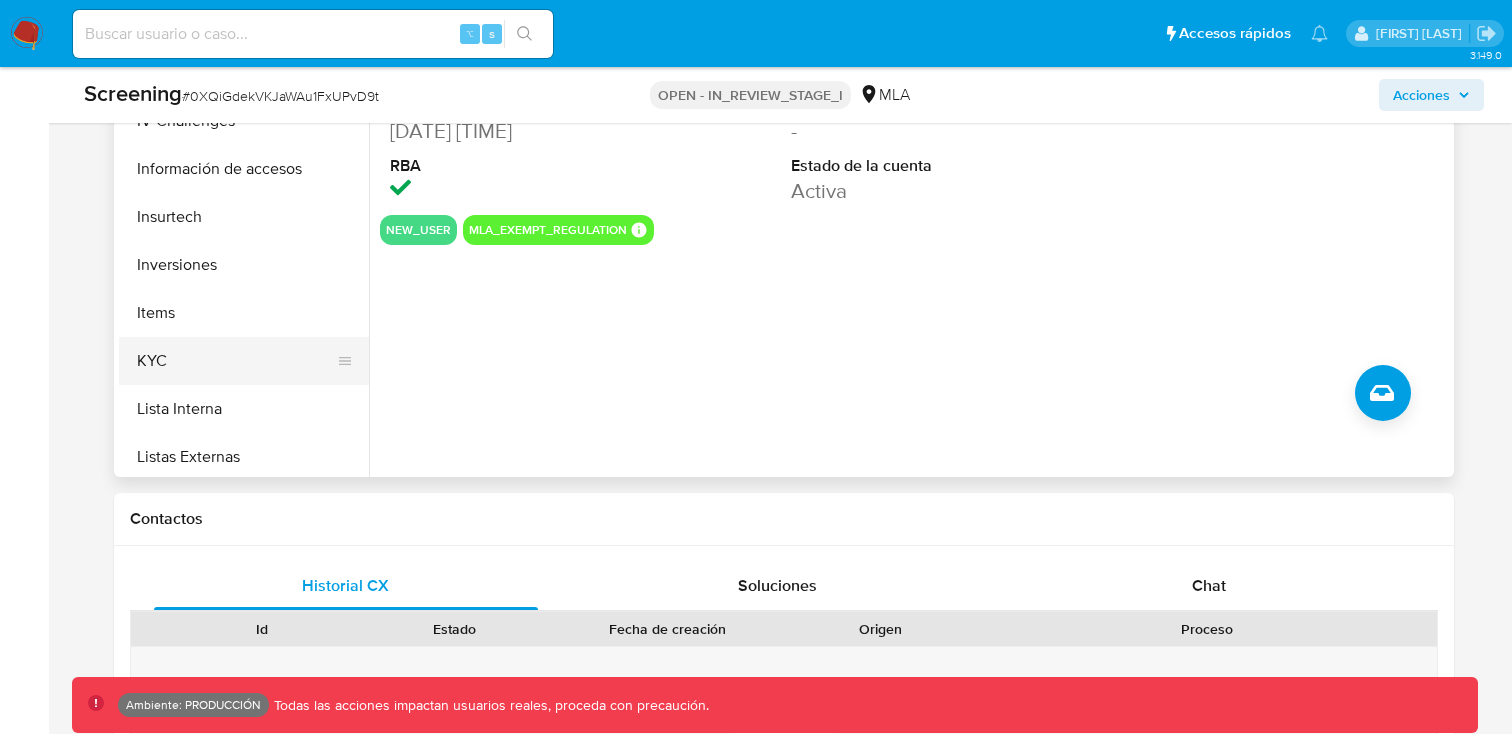 click on "KYC" at bounding box center [236, 361] 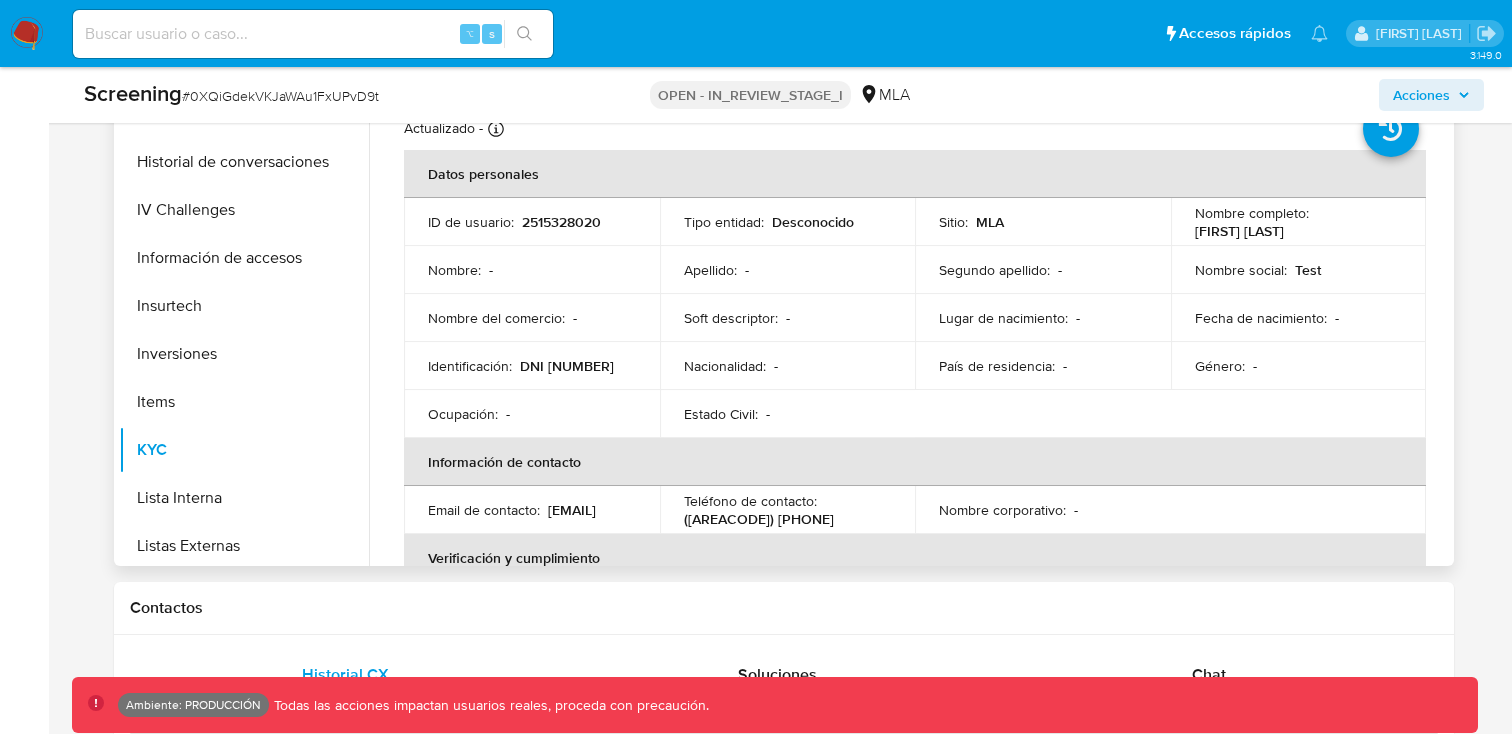 scroll, scrollTop: 817, scrollLeft: 0, axis: vertical 